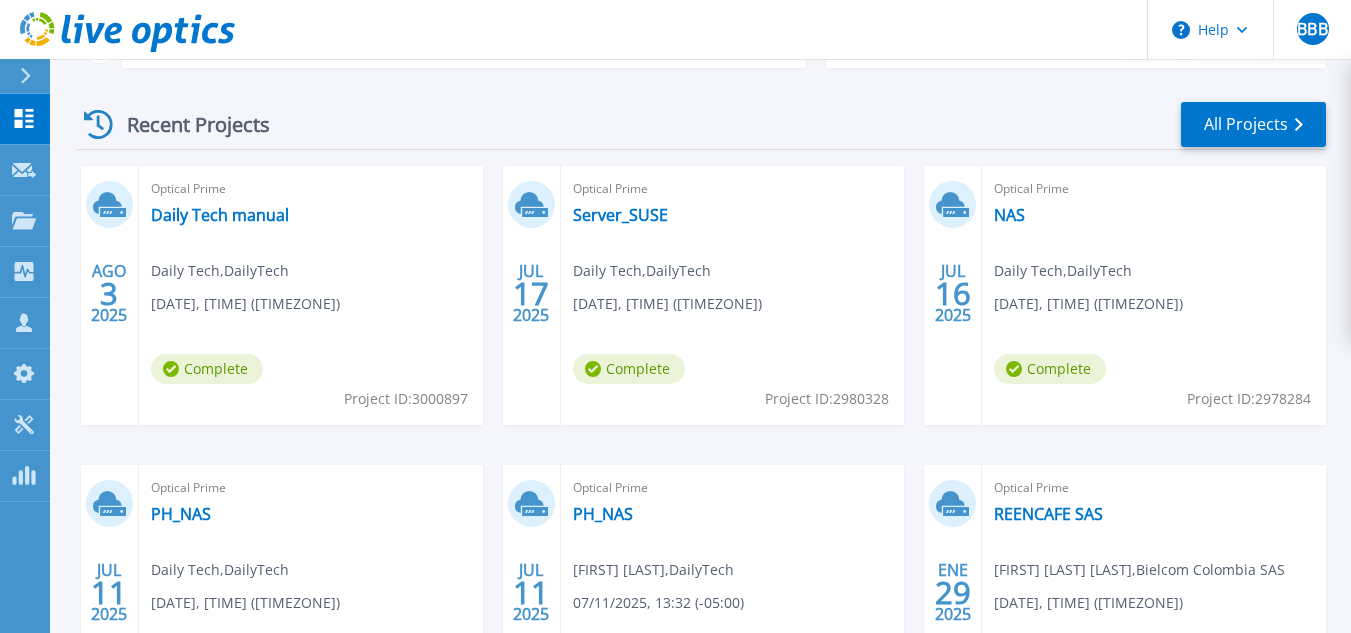 scroll, scrollTop: 300, scrollLeft: 0, axis: vertical 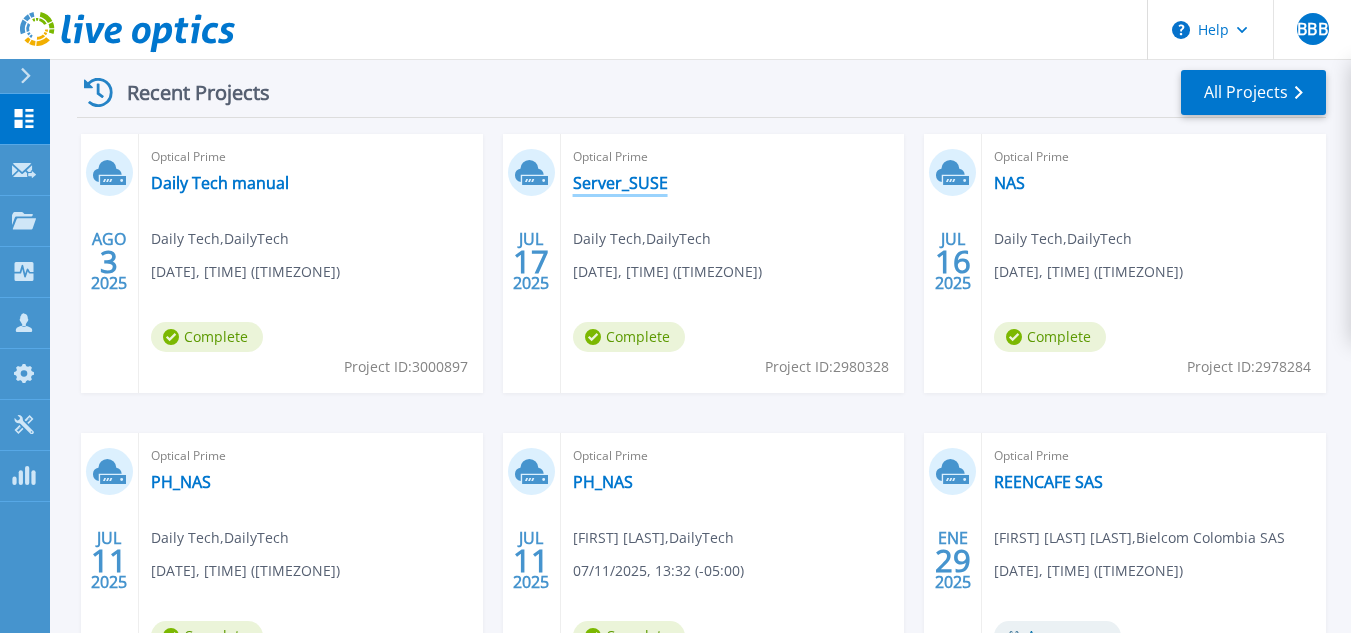 click on "Server_SUSE" at bounding box center [620, 183] 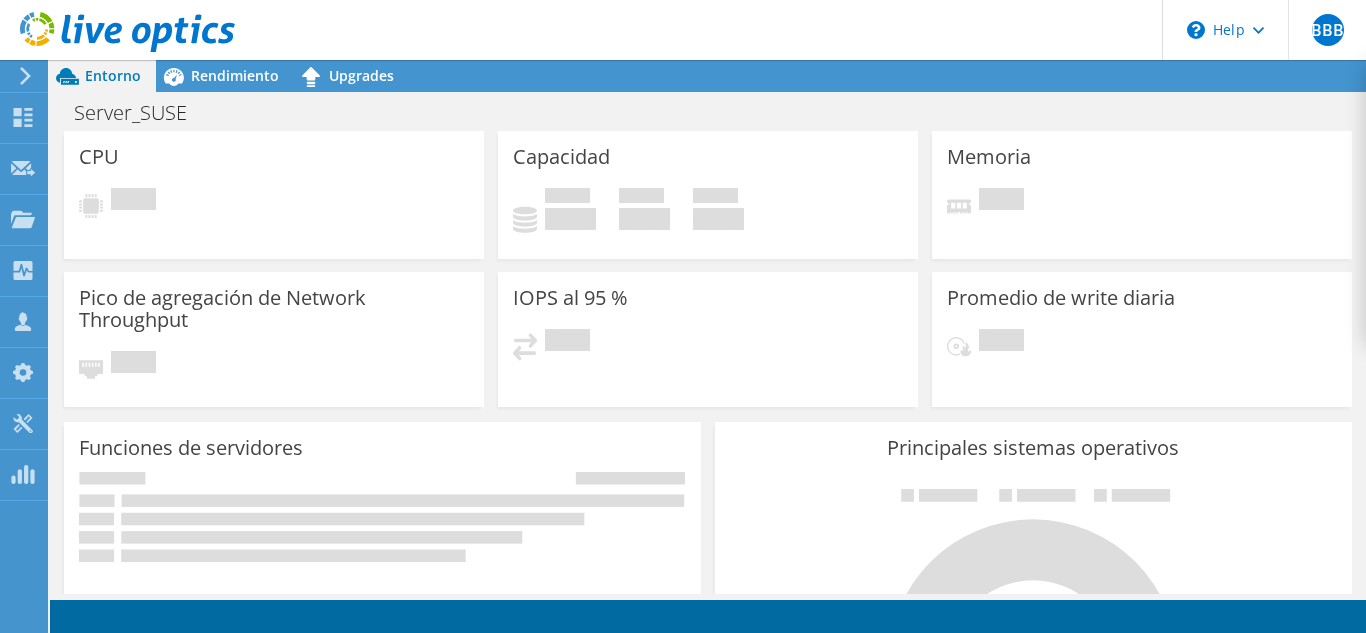 scroll, scrollTop: 0, scrollLeft: 0, axis: both 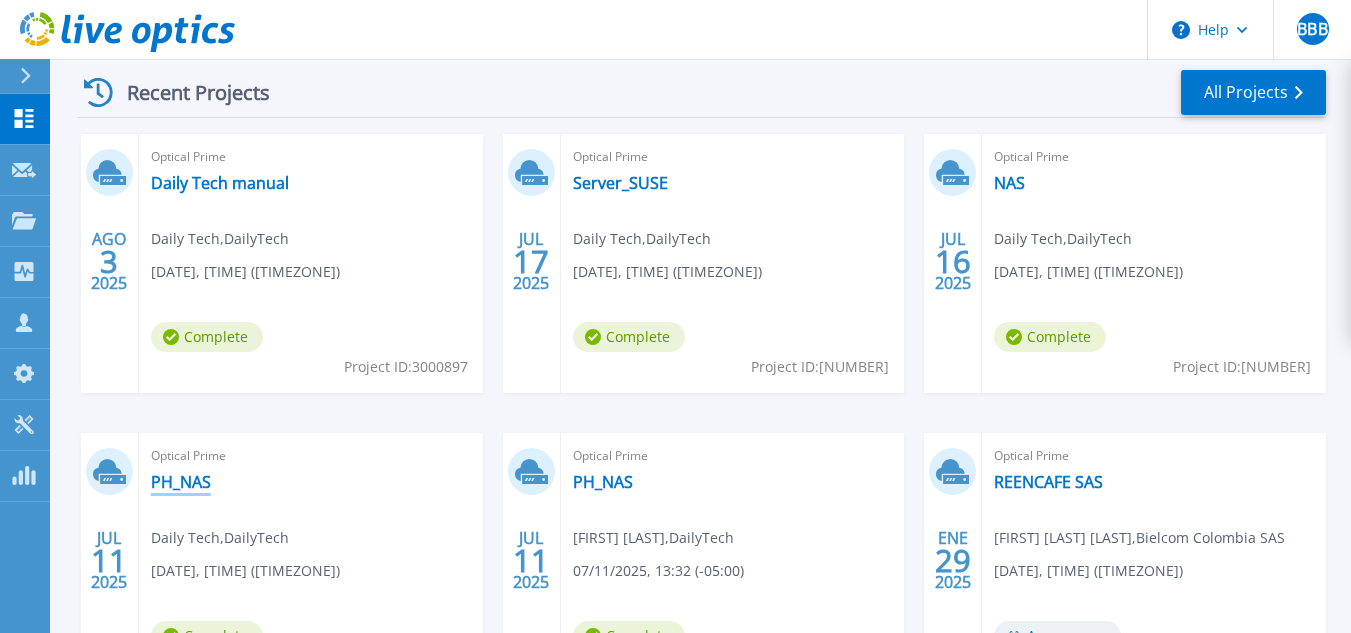 click on "PH_NAS" at bounding box center [181, 482] 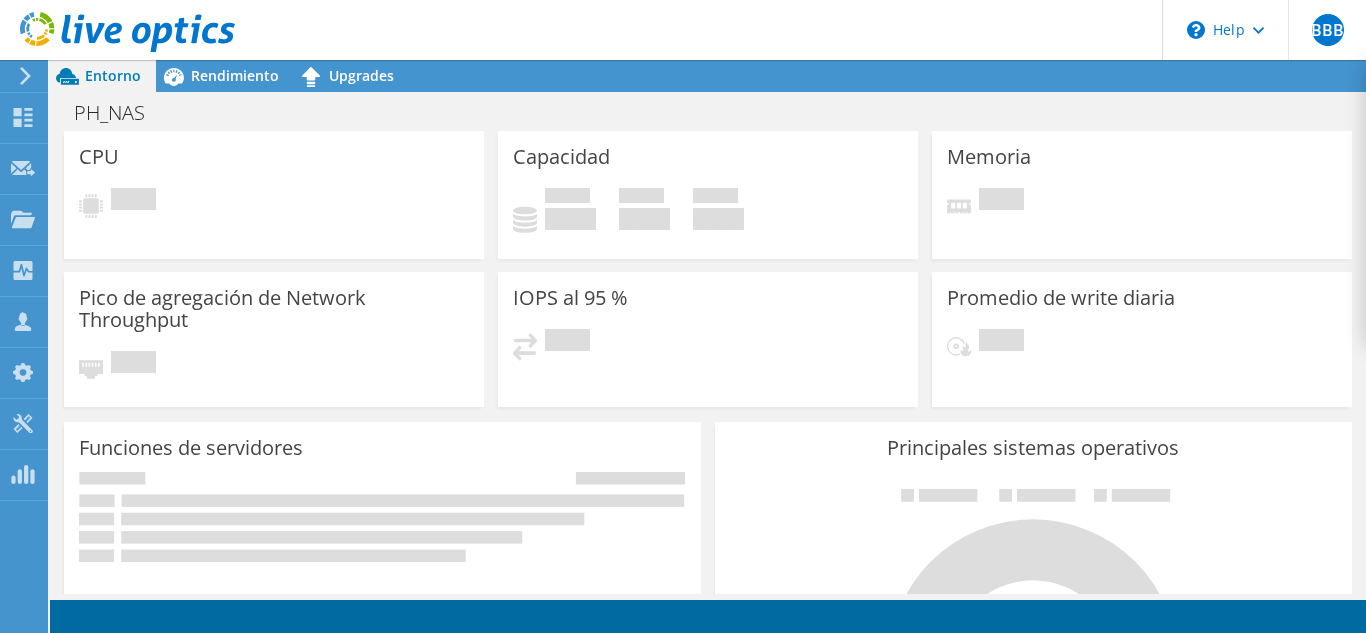 scroll, scrollTop: 0, scrollLeft: 0, axis: both 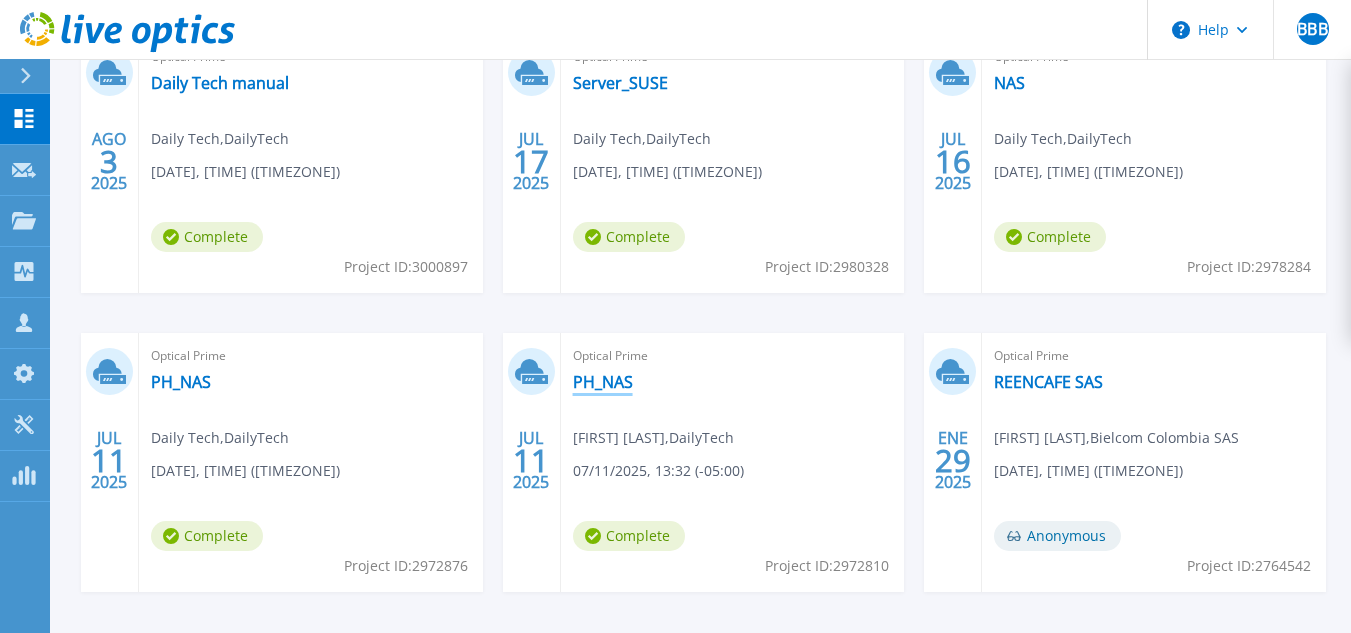 click on "PH_NAS" at bounding box center [603, 382] 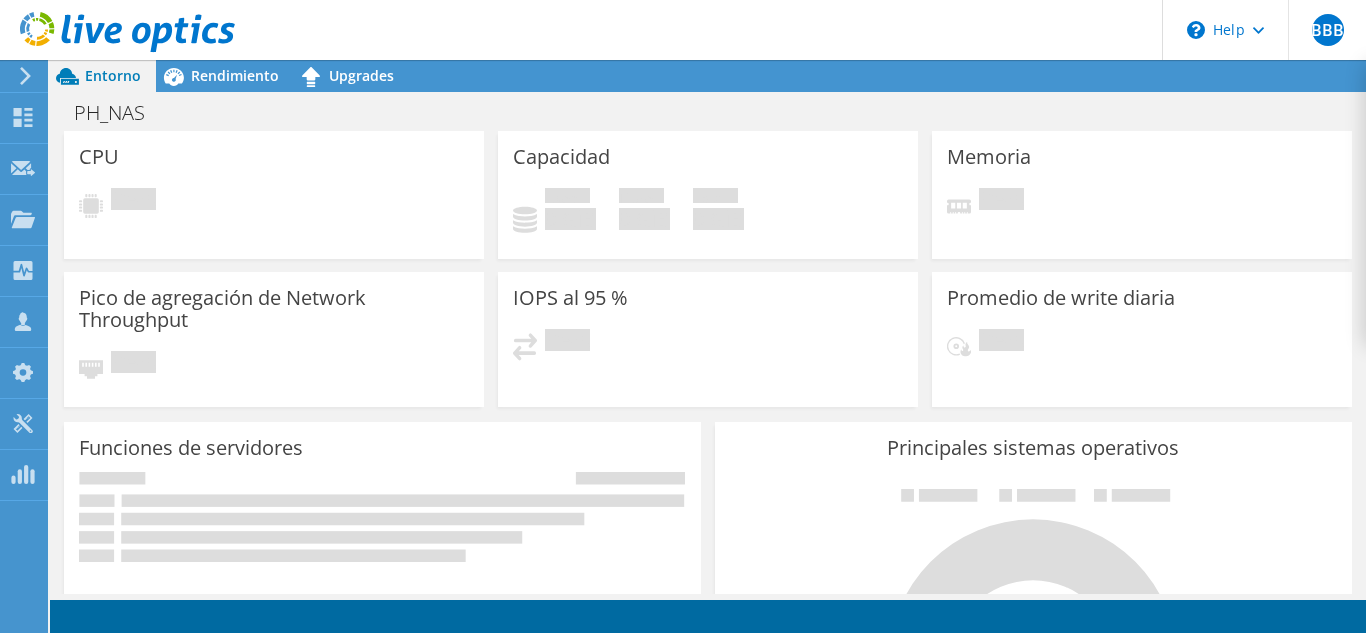 scroll, scrollTop: 0, scrollLeft: 0, axis: both 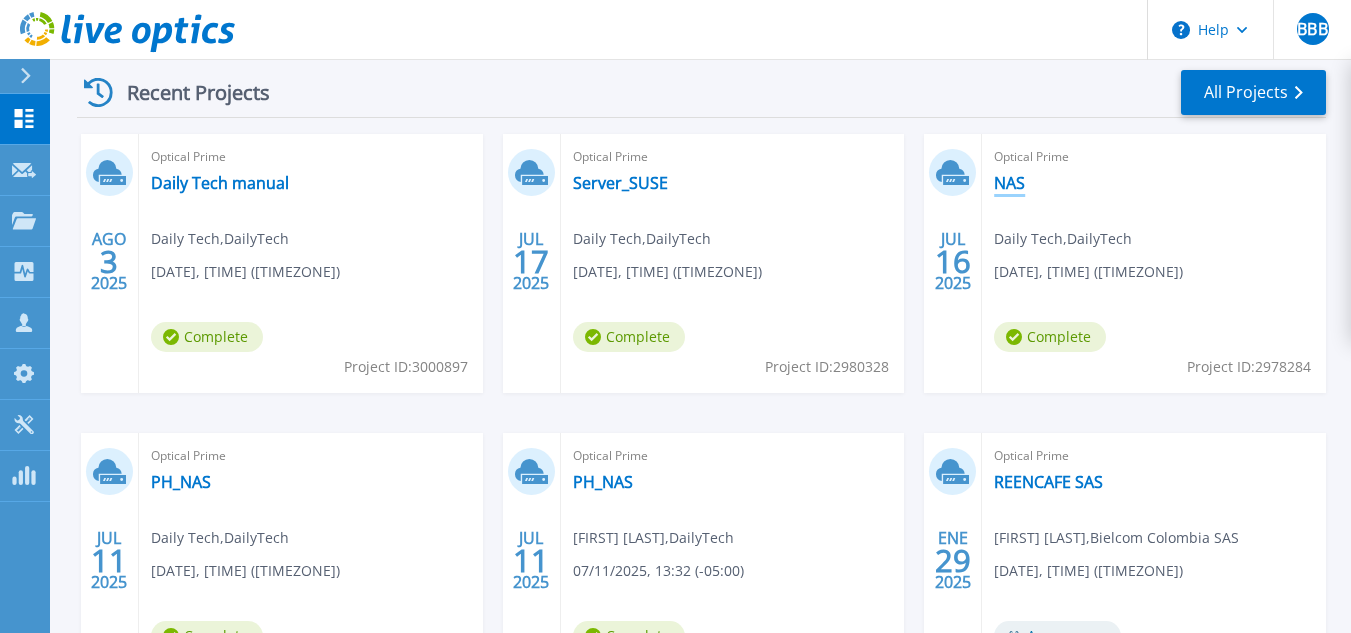 click on "NAS" at bounding box center [1009, 183] 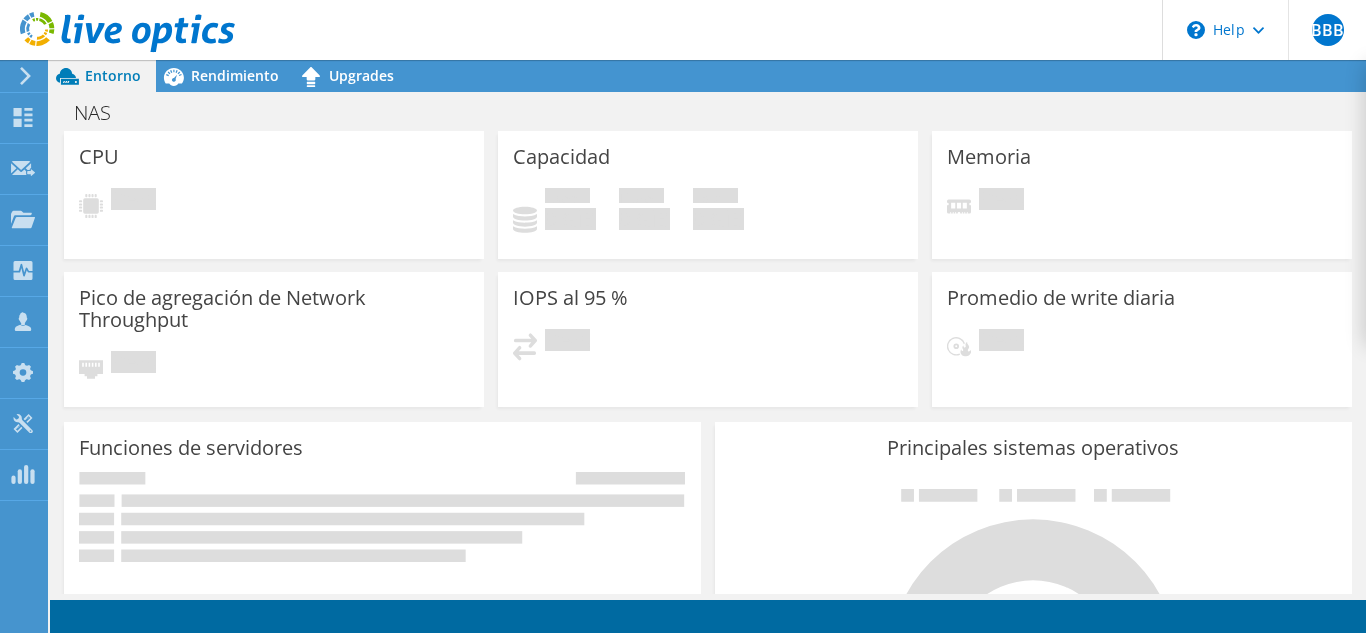 scroll, scrollTop: 0, scrollLeft: 0, axis: both 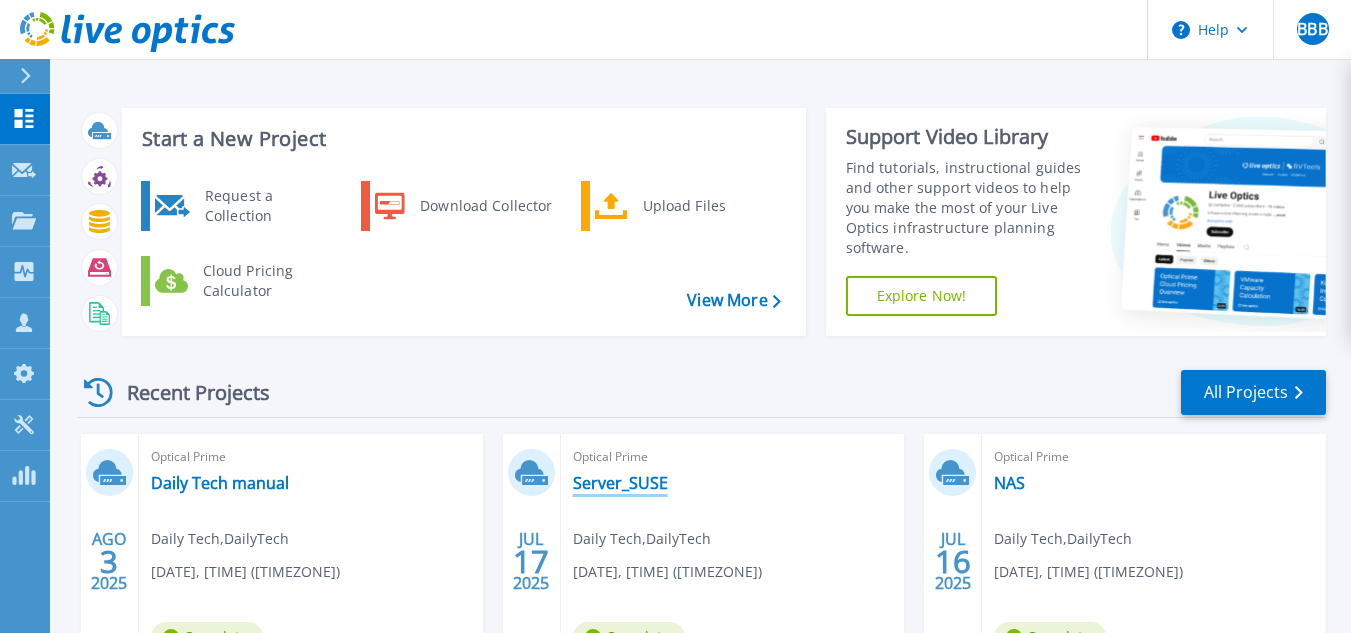 click on "Server_SUSE" at bounding box center [620, 483] 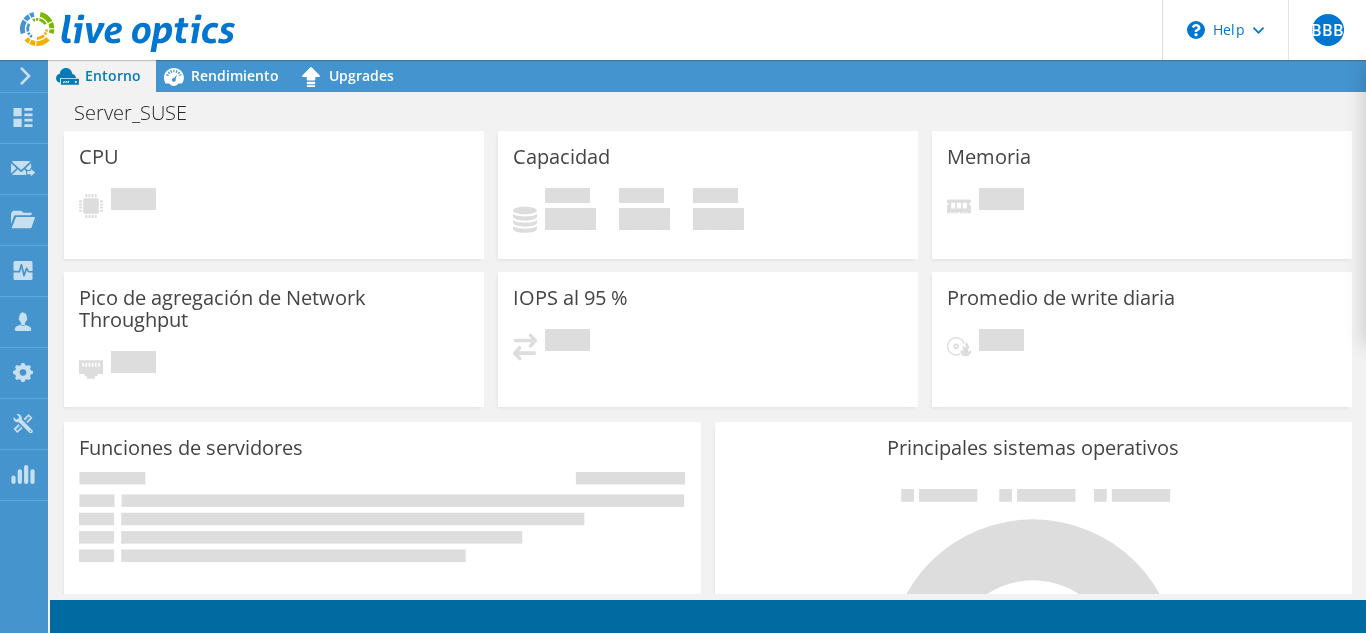 scroll, scrollTop: 0, scrollLeft: 0, axis: both 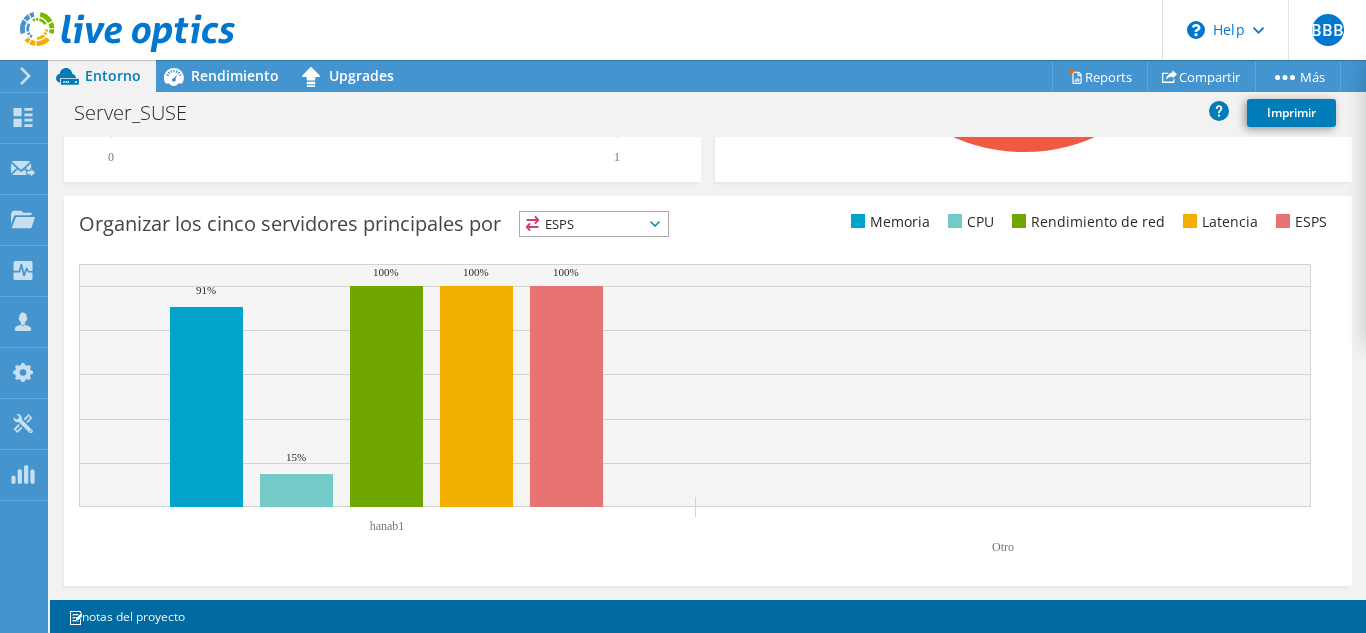 click on "ESPS" at bounding box center (594, 224) 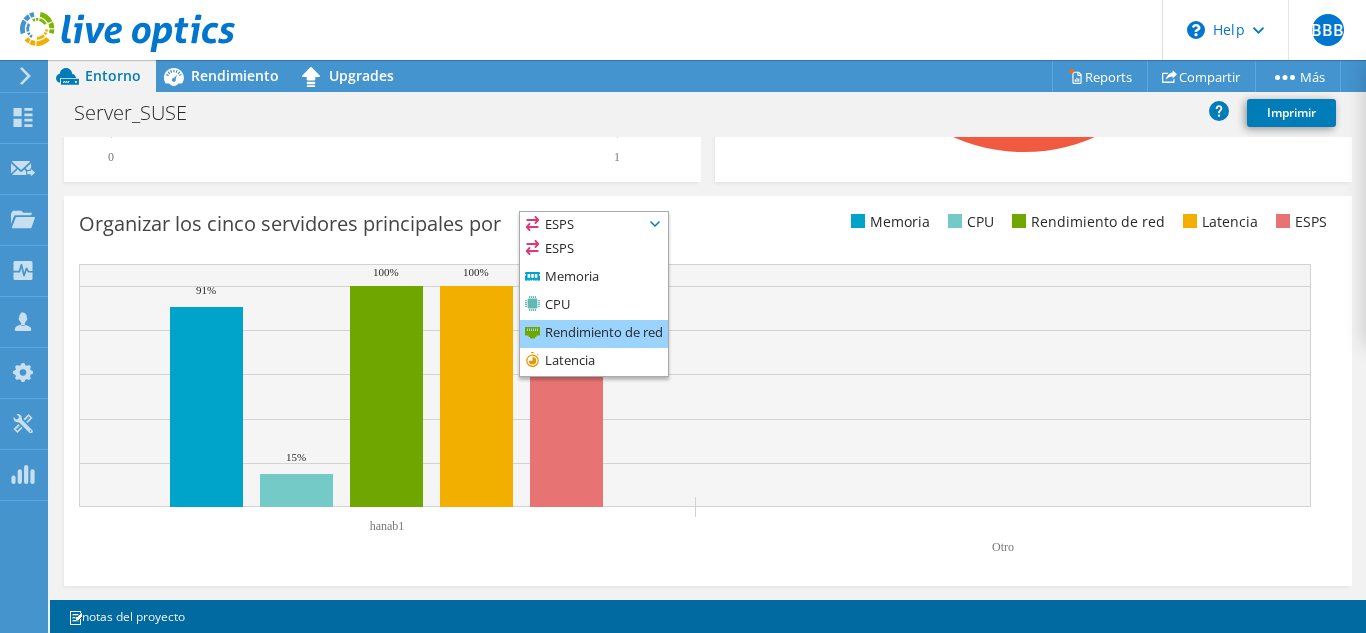 click on "Rendimiento de red" at bounding box center [594, 334] 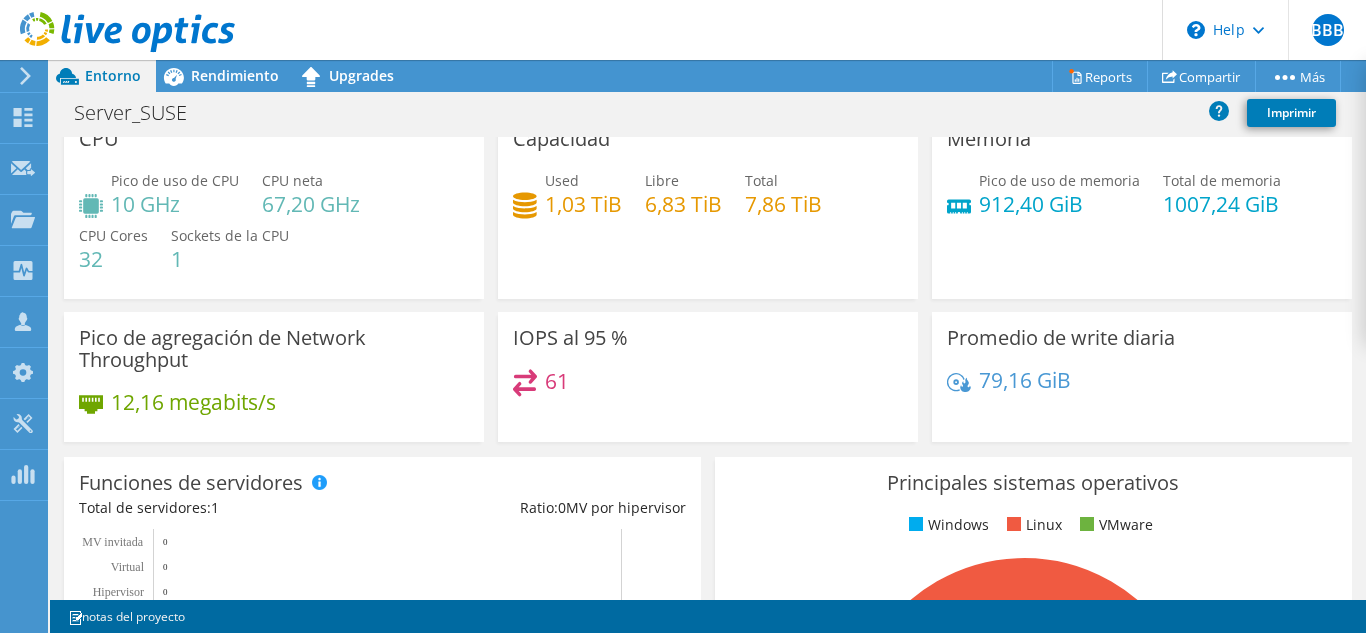 scroll, scrollTop: 0, scrollLeft: 0, axis: both 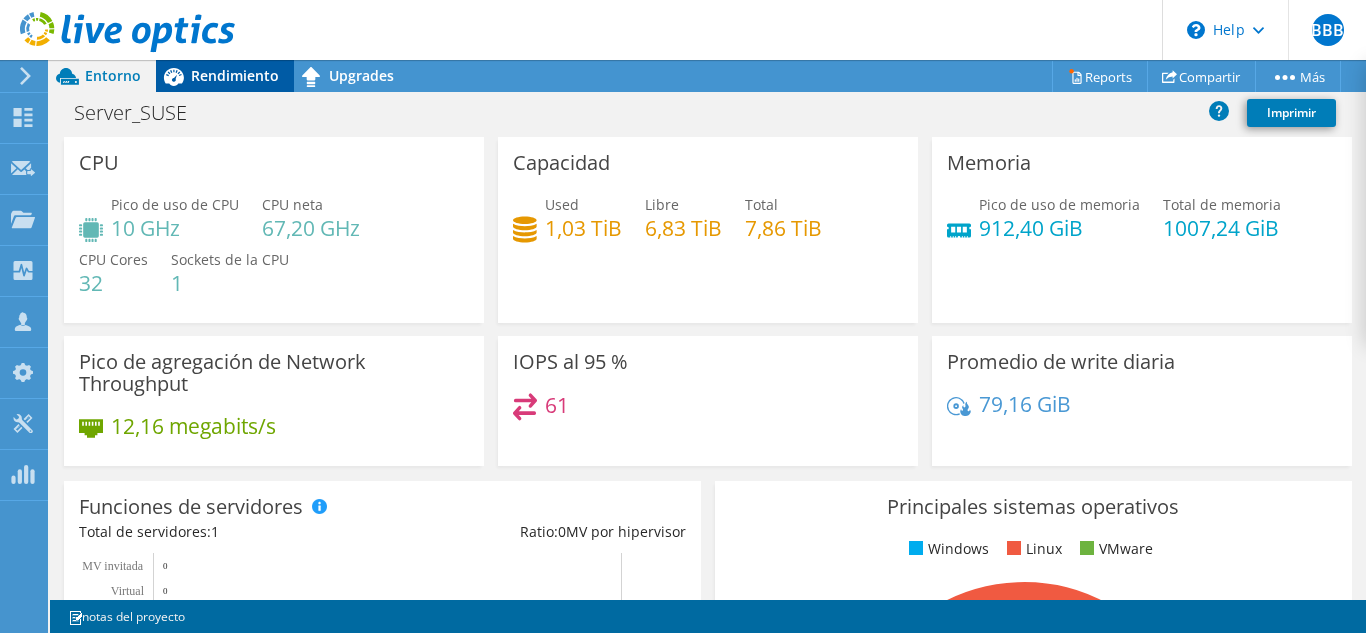 click 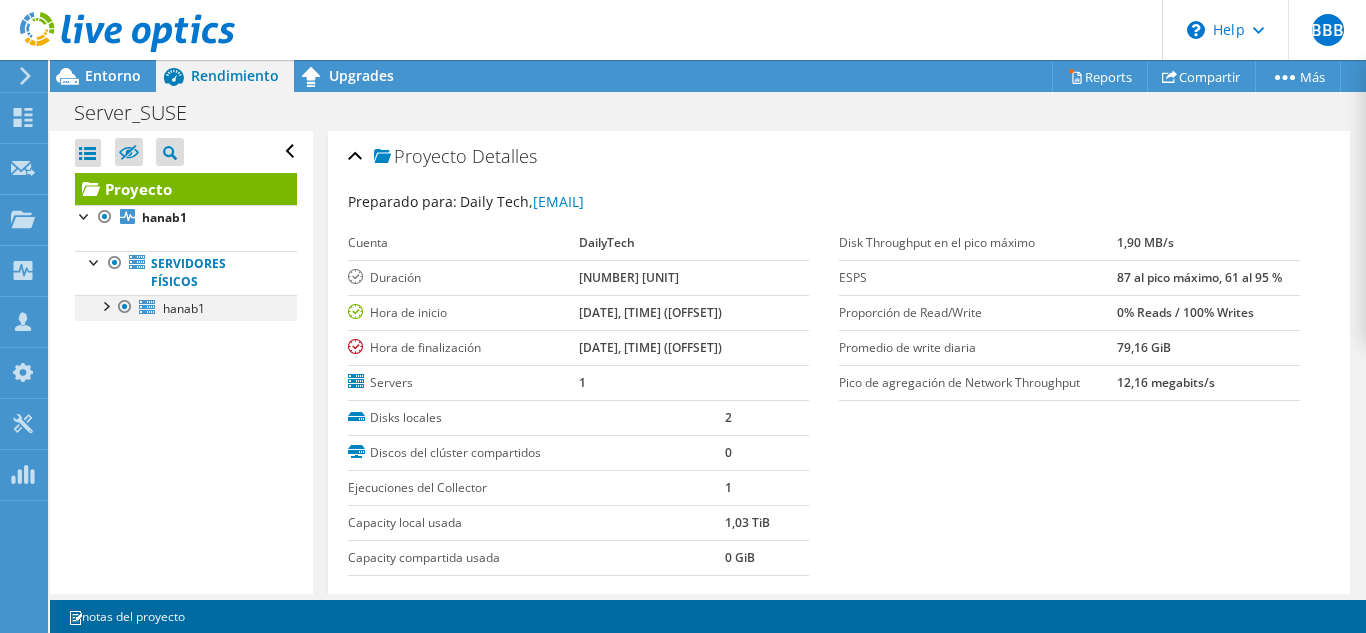 click at bounding box center (105, 305) 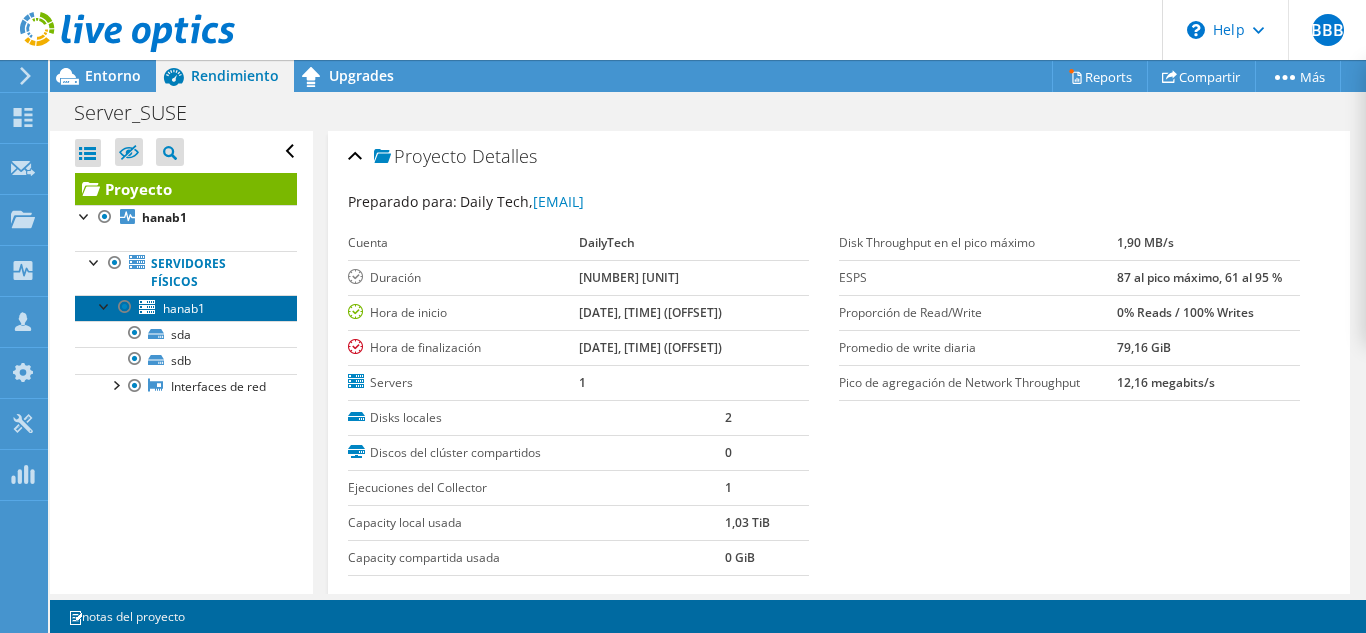 click on "hanab1" at bounding box center (186, 308) 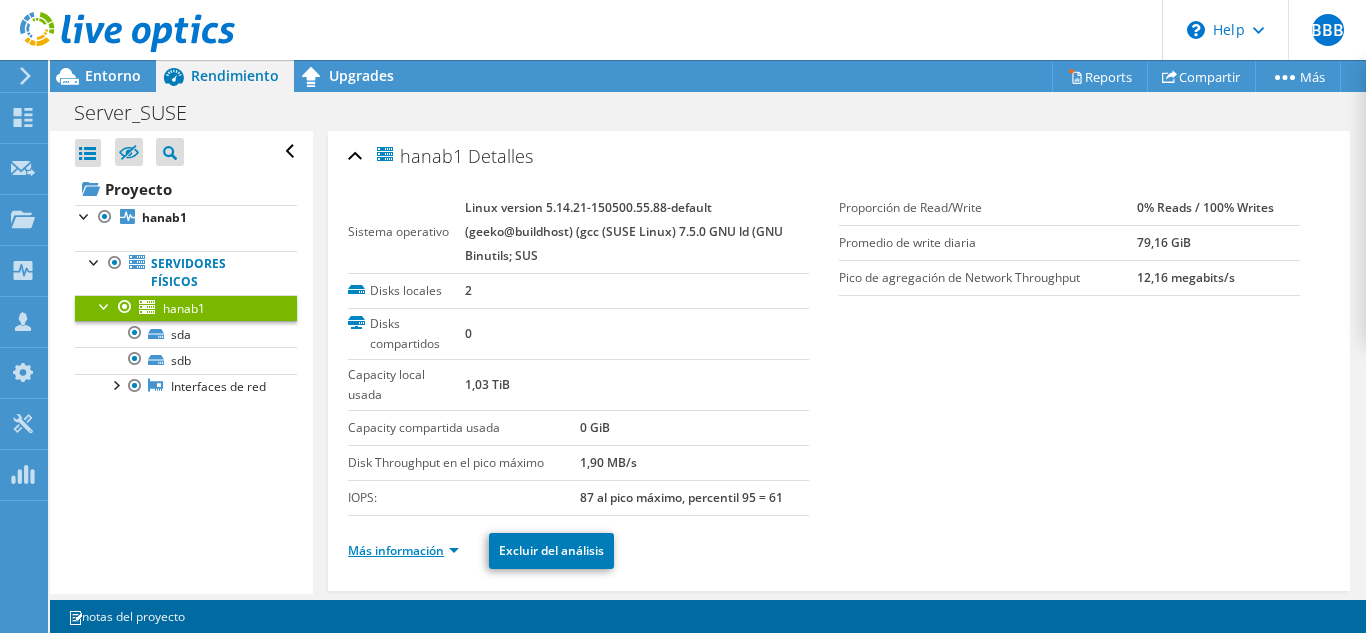 click on "Más información" at bounding box center [403, 550] 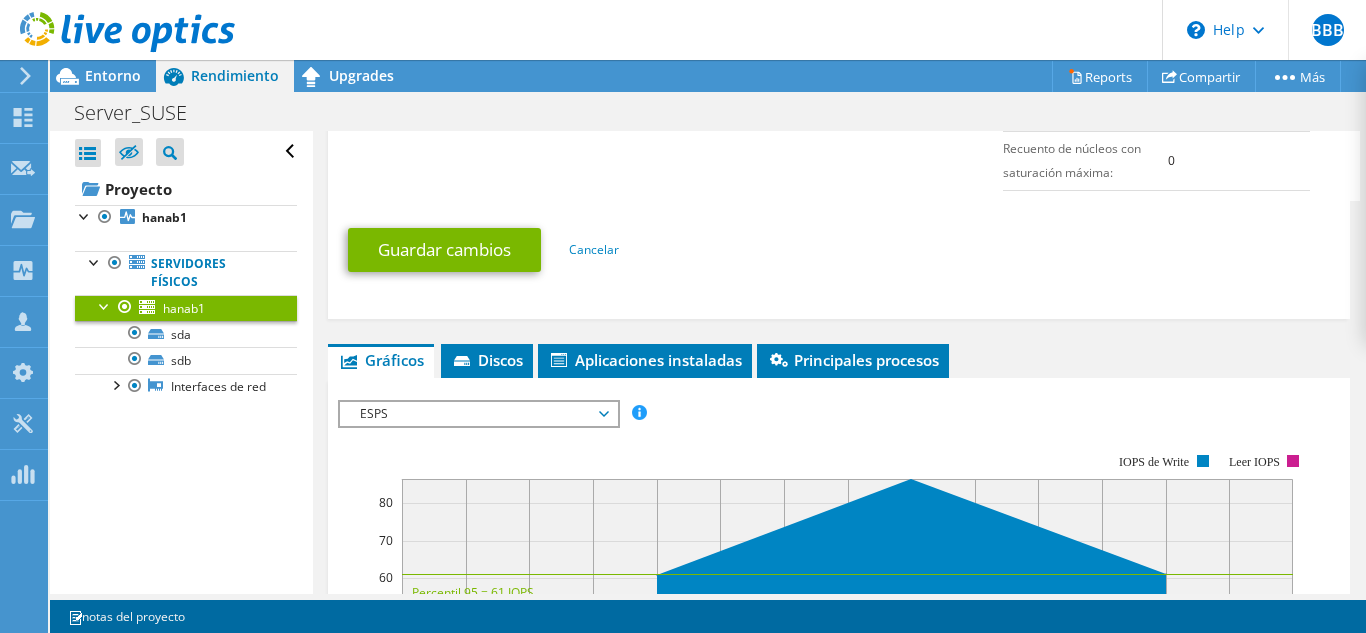 scroll, scrollTop: 1400, scrollLeft: 0, axis: vertical 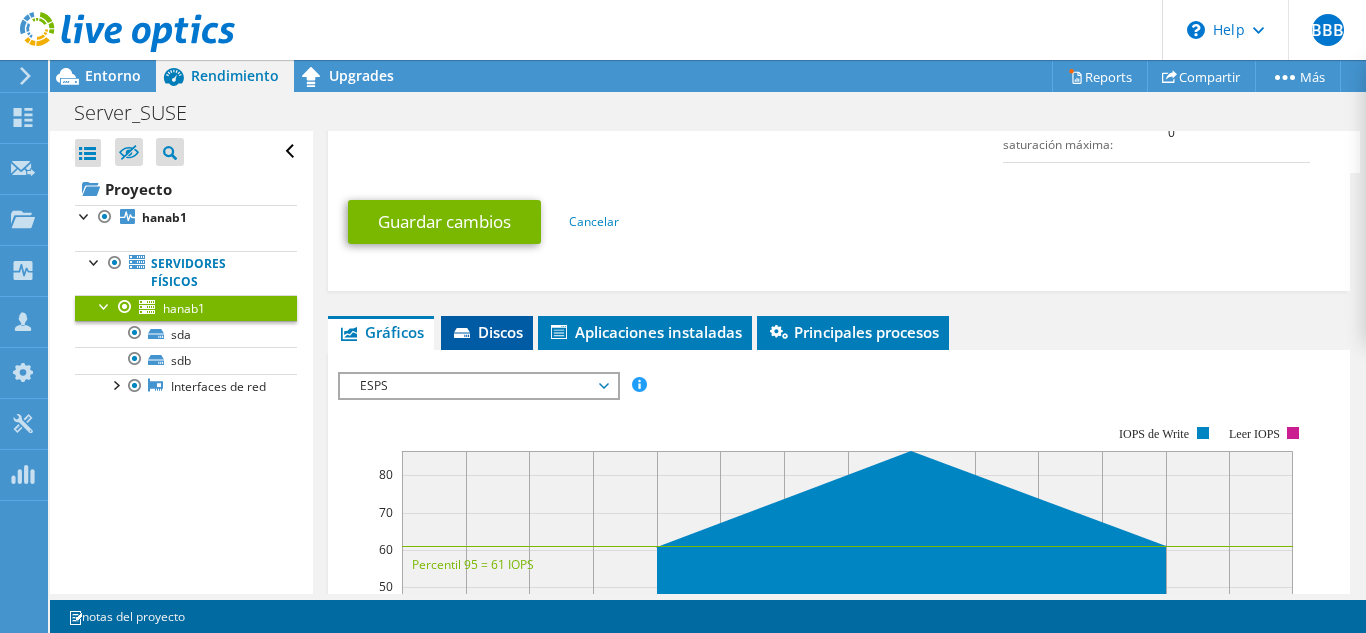 click on "Discos" at bounding box center (487, 332) 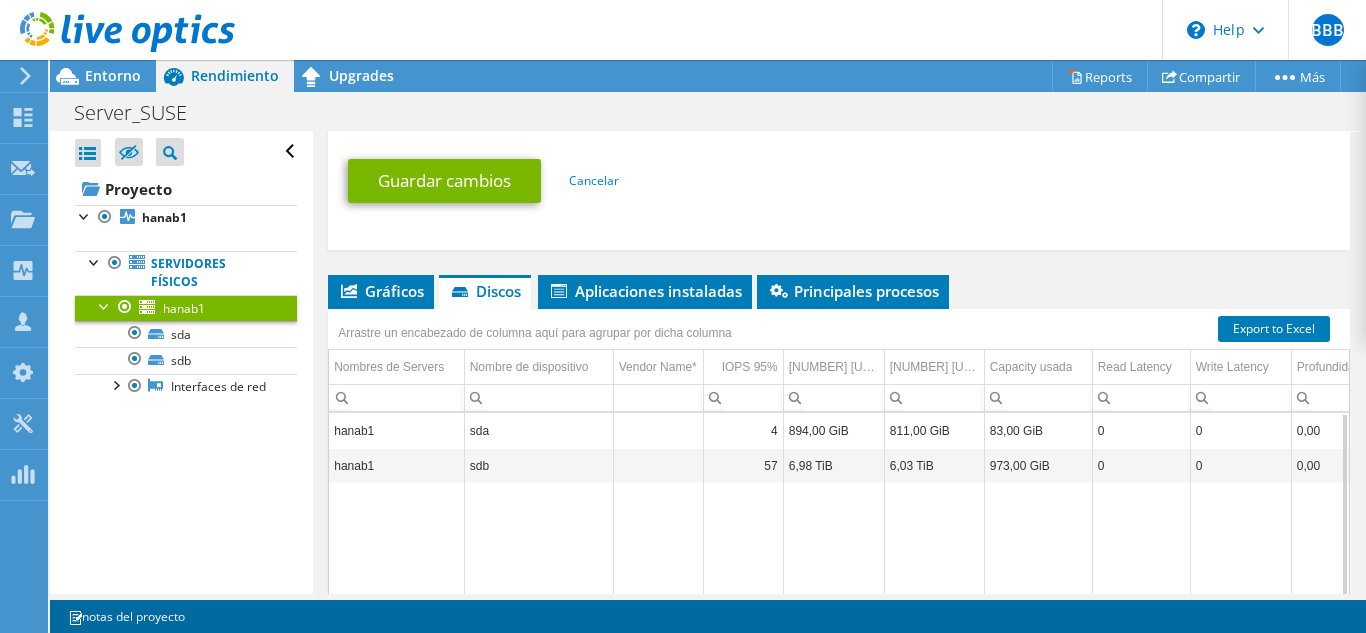 scroll, scrollTop: 1400, scrollLeft: 0, axis: vertical 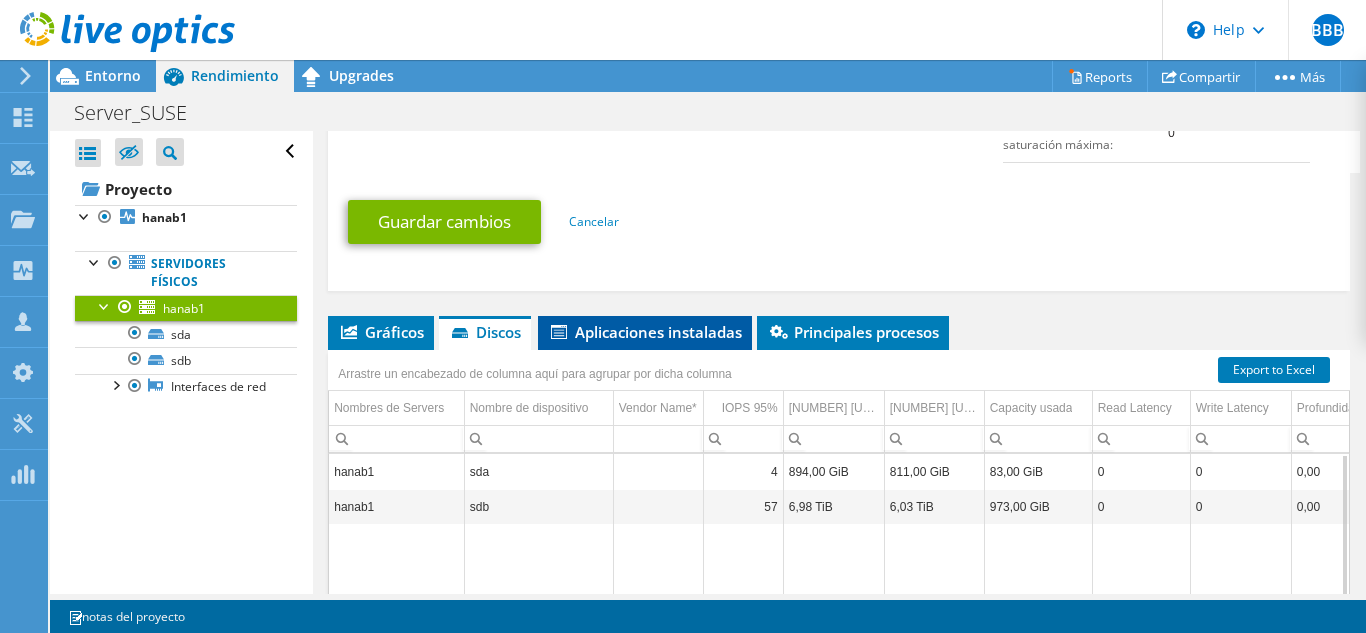 click on "Aplicaciones instaladas" at bounding box center [645, 332] 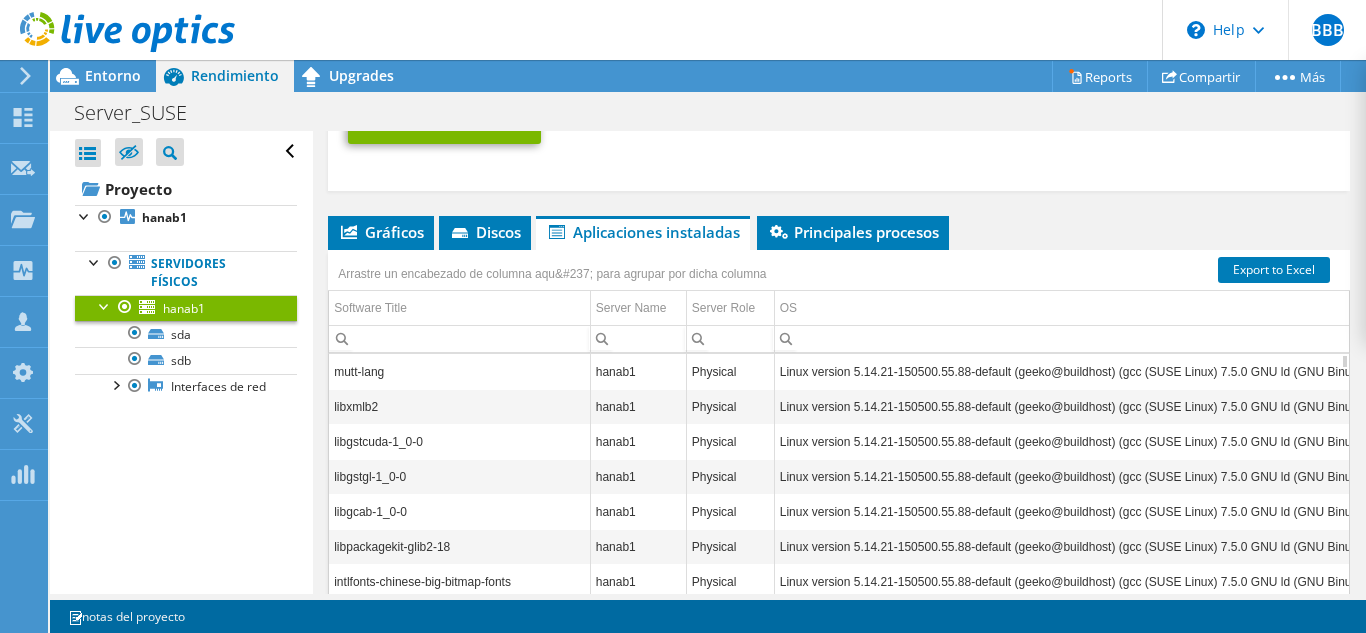 scroll, scrollTop: 1600, scrollLeft: 0, axis: vertical 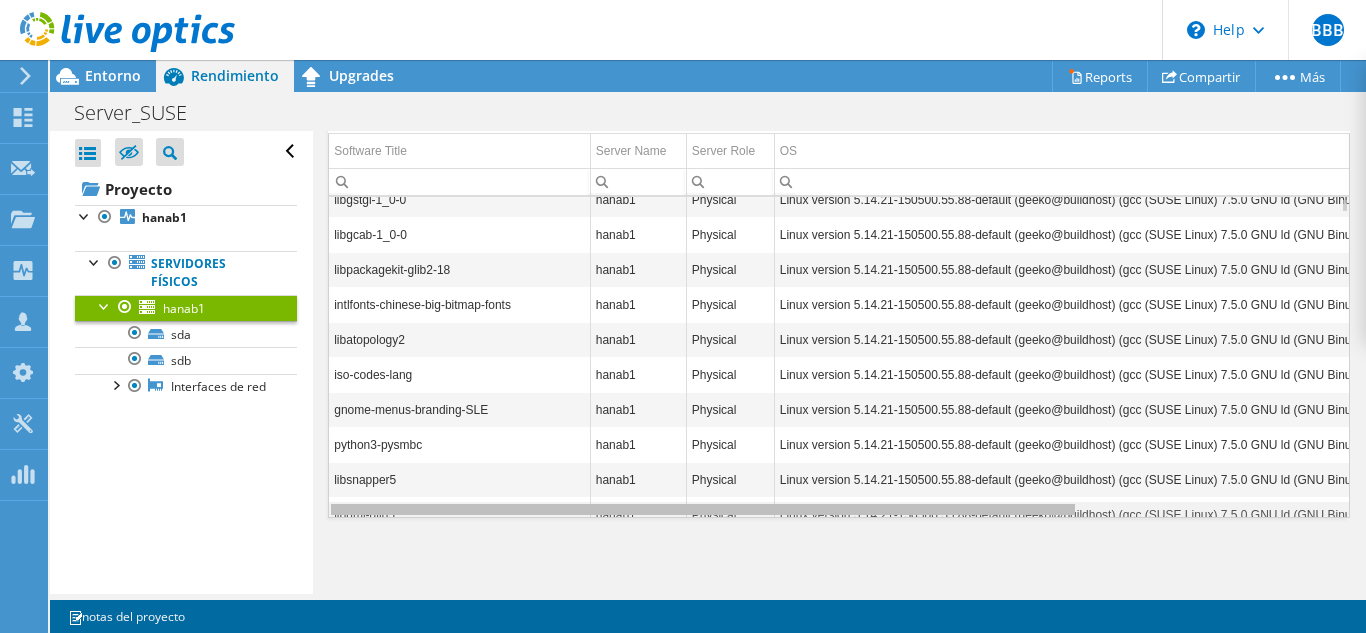 drag, startPoint x: 855, startPoint y: 513, endPoint x: 768, endPoint y: 506, distance: 87.28116 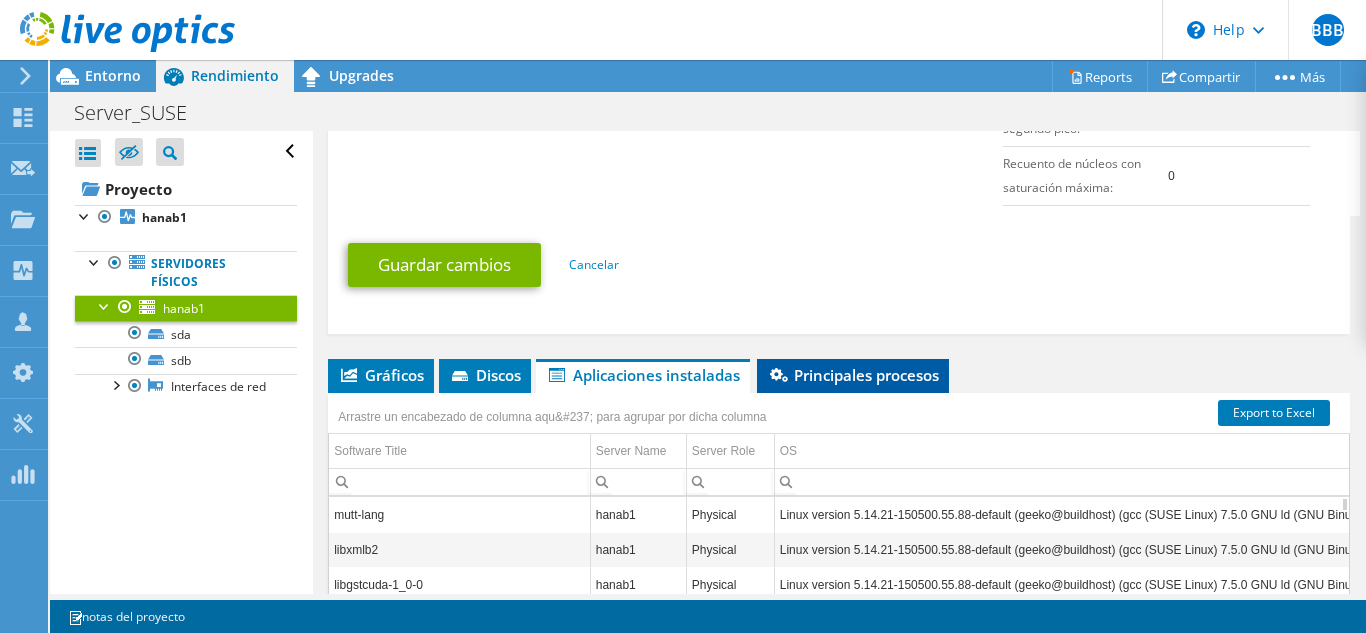 click on "Principales procesos" at bounding box center [853, 375] 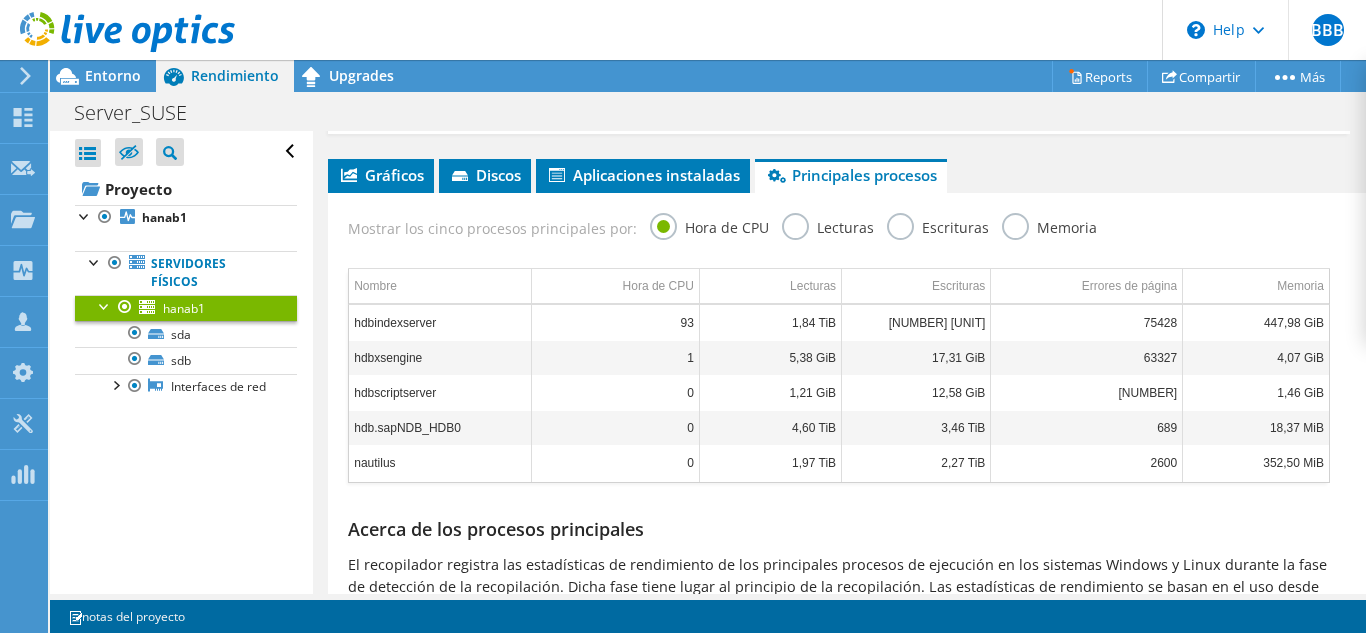 click on "Lecturas" at bounding box center (828, 225) 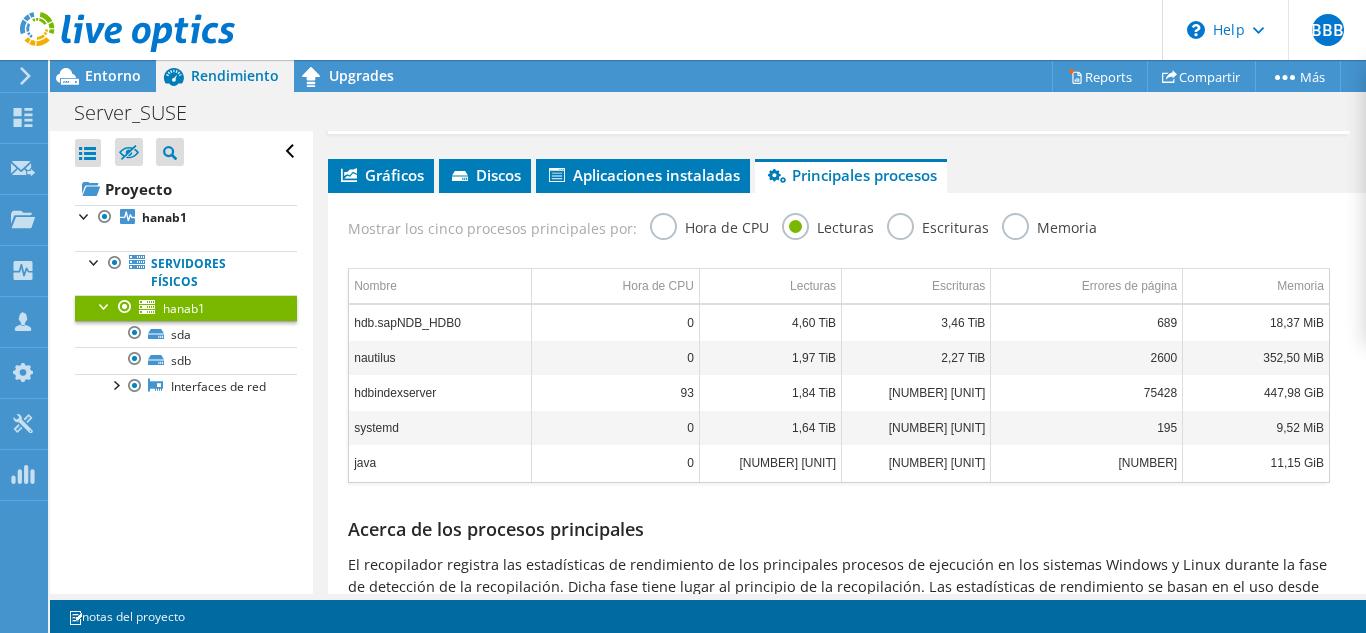 click on "Escrituras" at bounding box center [938, 225] 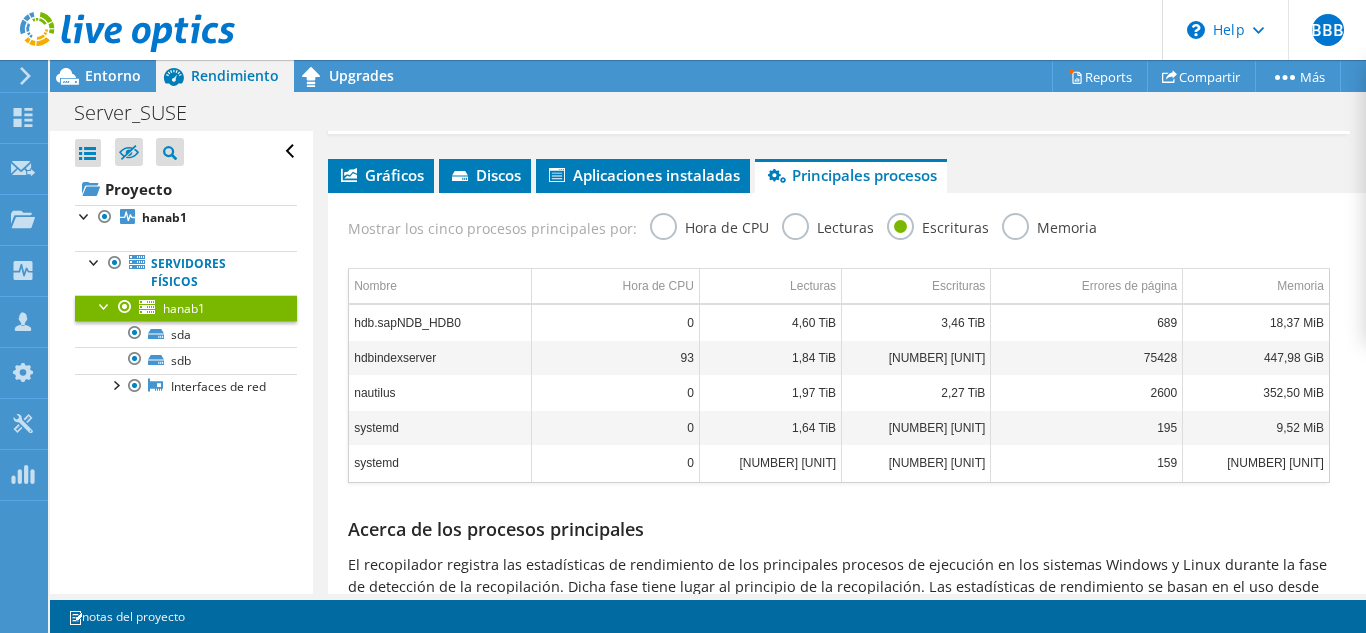 click on "Memoria" at bounding box center [1049, 225] 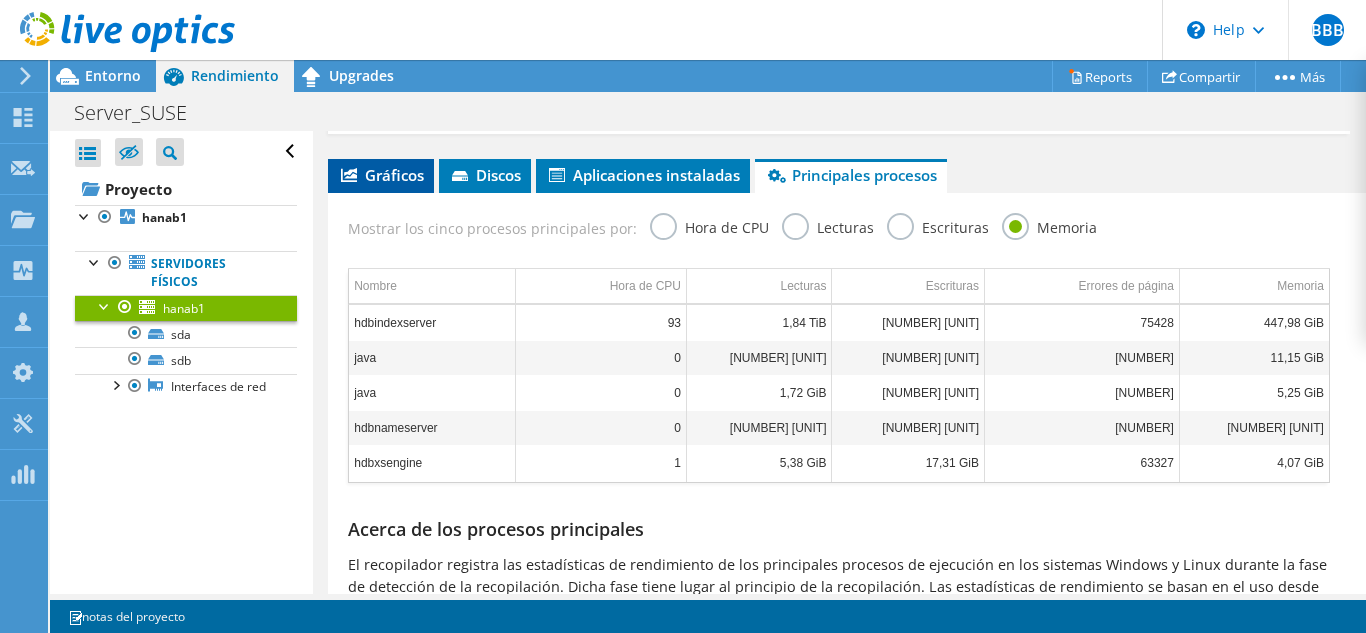 click on "Gráficos" at bounding box center (381, 175) 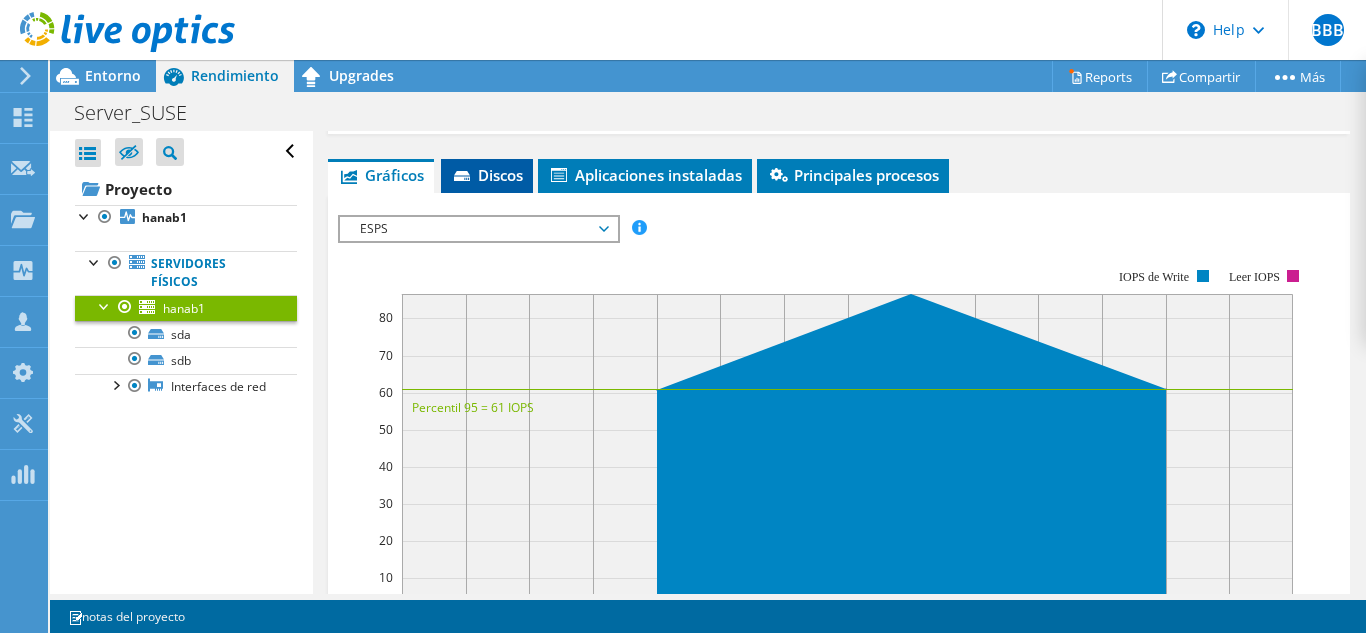 click on "Discos" at bounding box center (487, 175) 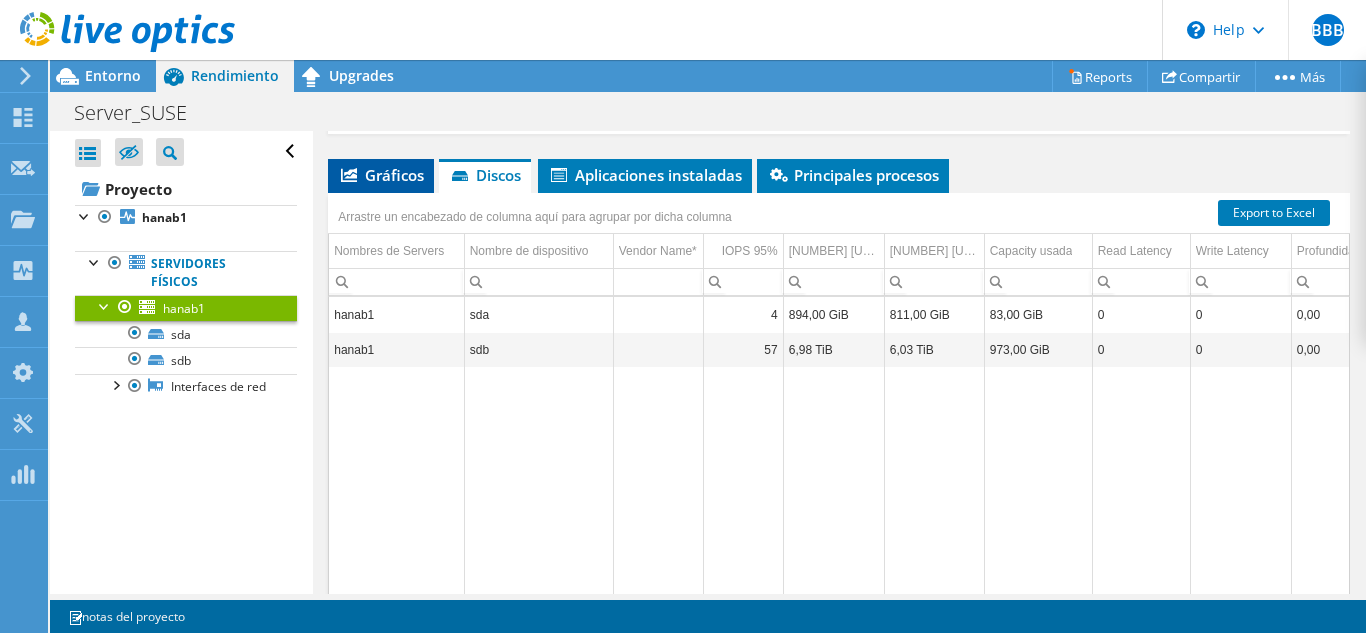 click on "Gráficos" at bounding box center (381, 175) 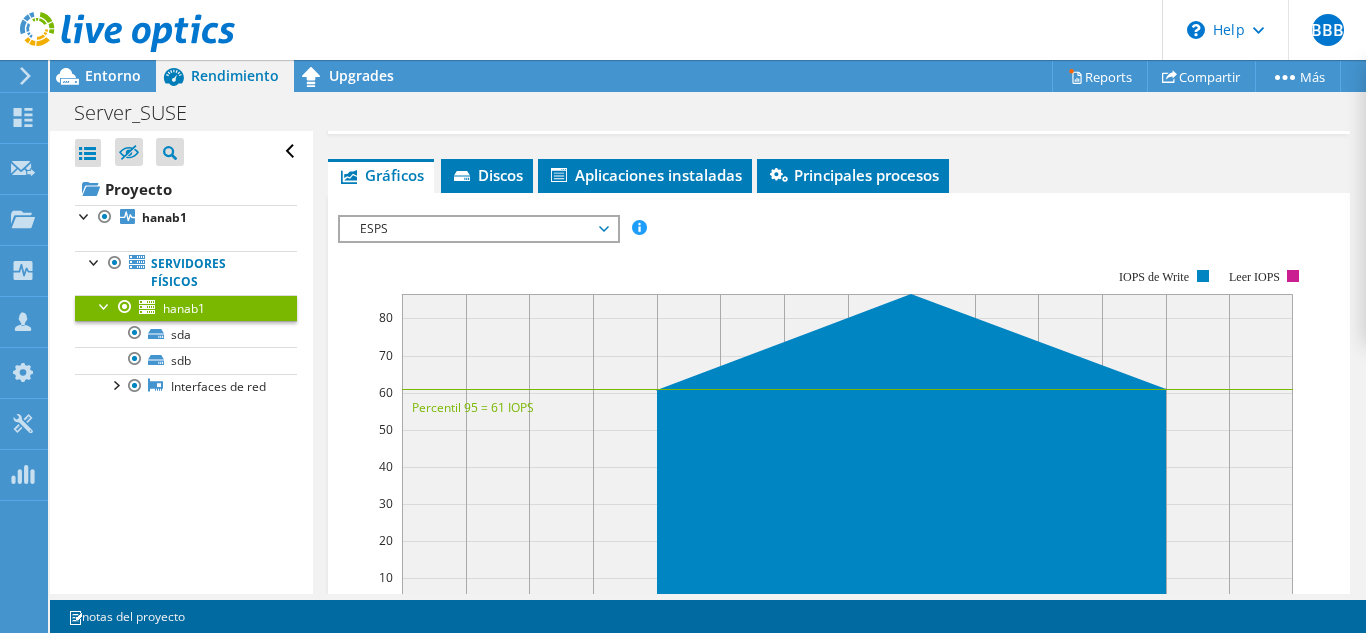 click on "ESPS" at bounding box center [478, 229] 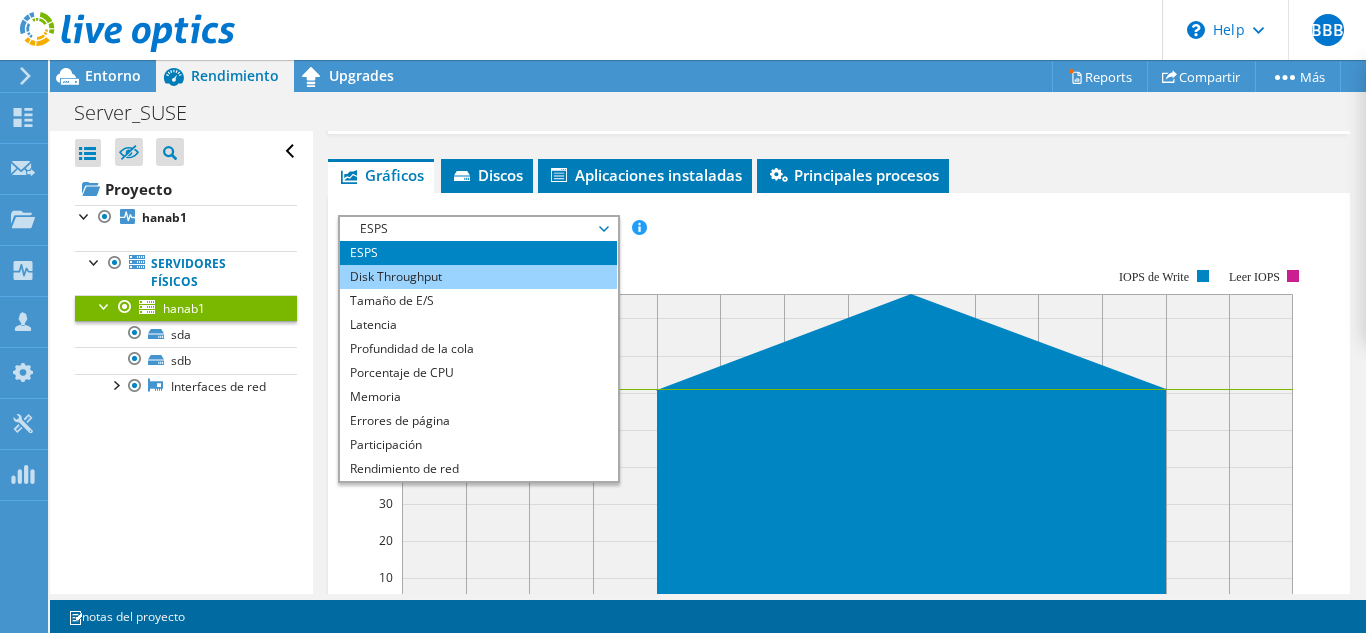 click on "Disk Throughput" at bounding box center (478, 277) 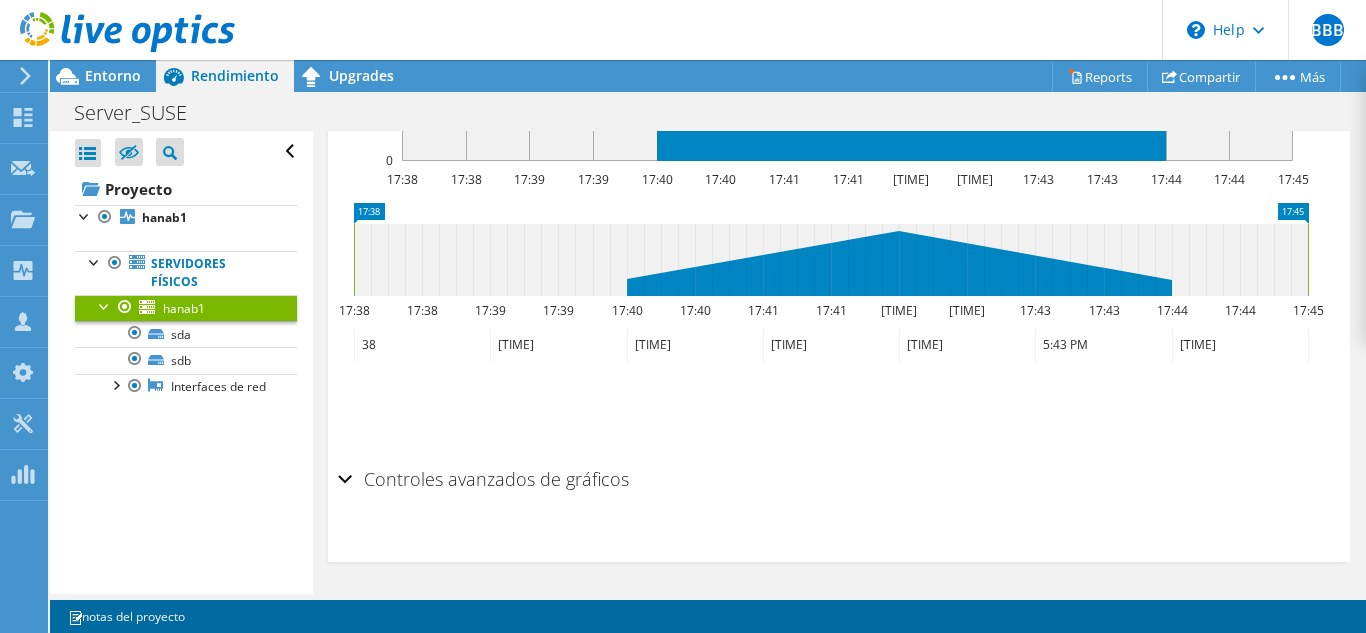 scroll, scrollTop: 1999, scrollLeft: 0, axis: vertical 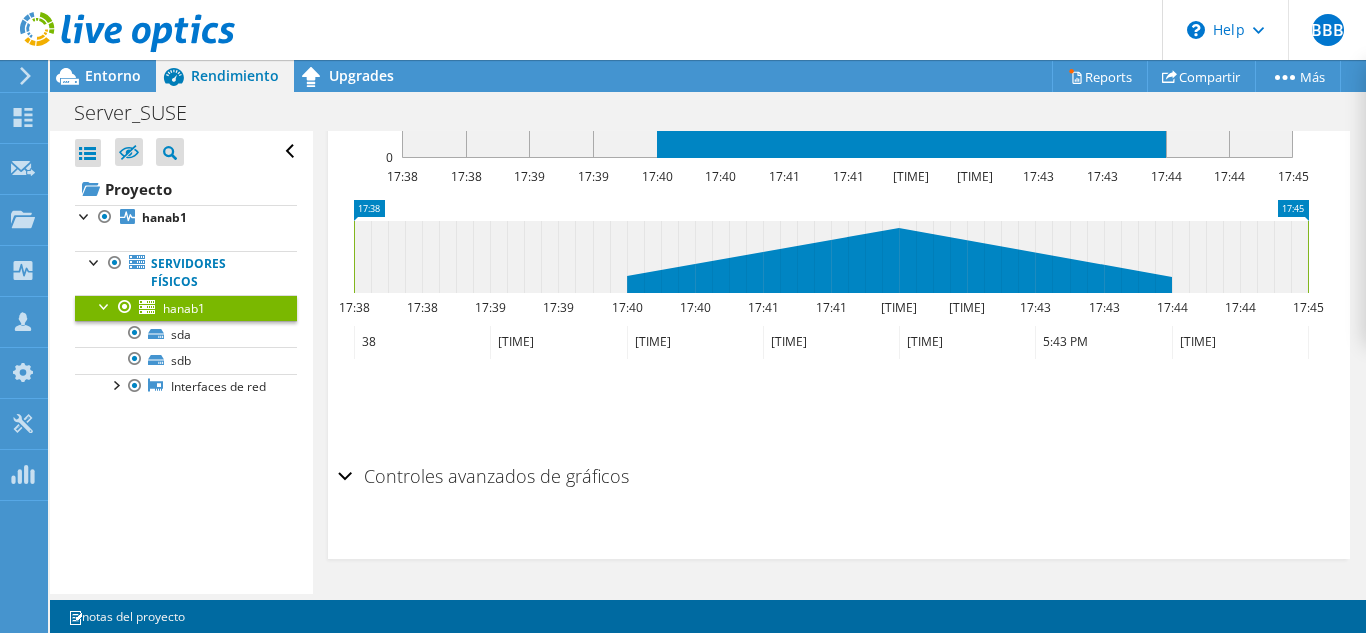 click on "Controles avanzados de gráficos" at bounding box center [839, 477] 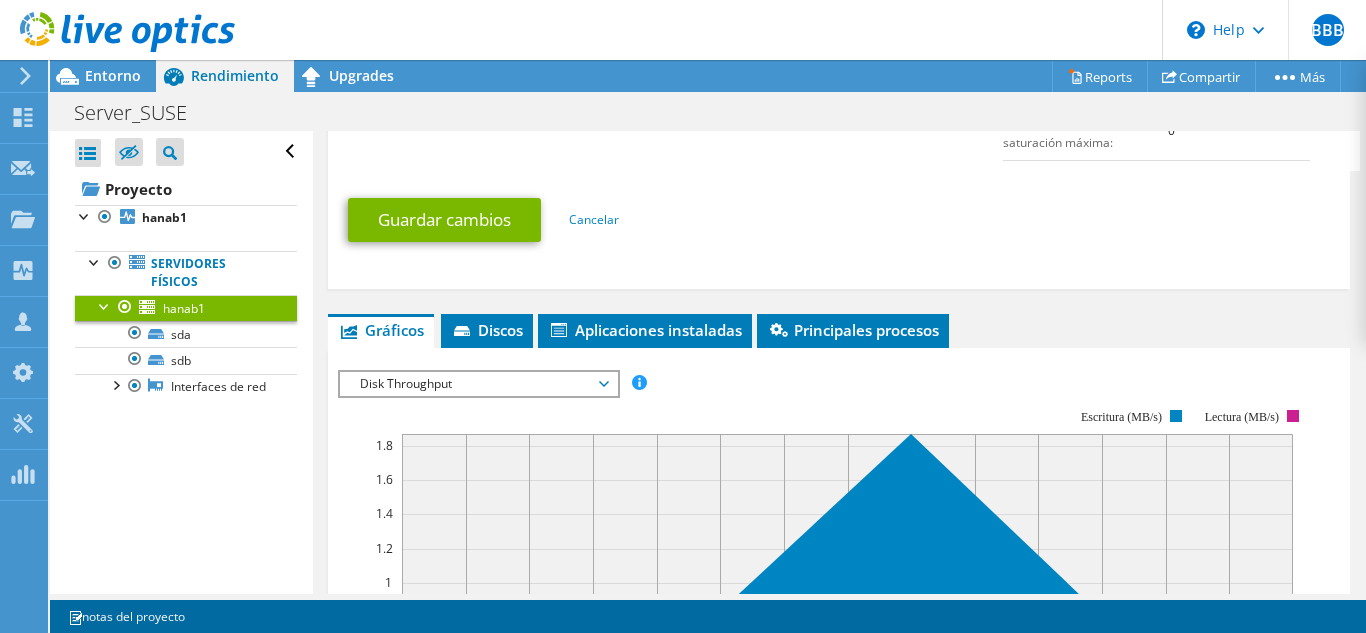 scroll, scrollTop: 1399, scrollLeft: 0, axis: vertical 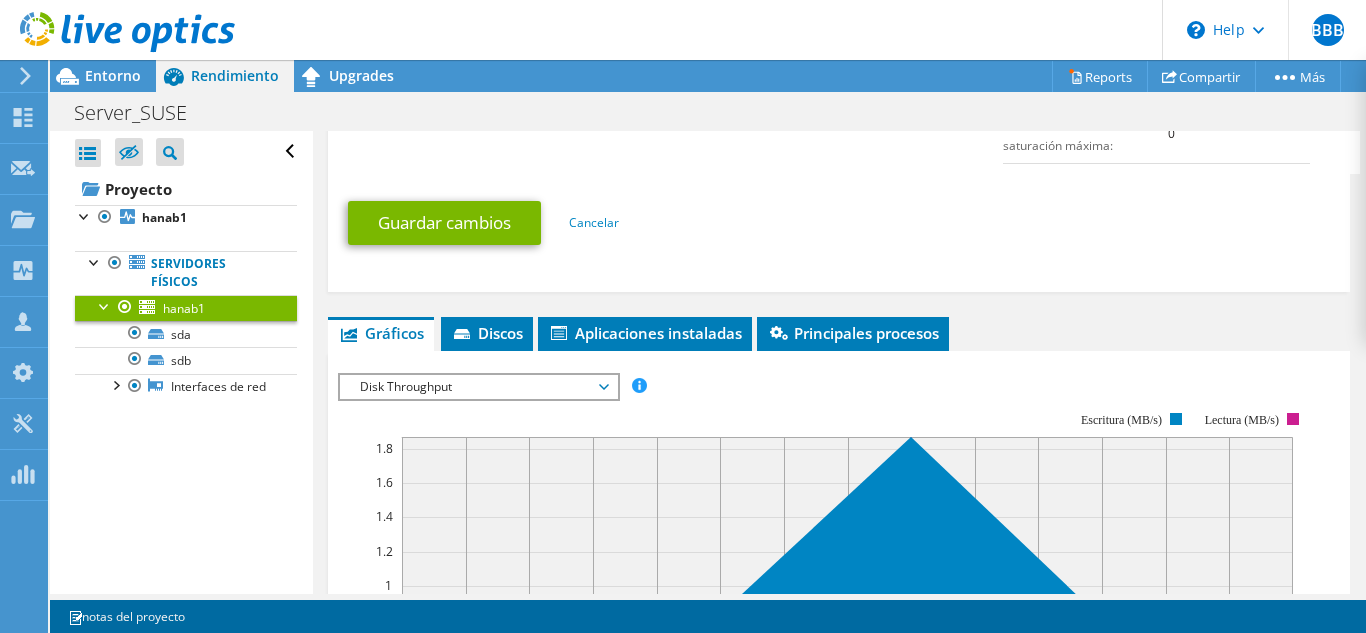 click on "Disk Throughput" at bounding box center (478, 387) 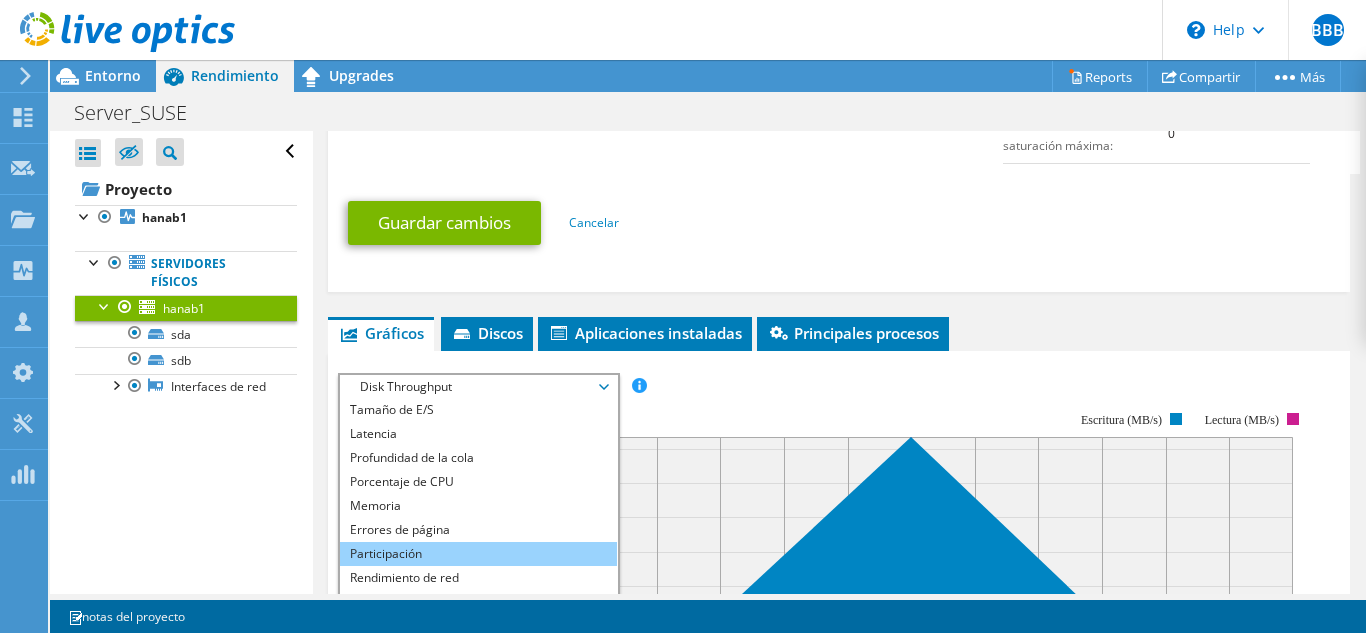 scroll, scrollTop: 72, scrollLeft: 0, axis: vertical 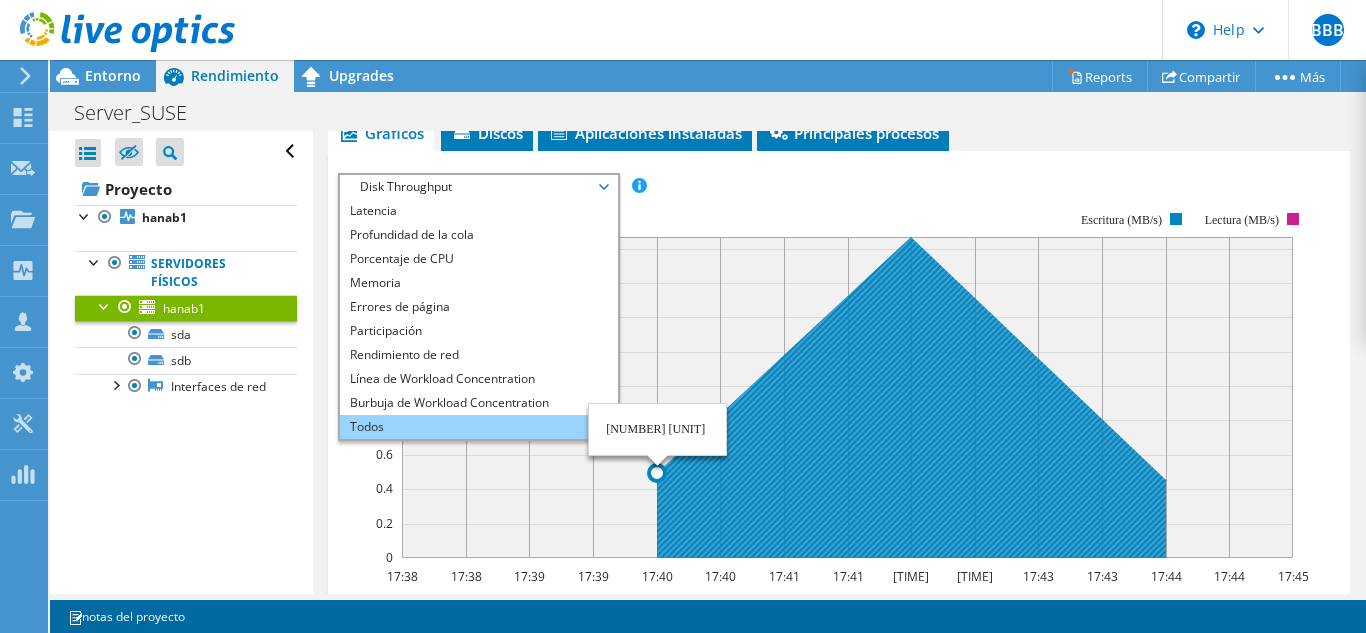 click on "Todos" at bounding box center [478, 427] 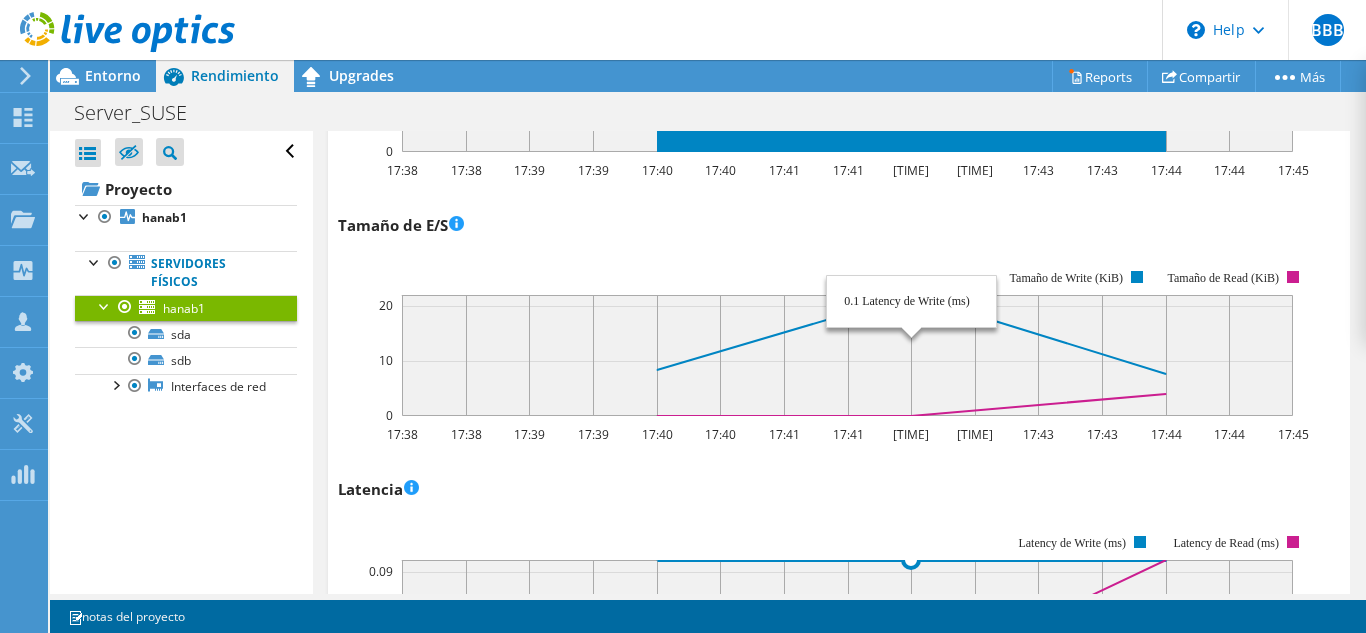 scroll, scrollTop: 1804, scrollLeft: 0, axis: vertical 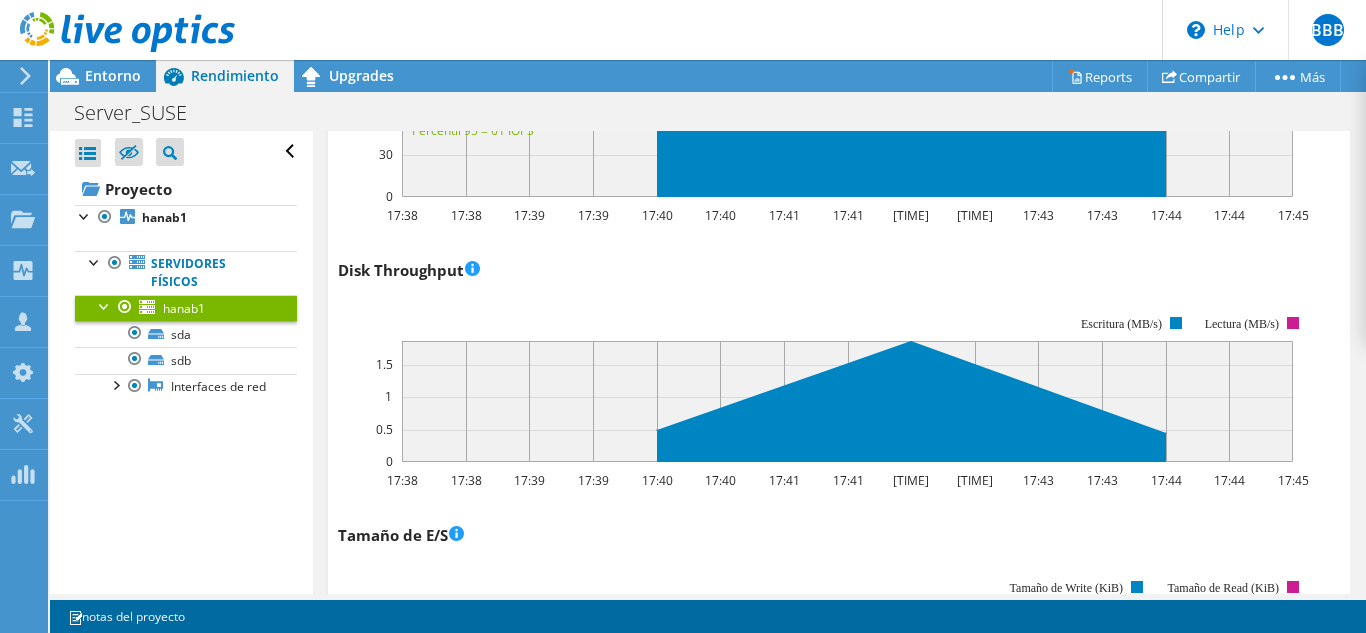 click 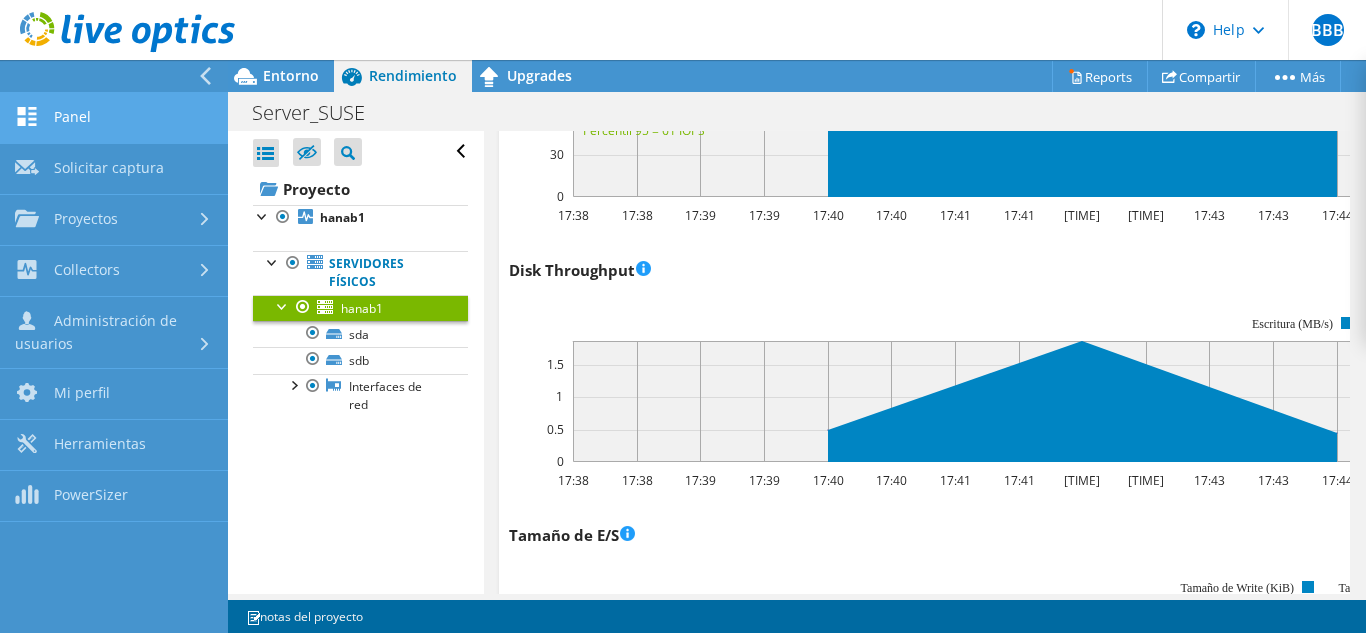 click on "Panel" at bounding box center [114, 118] 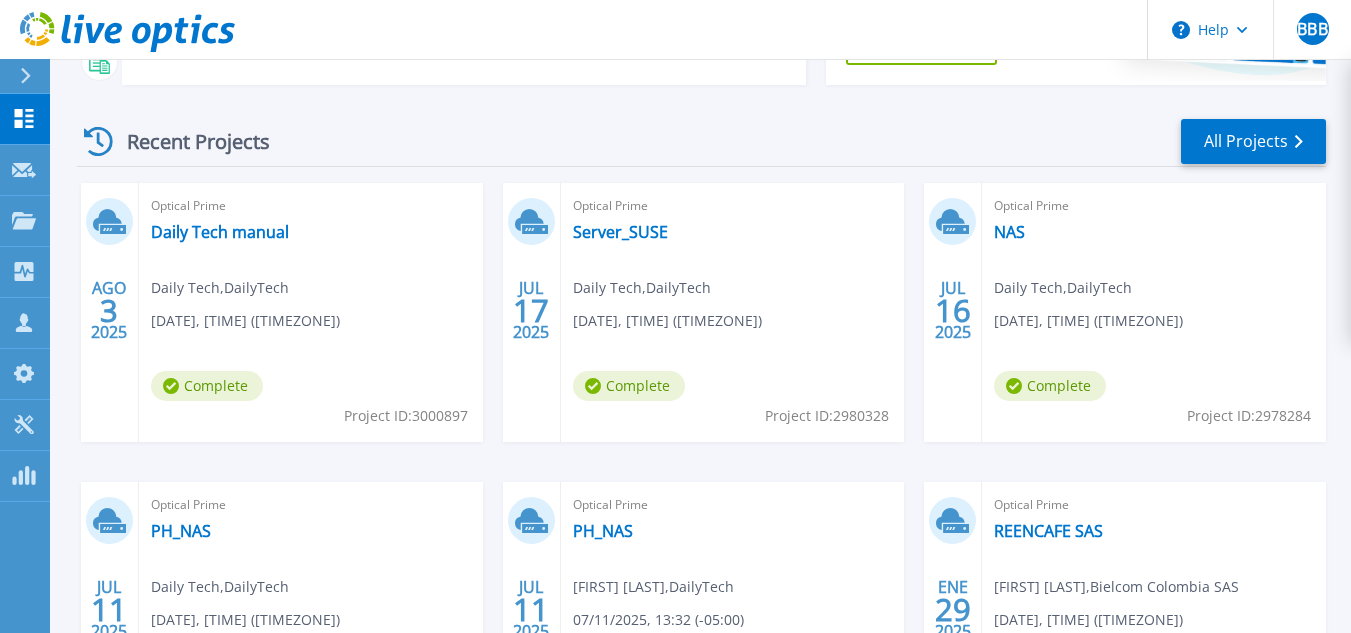 scroll, scrollTop: 300, scrollLeft: 0, axis: vertical 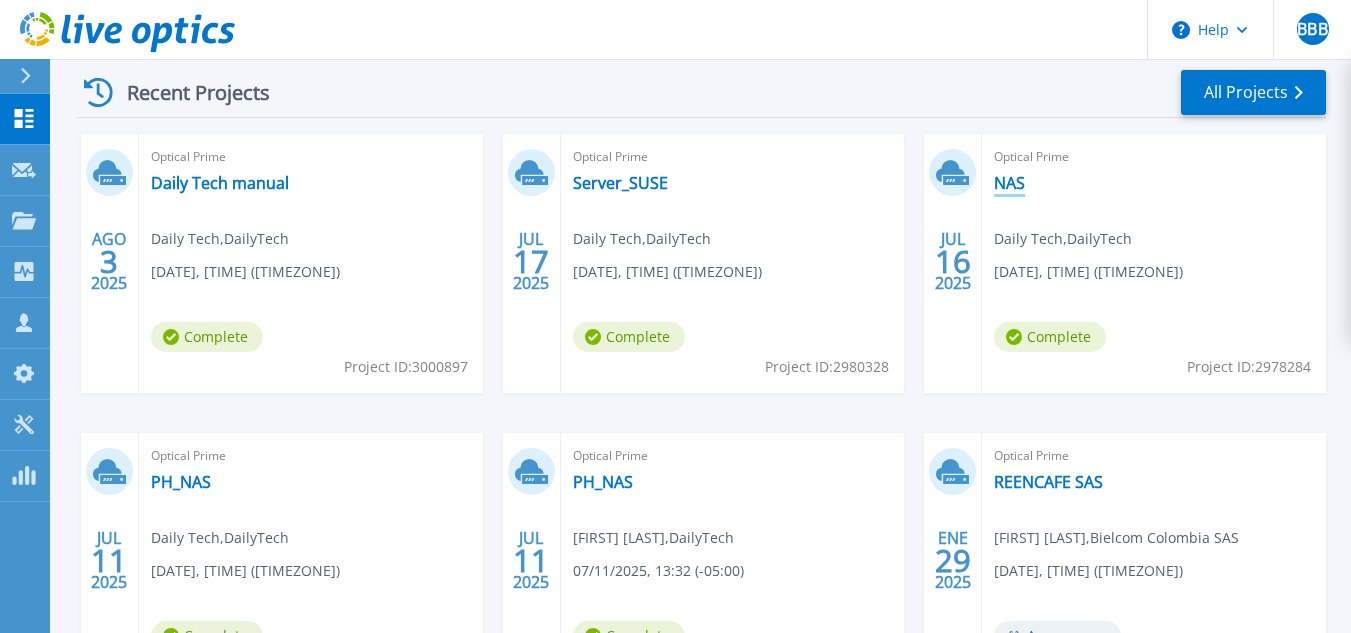 click on "NAS" at bounding box center (1009, 183) 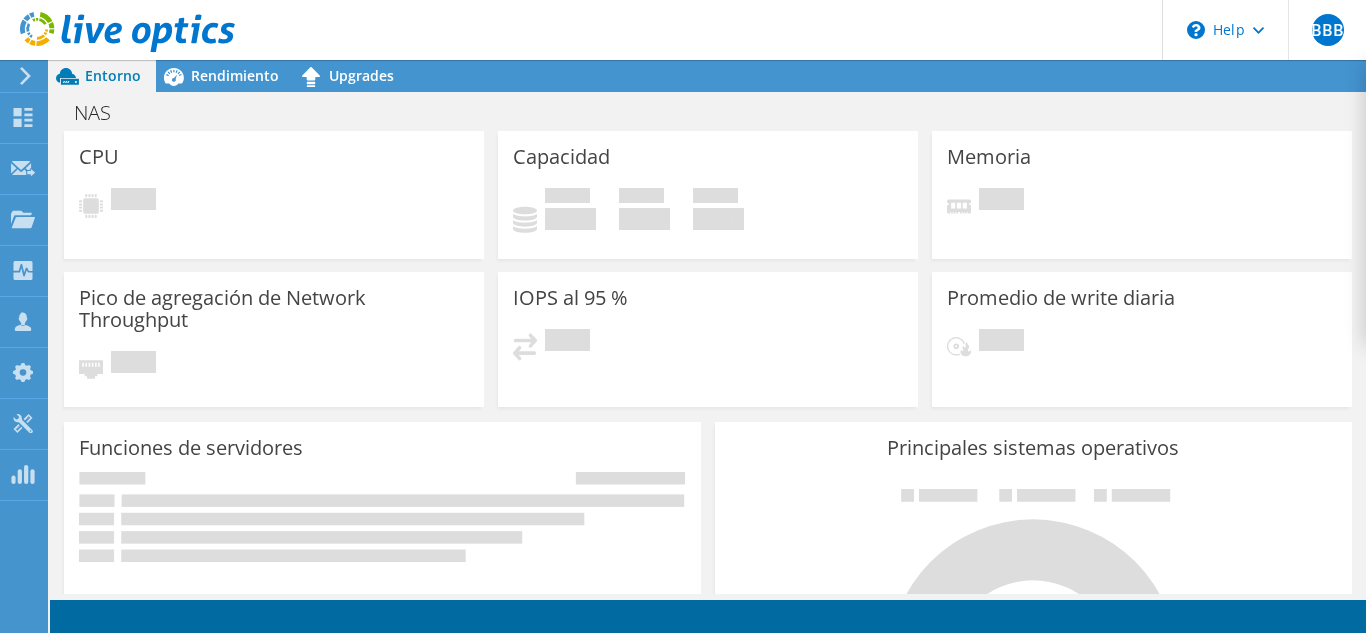 scroll, scrollTop: 0, scrollLeft: 0, axis: both 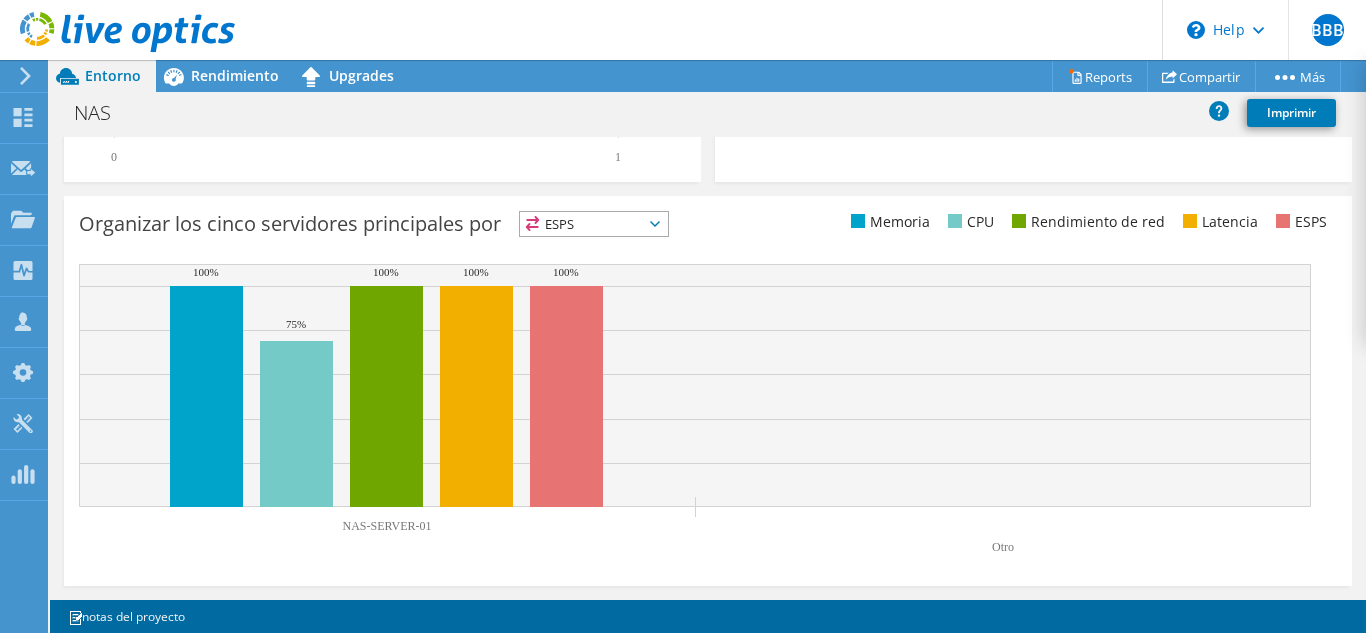 click on "ESPS" at bounding box center [594, 224] 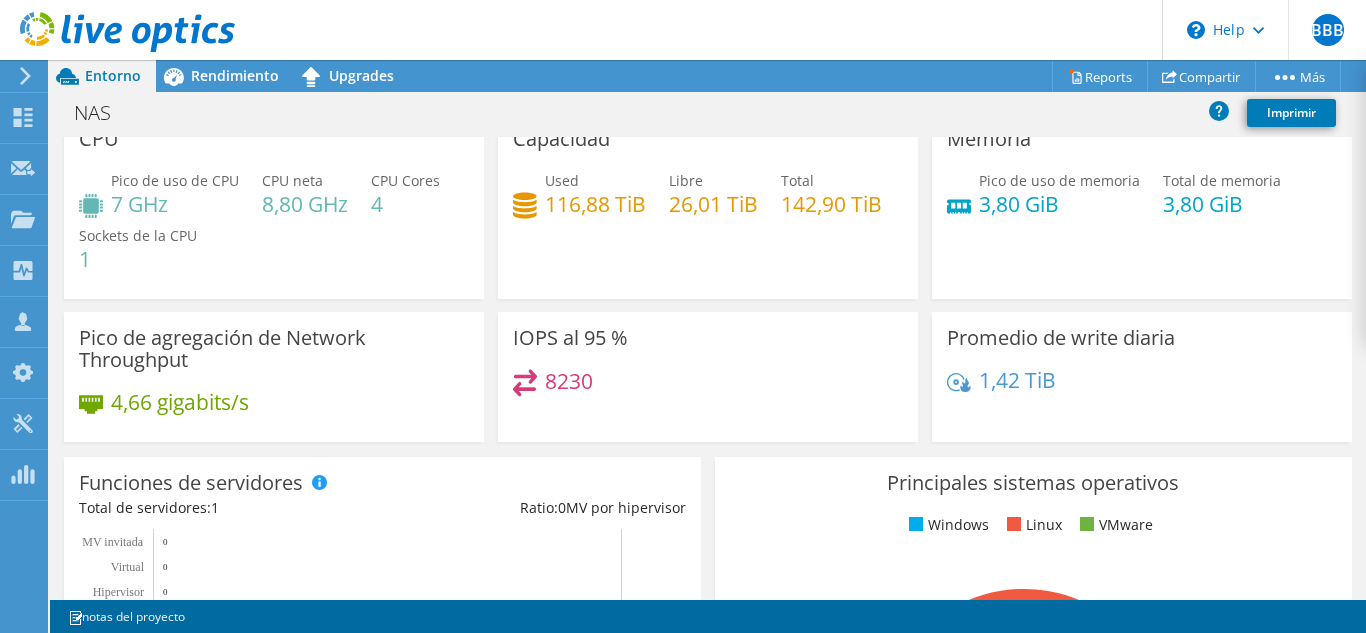scroll, scrollTop: 0, scrollLeft: 0, axis: both 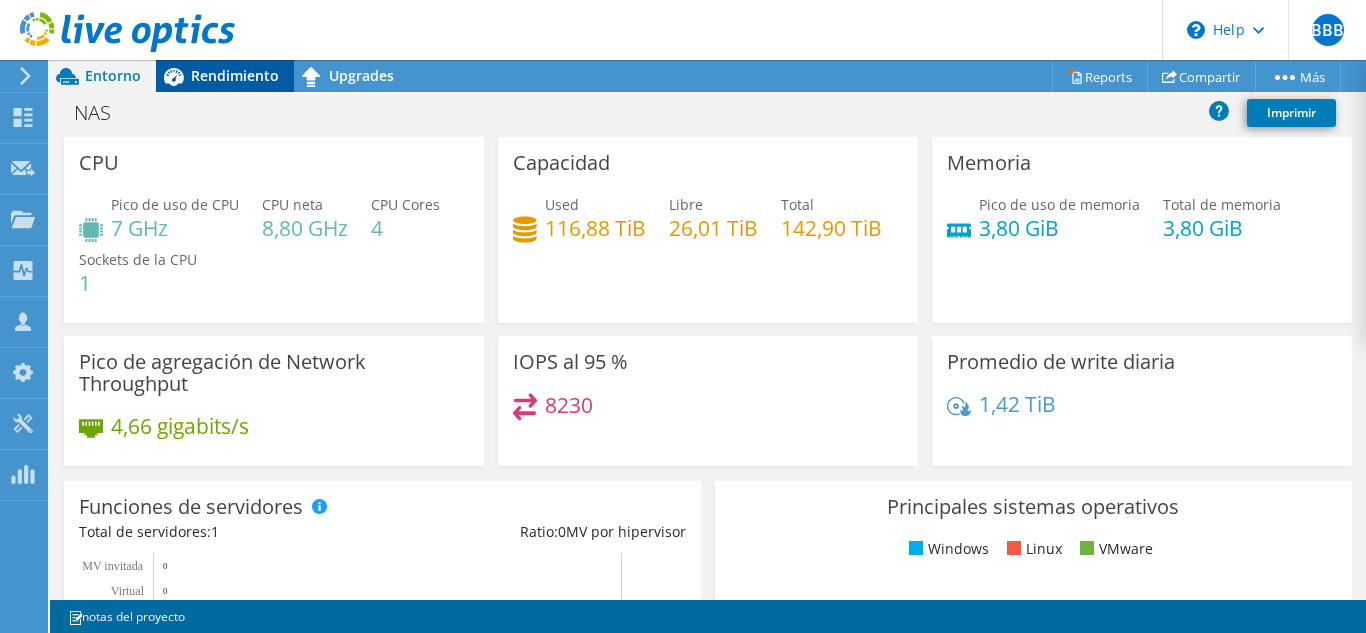 click on "Rendimiento" at bounding box center [235, 75] 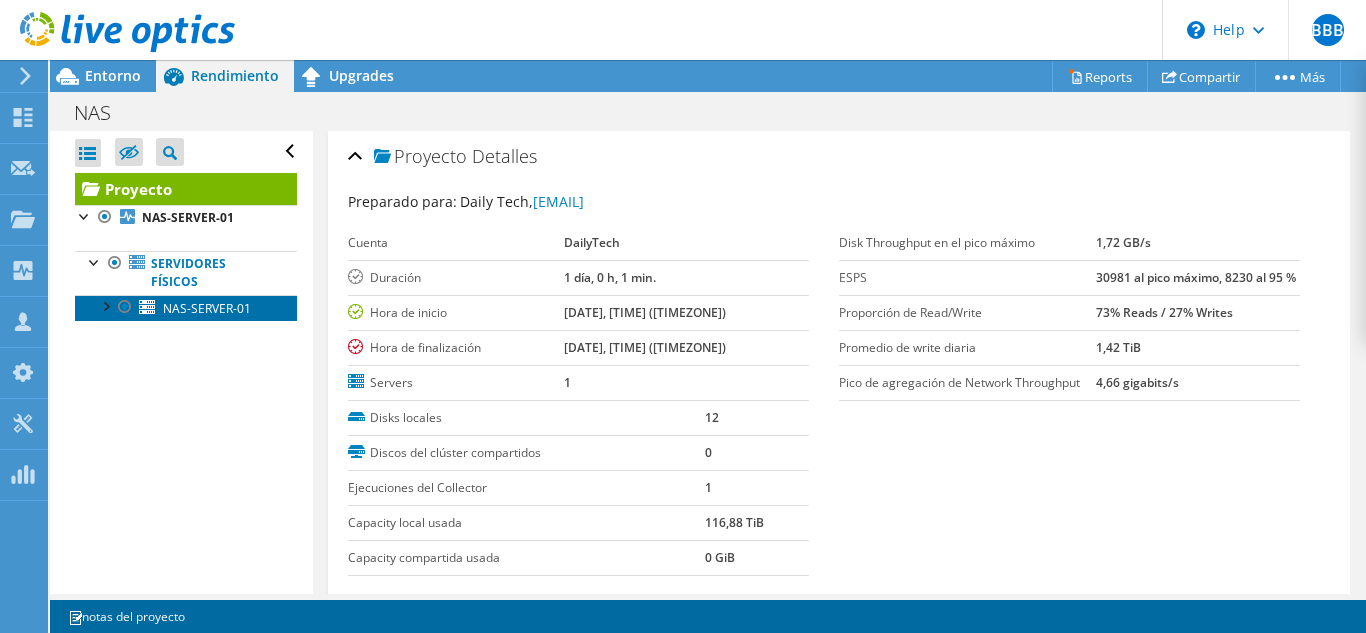 click on "NAS-SERVER-01" at bounding box center [186, 308] 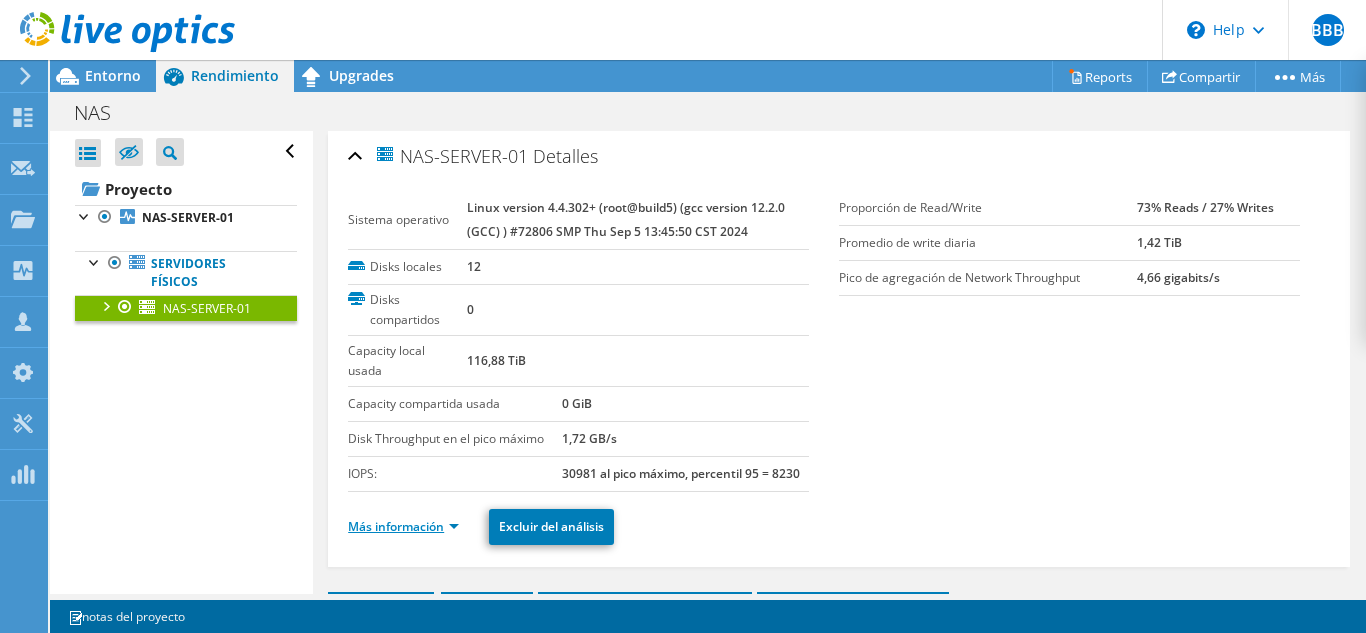click on "Más información" at bounding box center (403, 526) 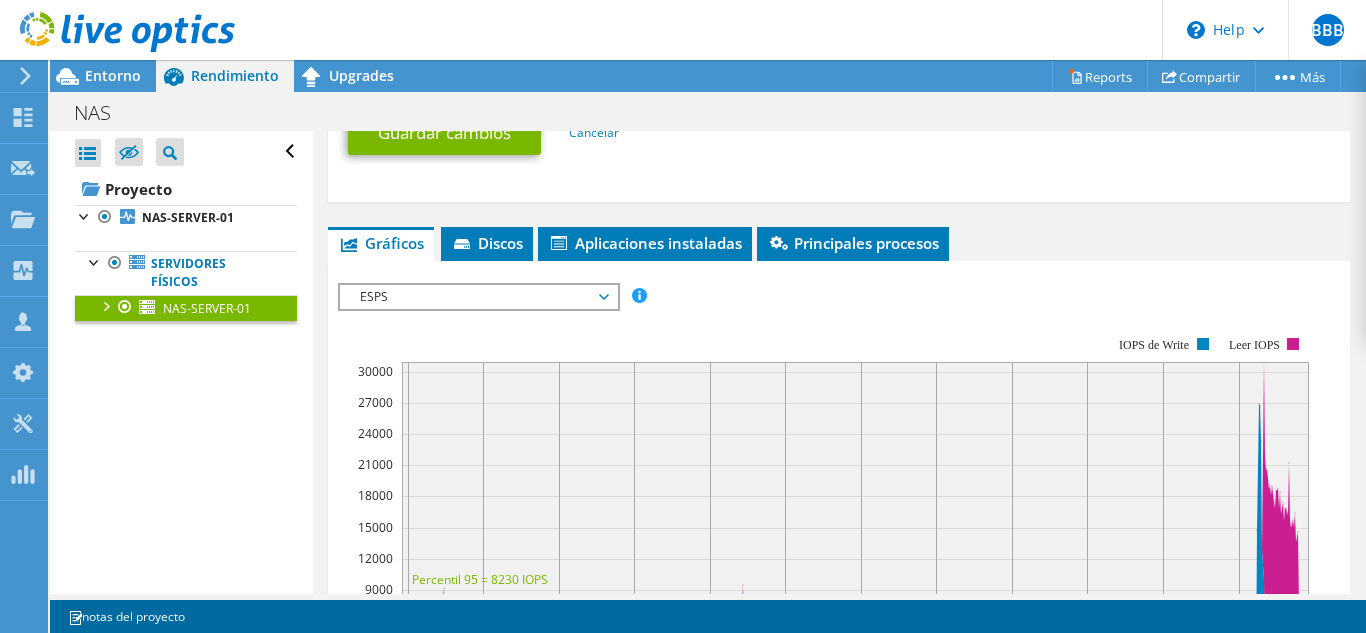 scroll, scrollTop: 1500, scrollLeft: 0, axis: vertical 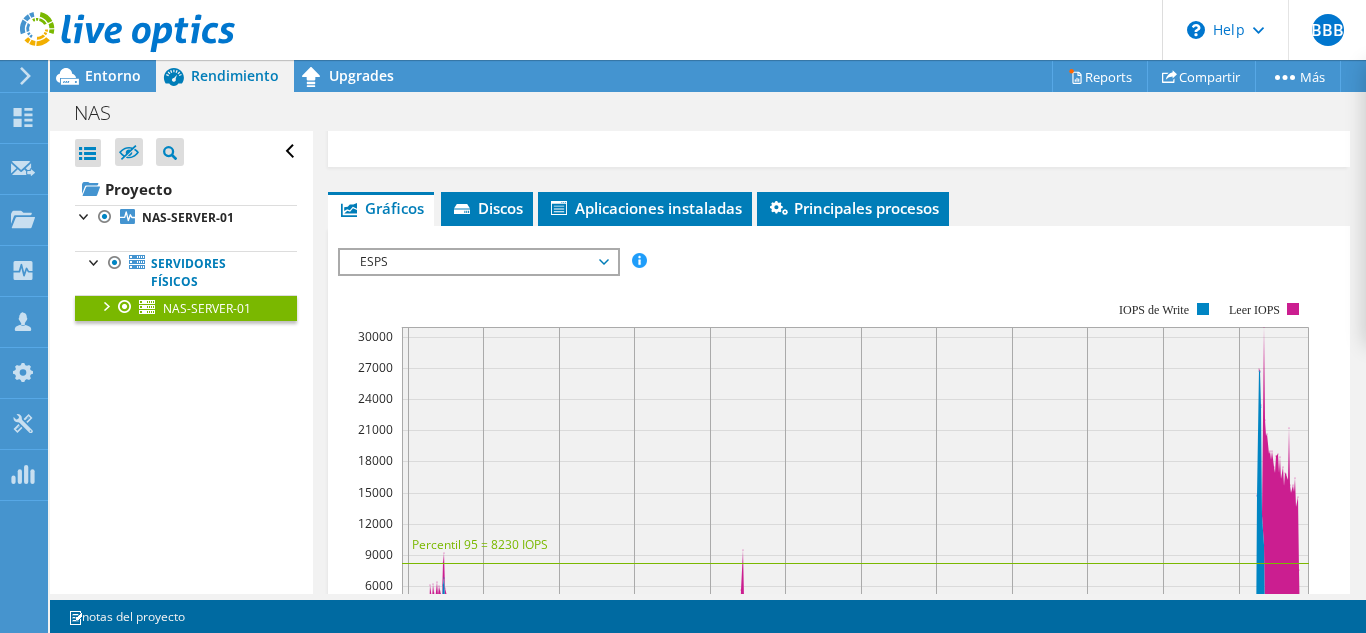 click on "ESPS" at bounding box center [478, 262] 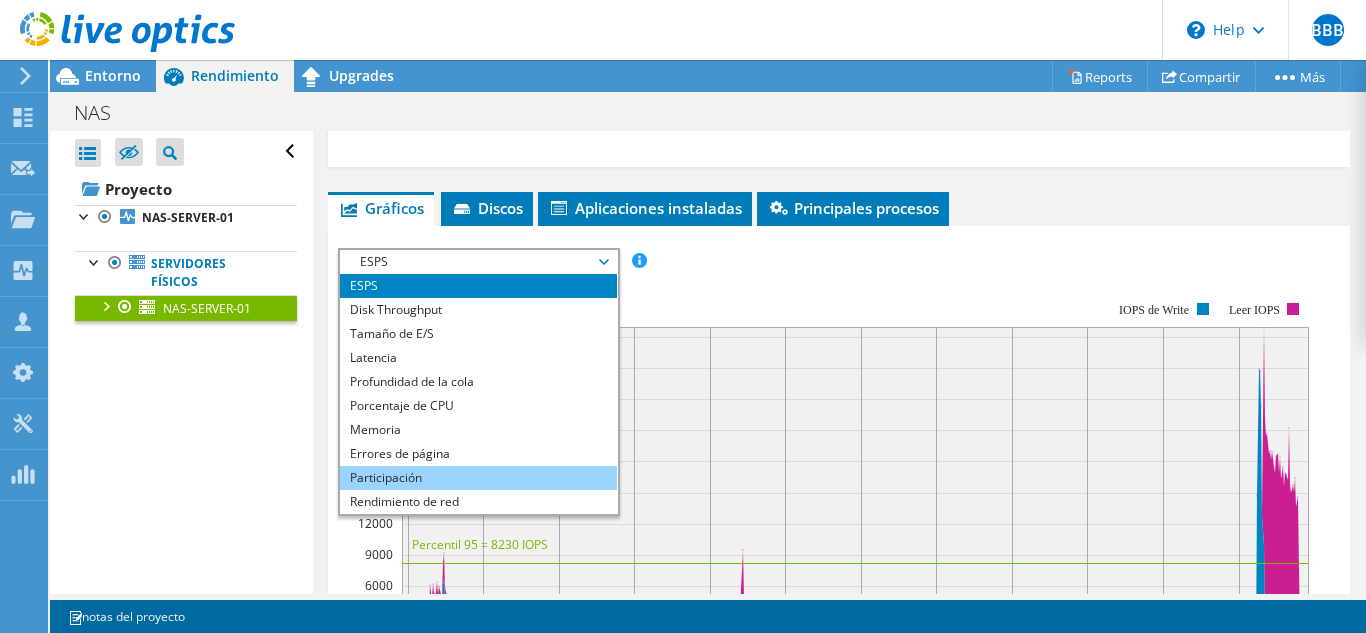 scroll, scrollTop: 72, scrollLeft: 0, axis: vertical 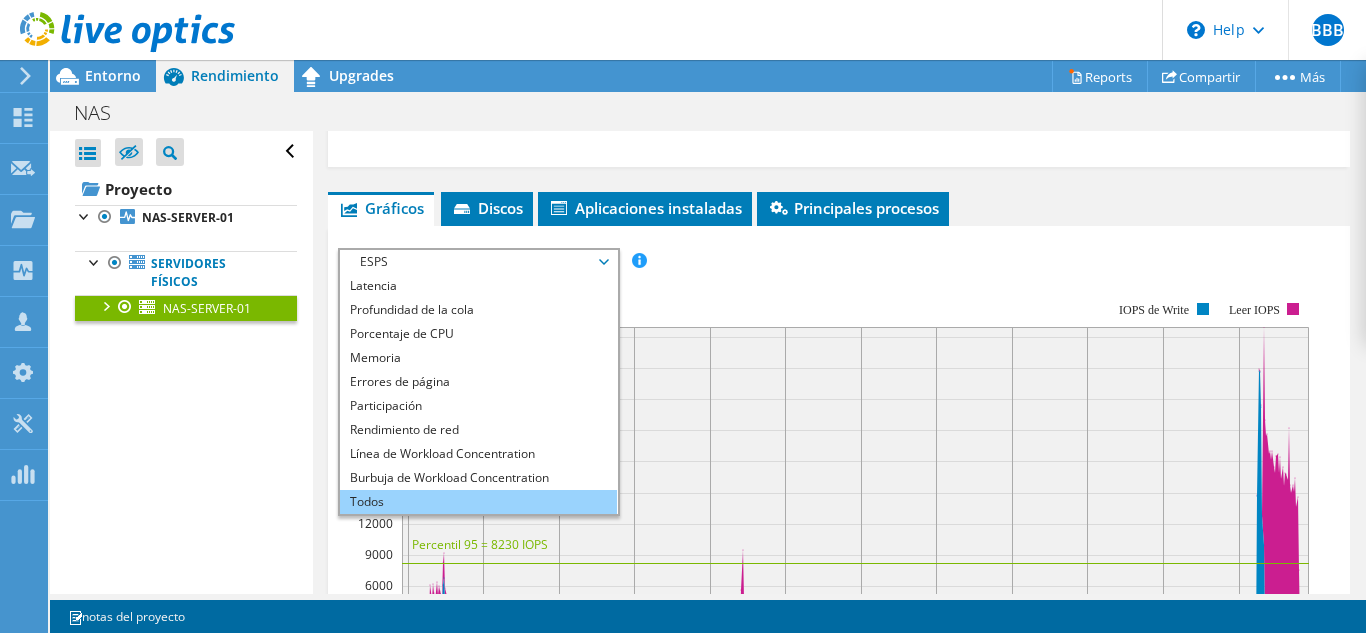 click on "Todos" at bounding box center (478, 502) 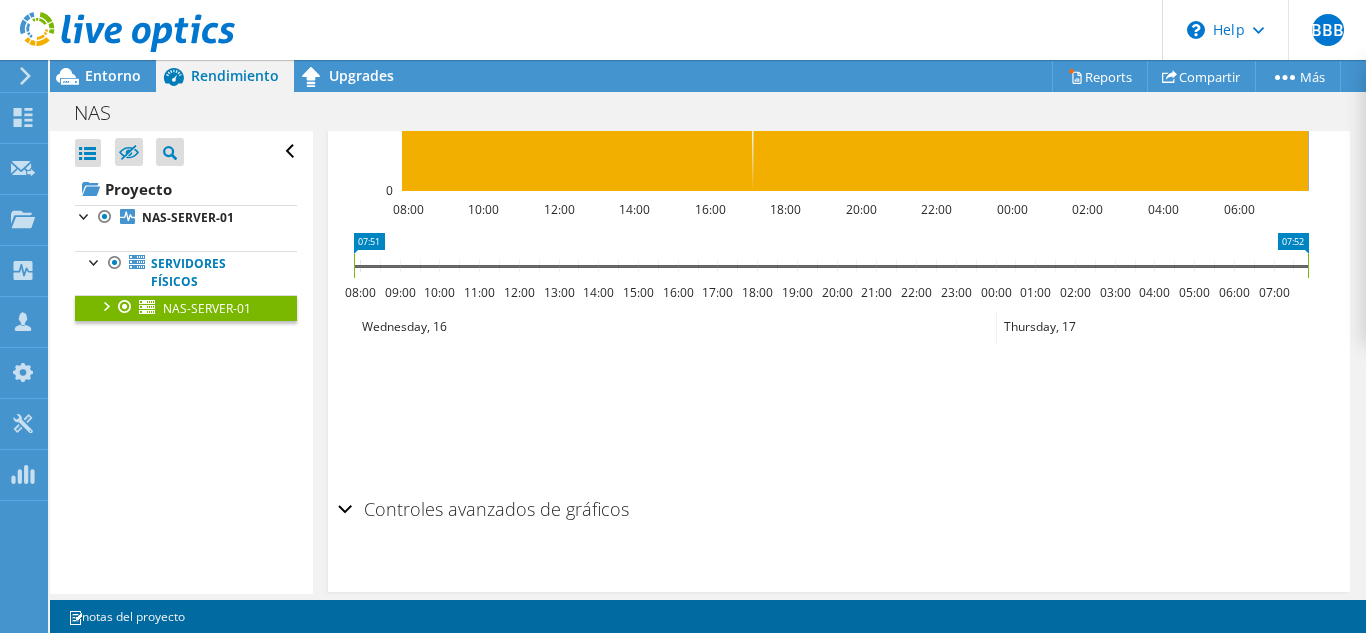 scroll, scrollTop: 4200, scrollLeft: 0, axis: vertical 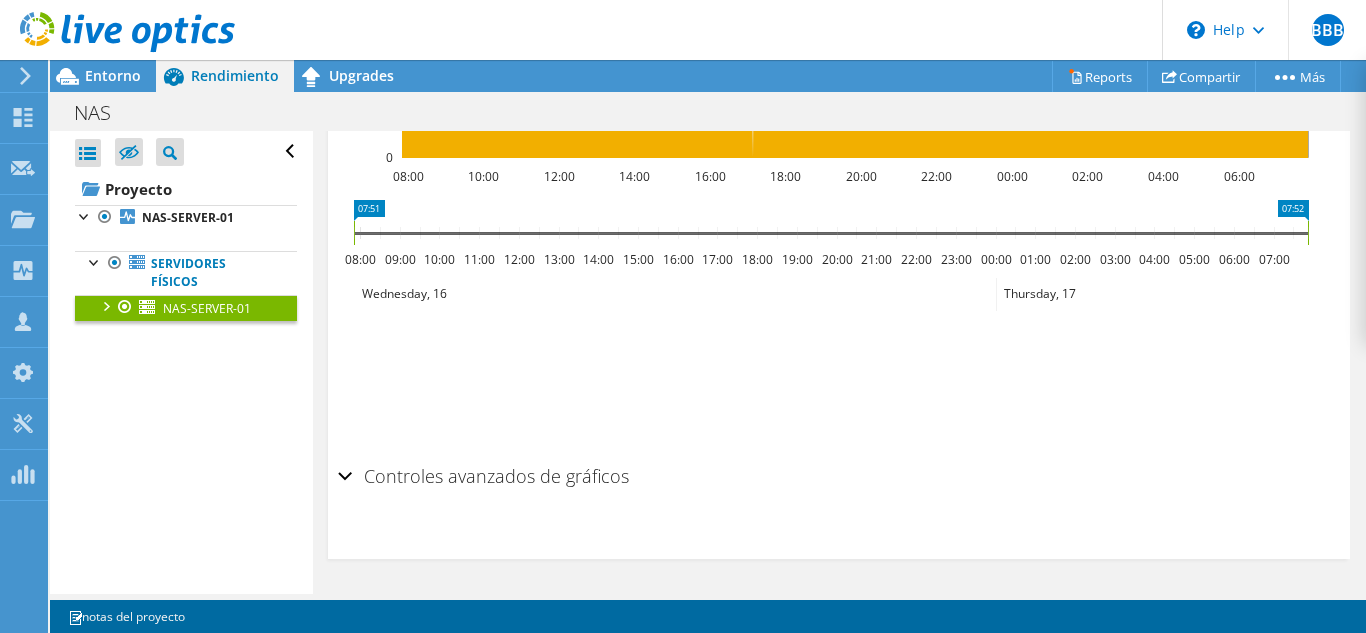 click on "Controles avanzados de gráficos" at bounding box center (839, 477) 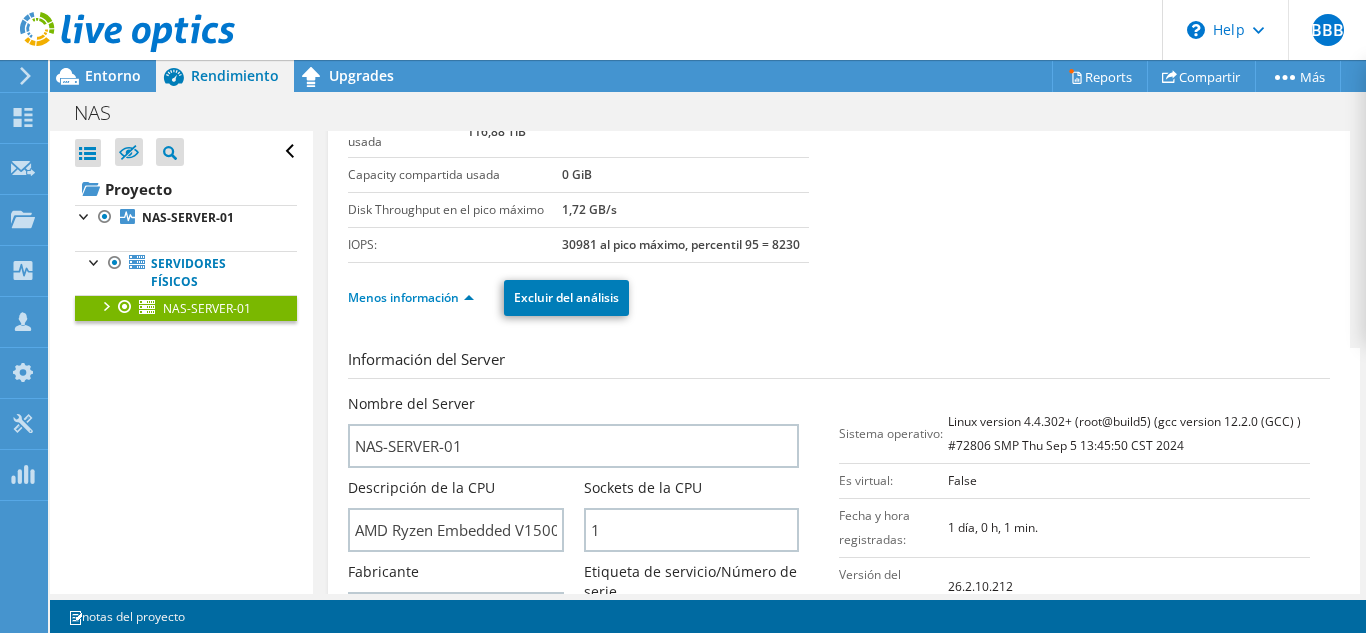 scroll, scrollTop: 0, scrollLeft: 0, axis: both 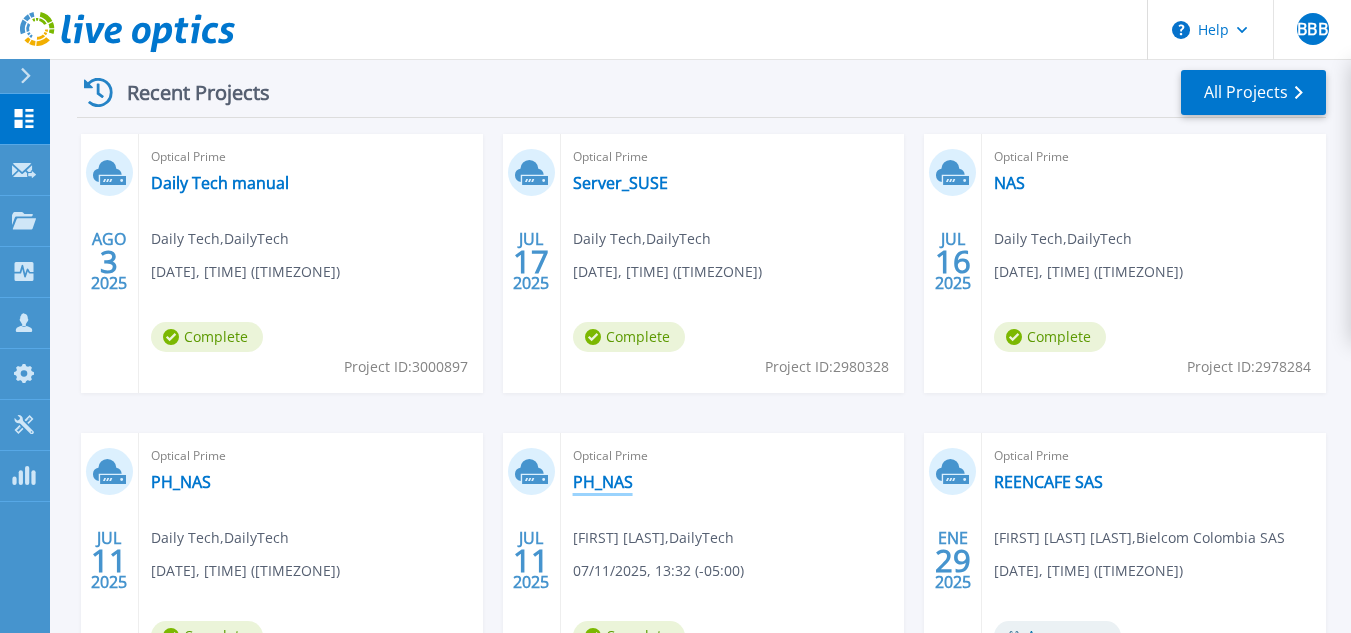 click on "PH_NAS" at bounding box center [603, 482] 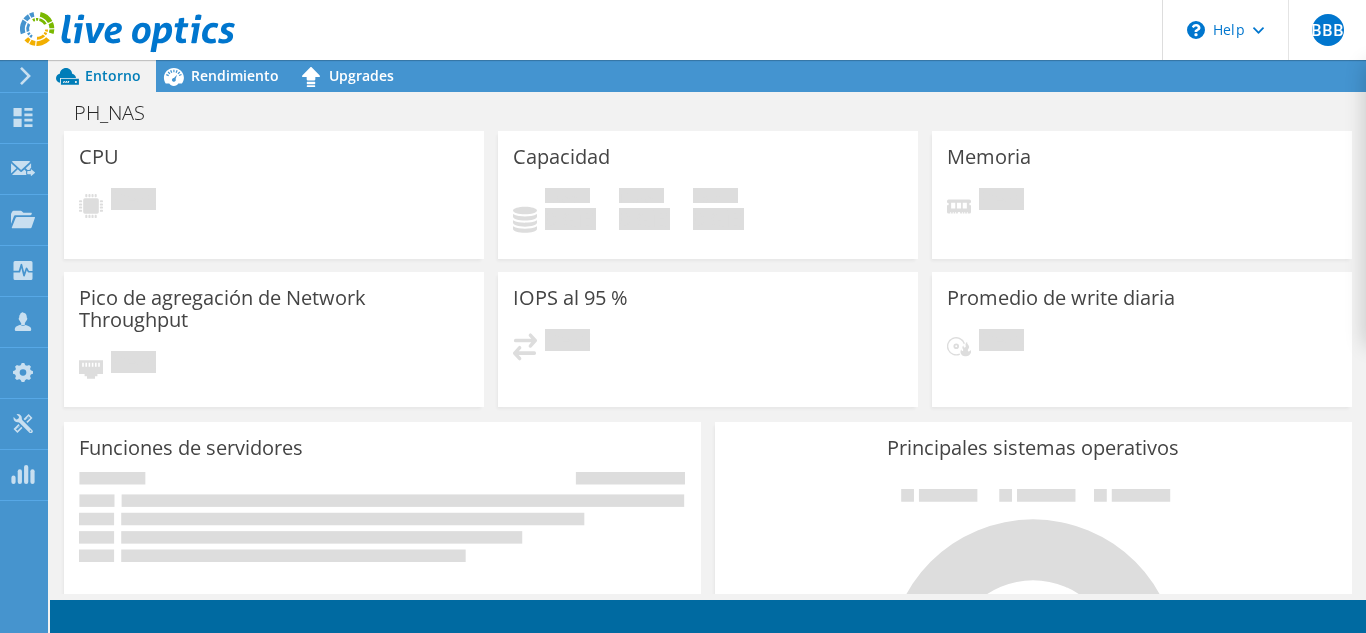 scroll, scrollTop: 0, scrollLeft: 0, axis: both 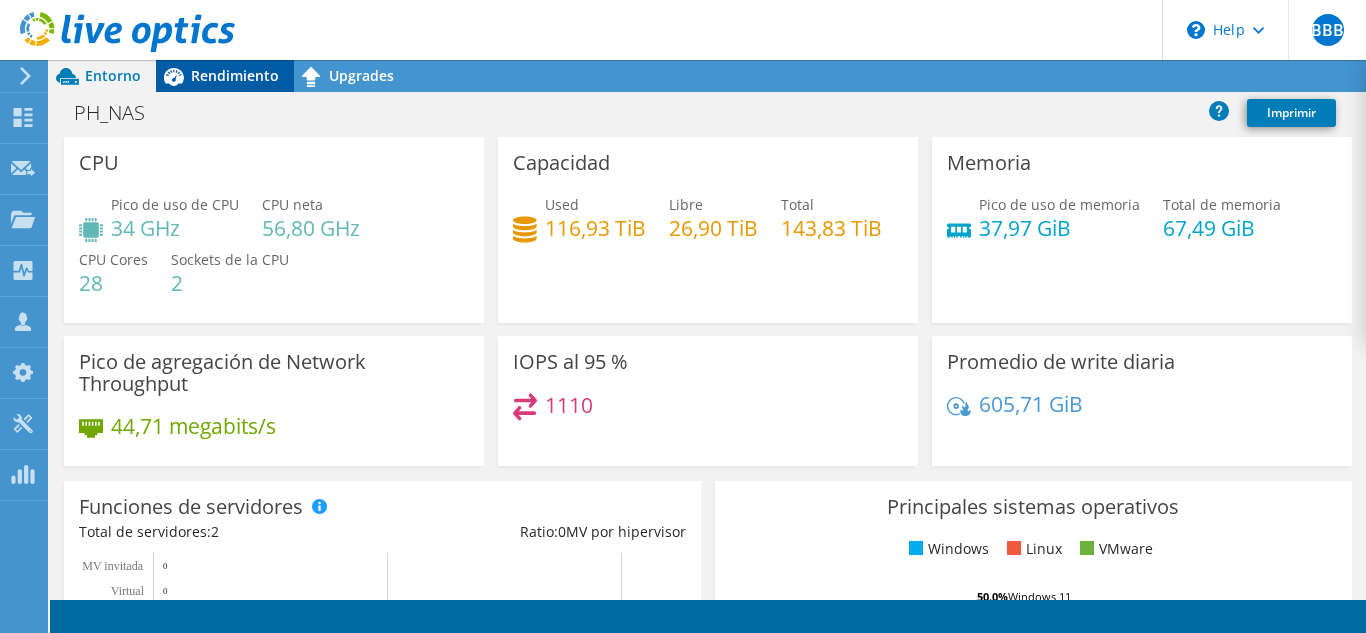 click on "Rendimiento" at bounding box center (235, 75) 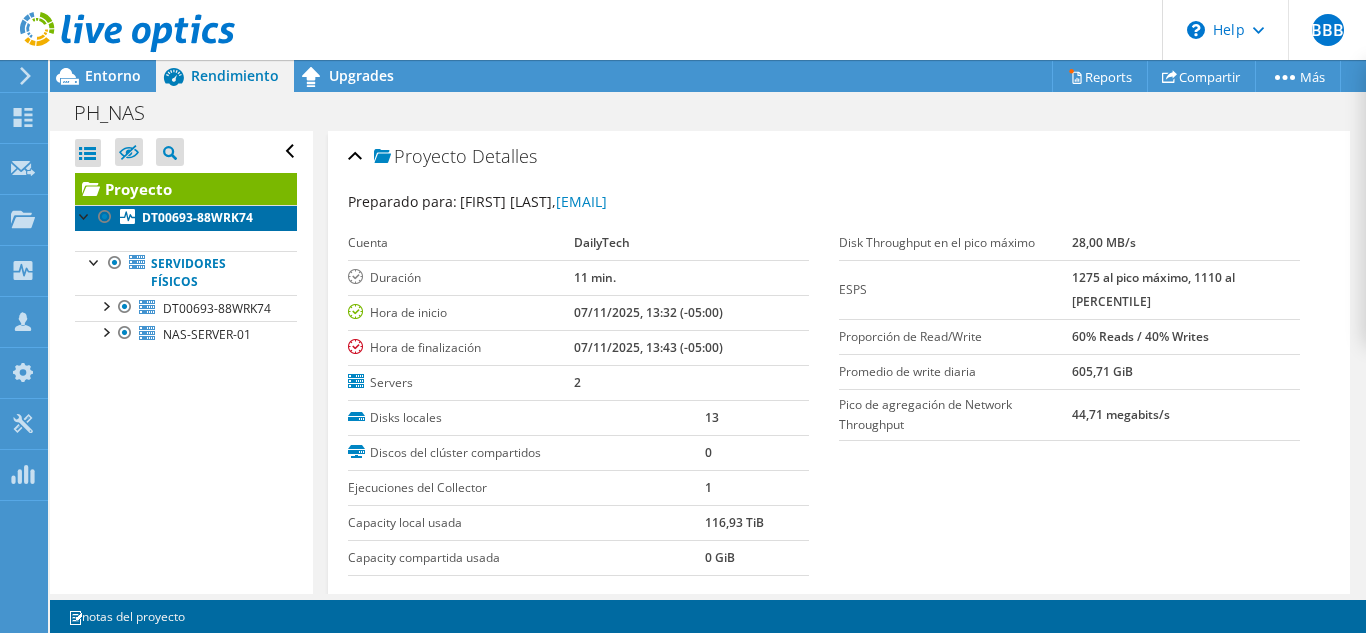 click on "DT00693-88WRK74" at bounding box center [197, 217] 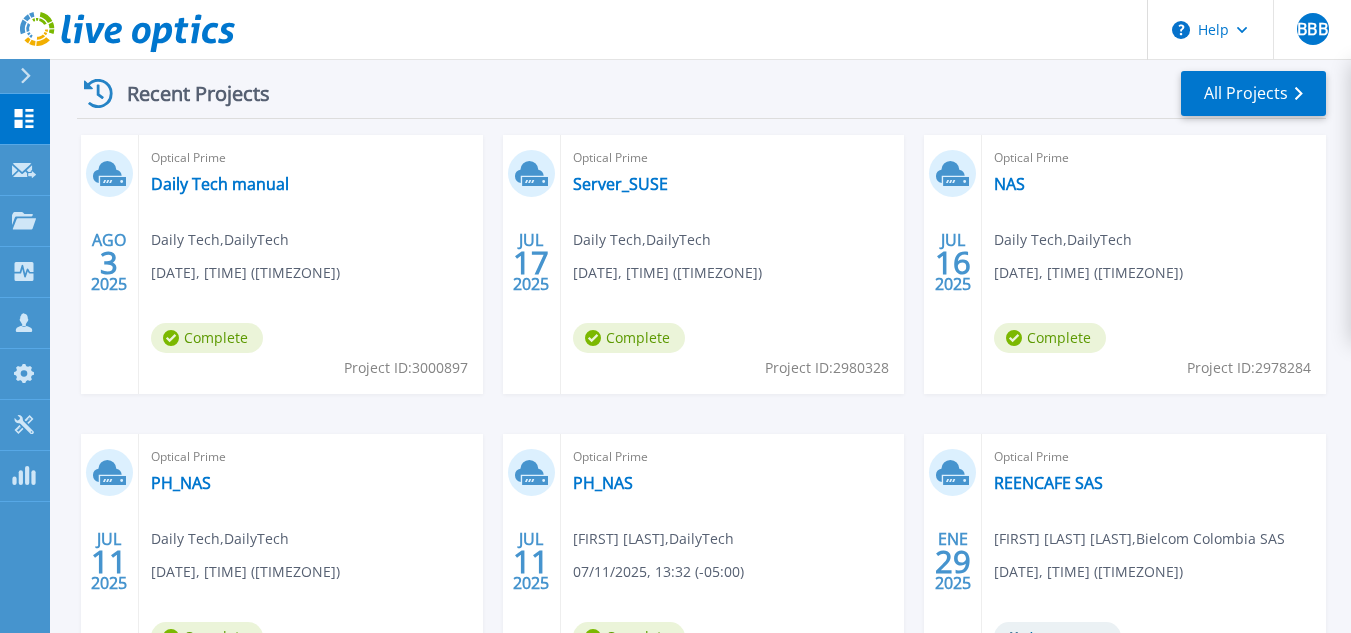 scroll, scrollTop: 300, scrollLeft: 0, axis: vertical 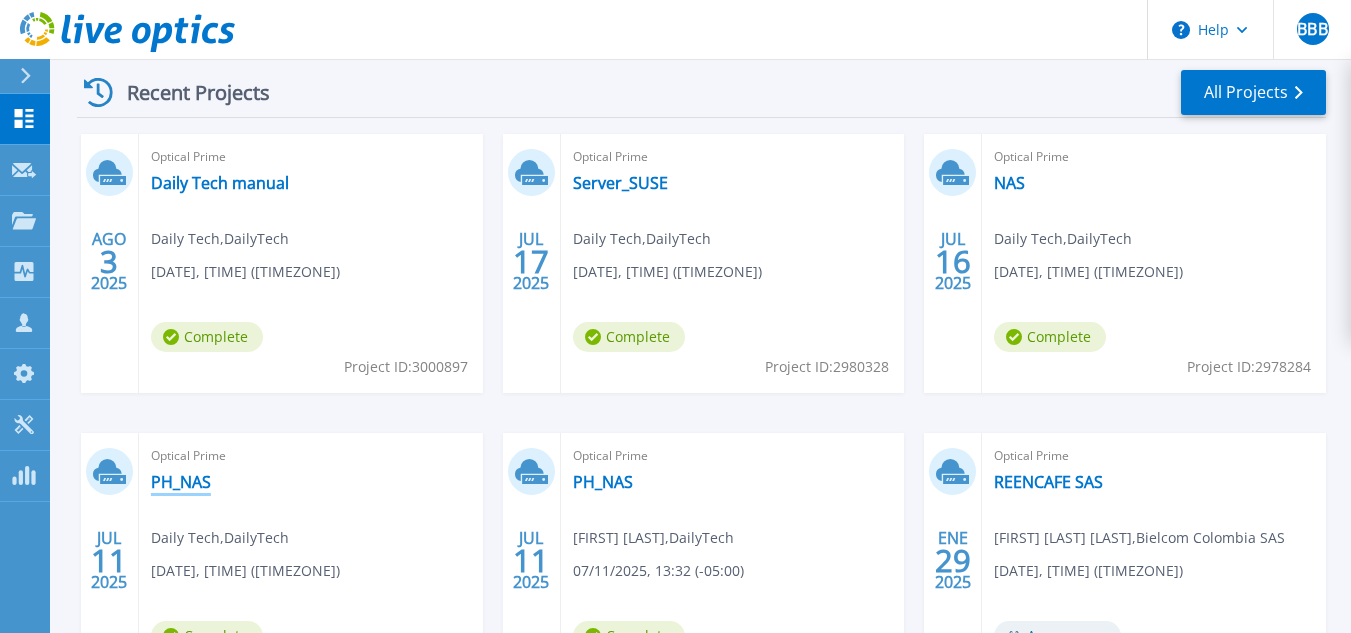 click on "PH_NAS" at bounding box center (181, 482) 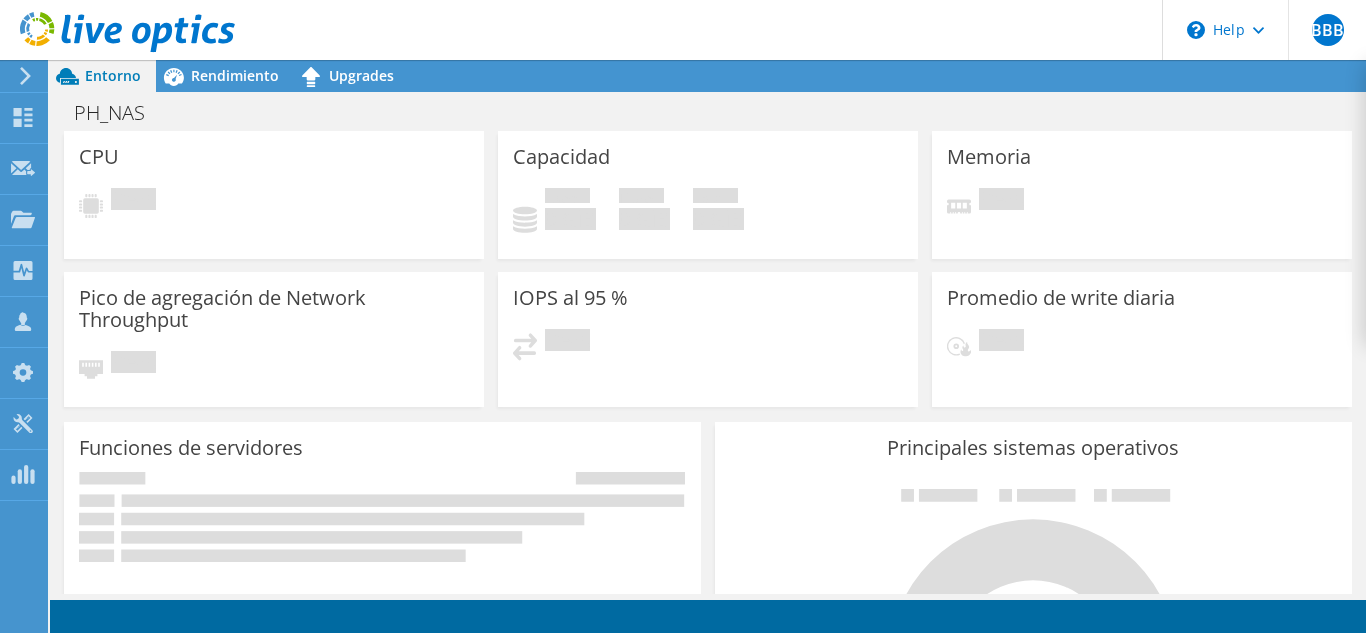 scroll, scrollTop: 0, scrollLeft: 0, axis: both 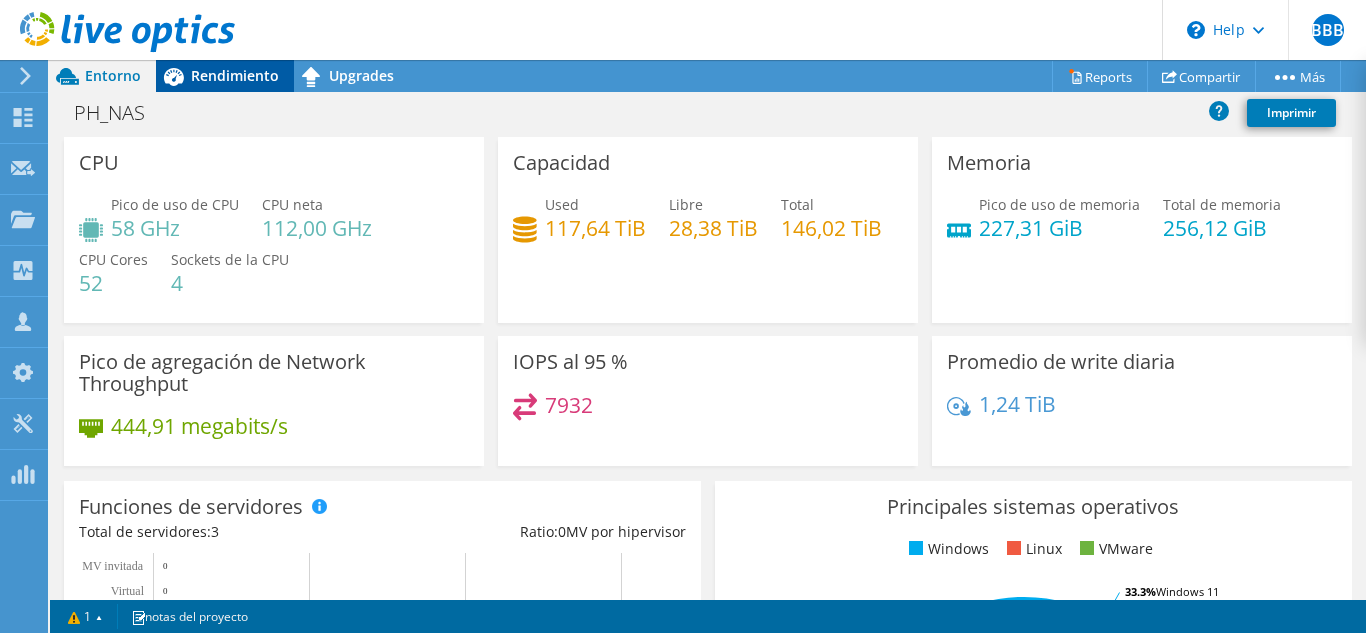 click on "Rendimiento" at bounding box center [235, 75] 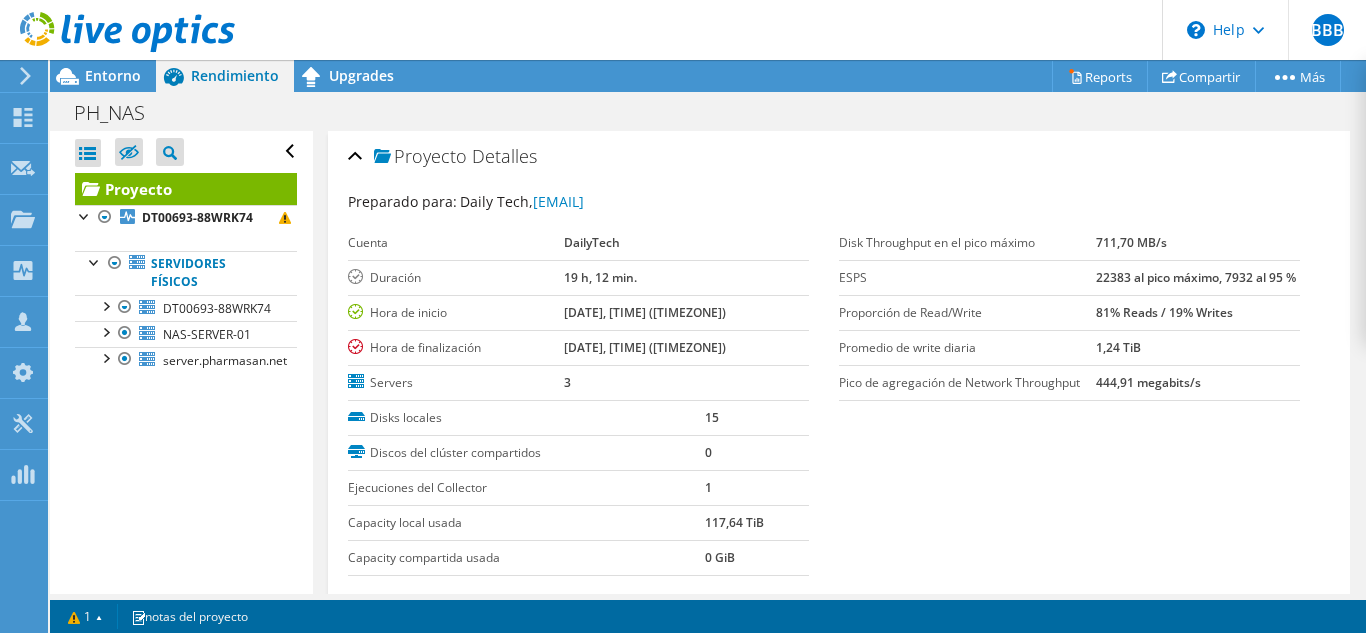click 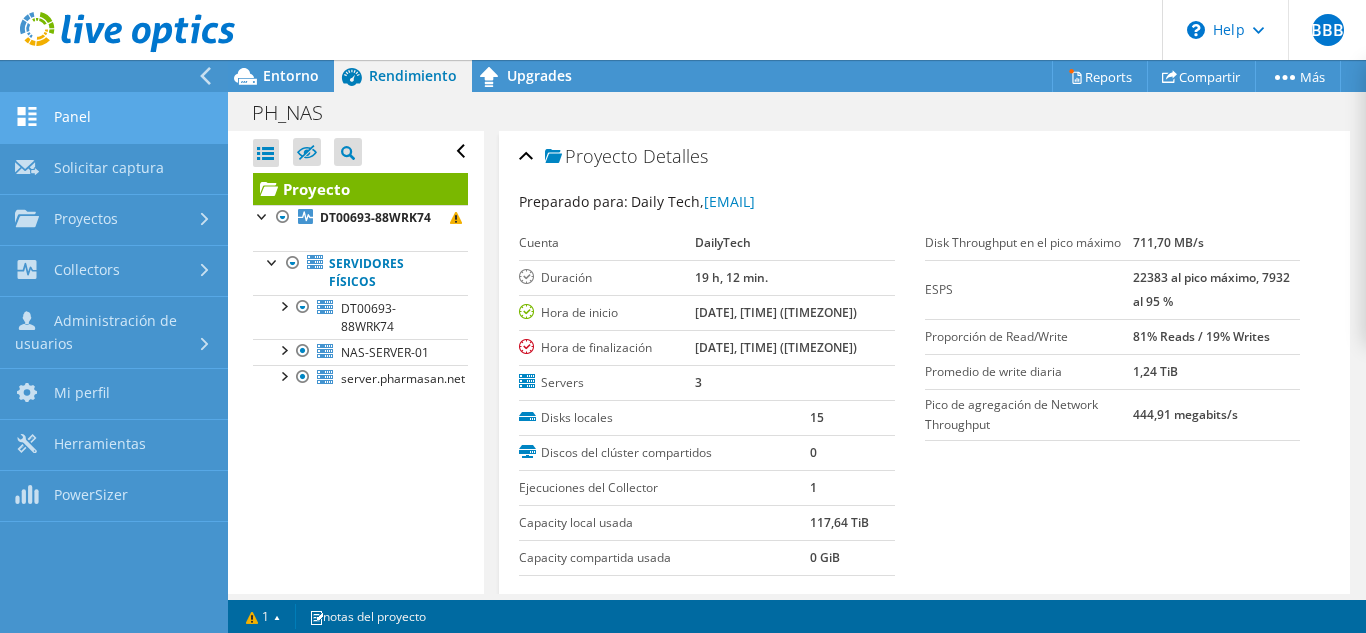 click on "Panel" at bounding box center (114, 118) 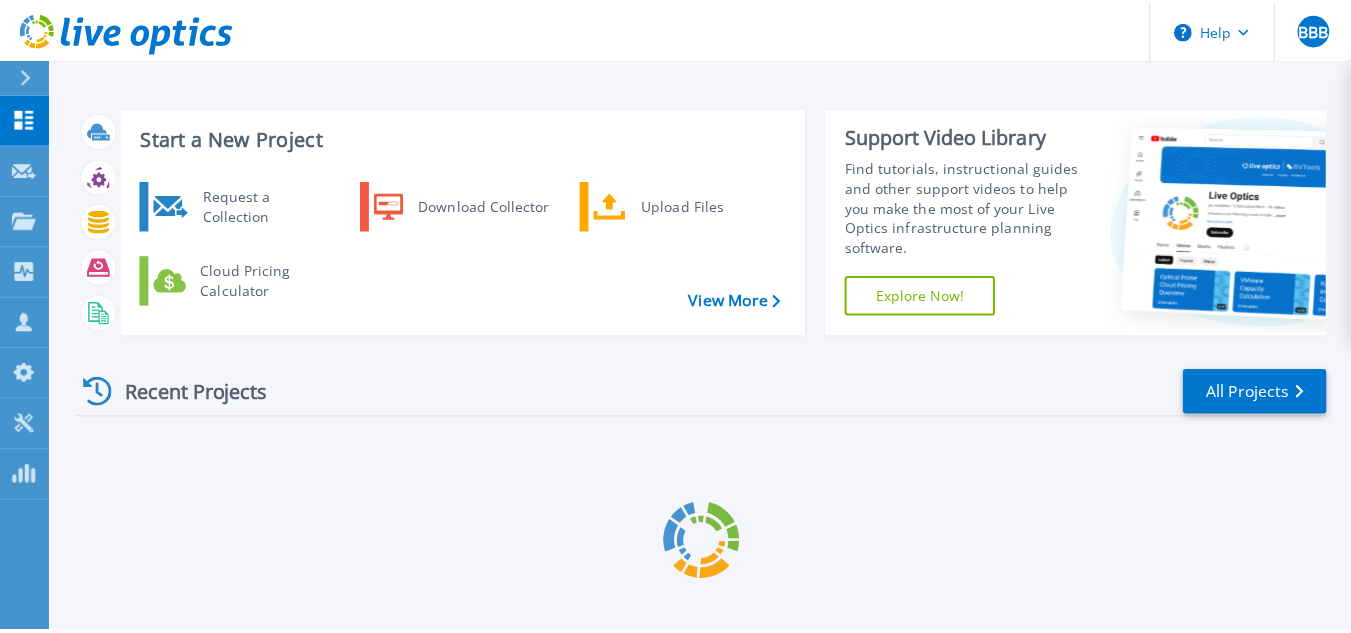 scroll, scrollTop: 0, scrollLeft: 0, axis: both 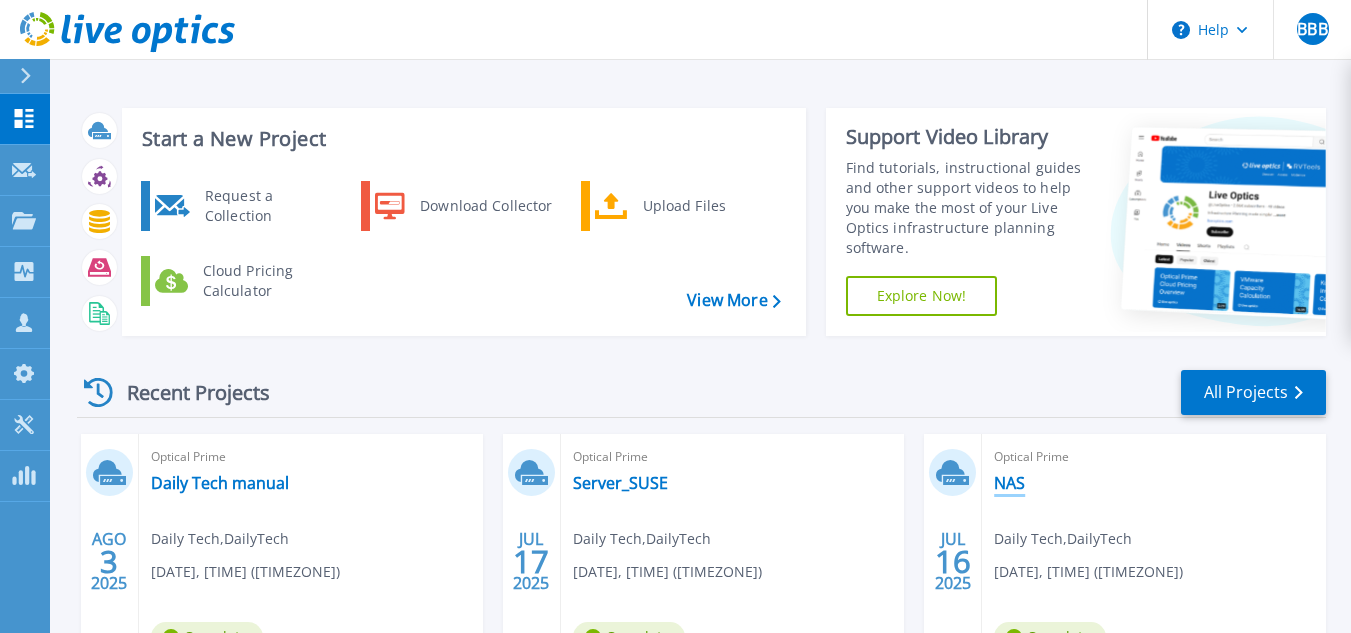 click on "NAS" at bounding box center (1009, 483) 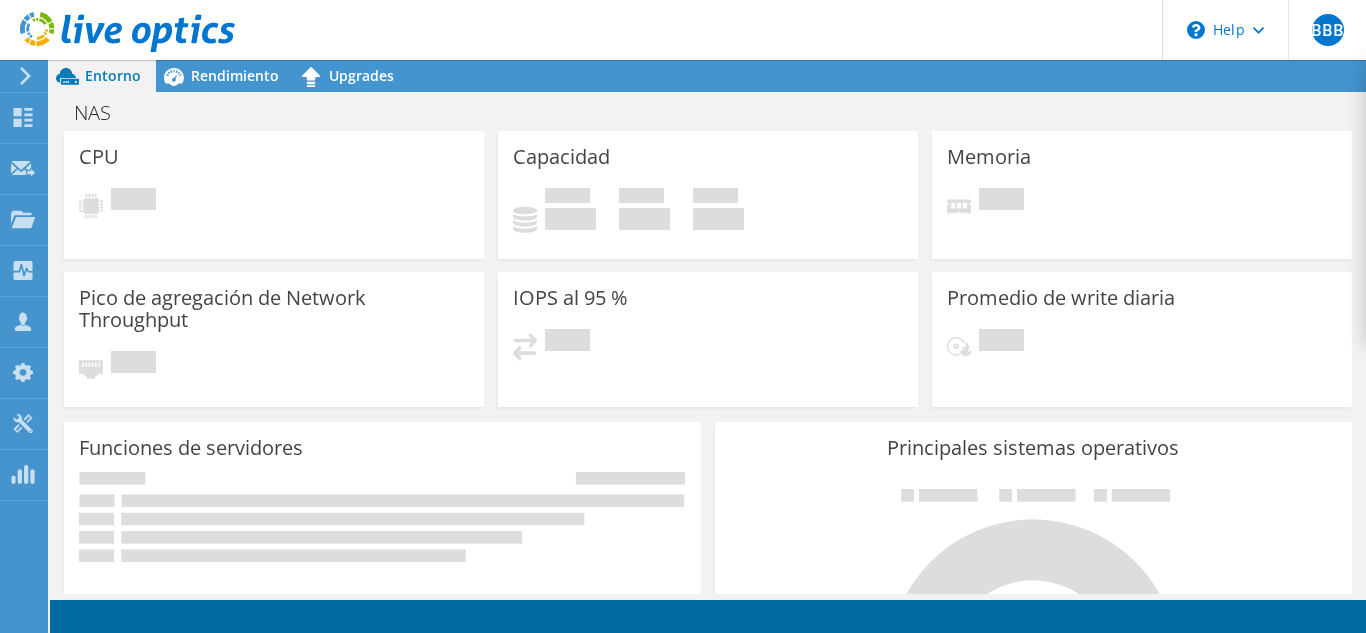 scroll, scrollTop: 0, scrollLeft: 0, axis: both 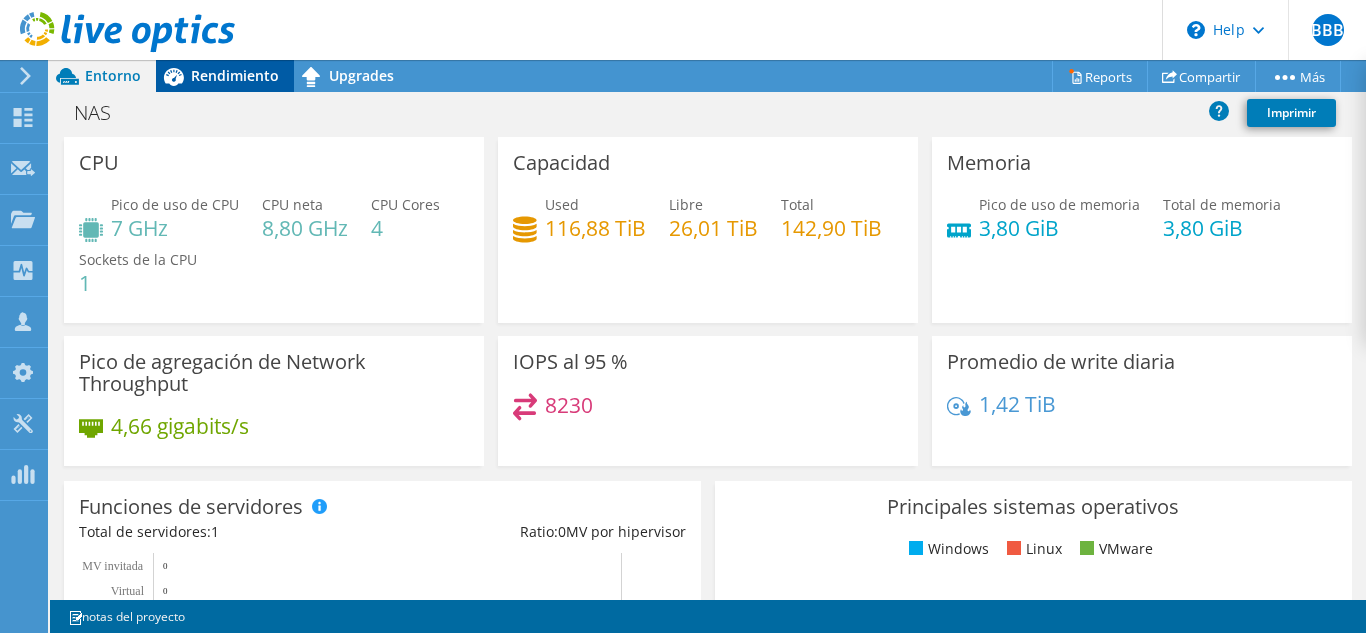 click on "Rendimiento" at bounding box center (235, 75) 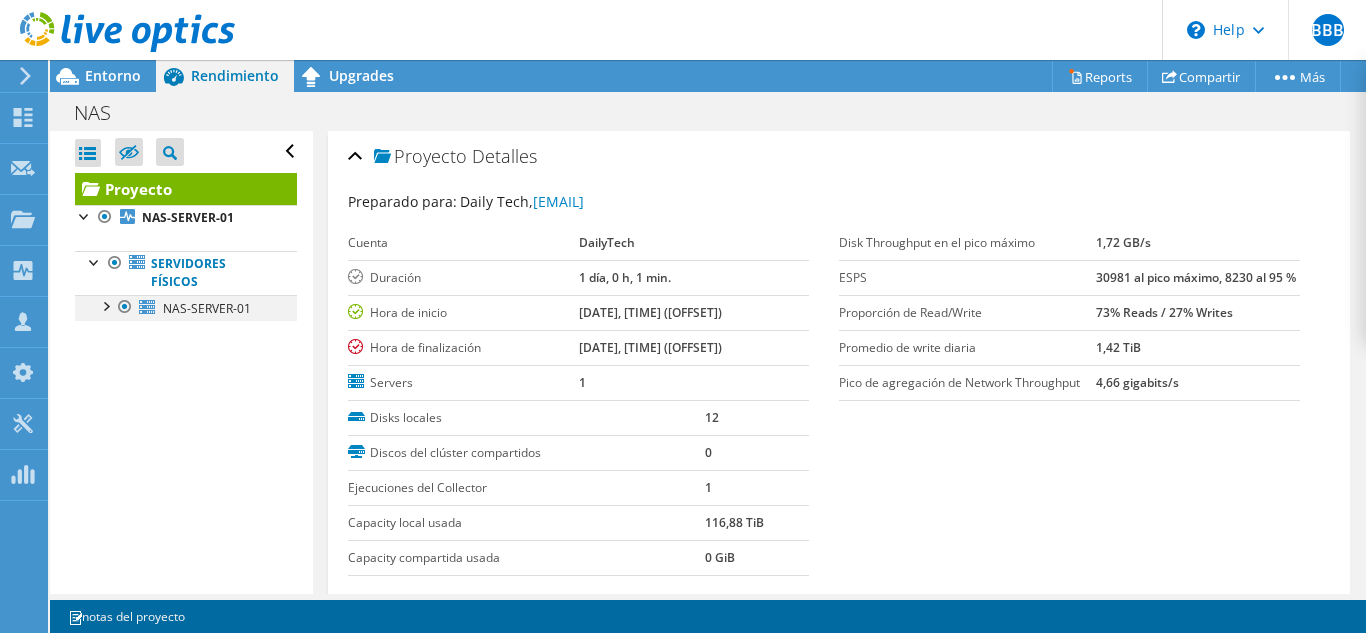 click at bounding box center [105, 305] 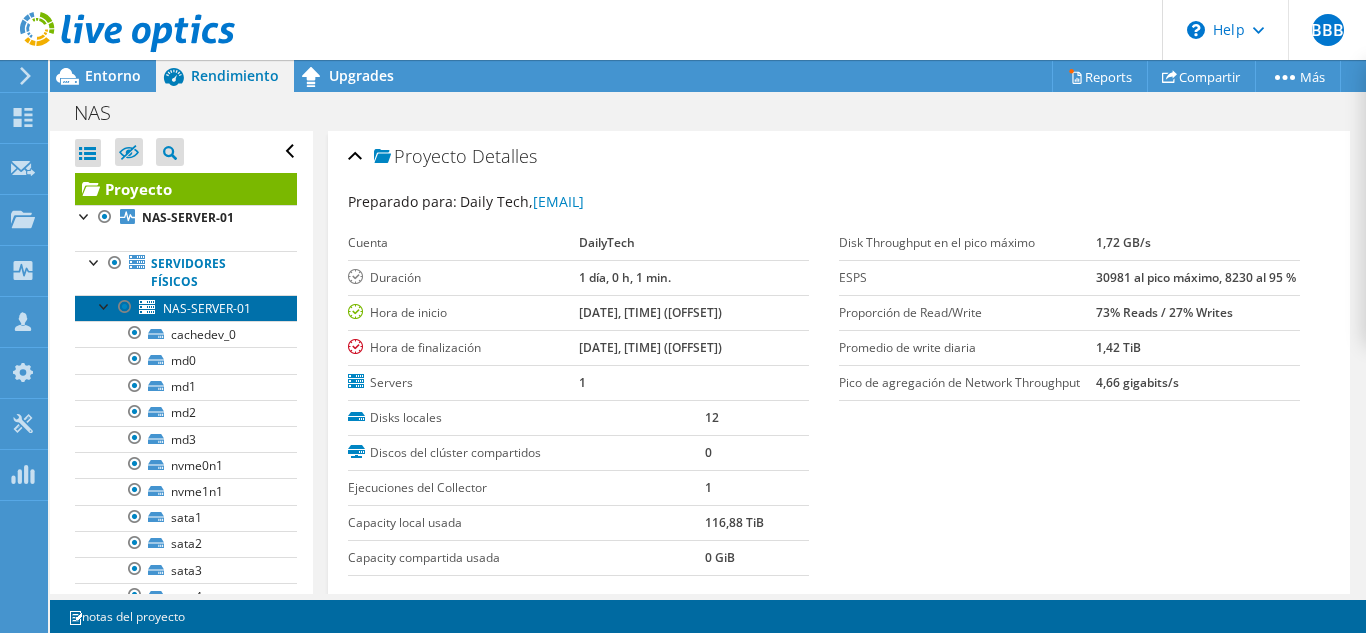 click on "NAS-SERVER-01" at bounding box center [207, 308] 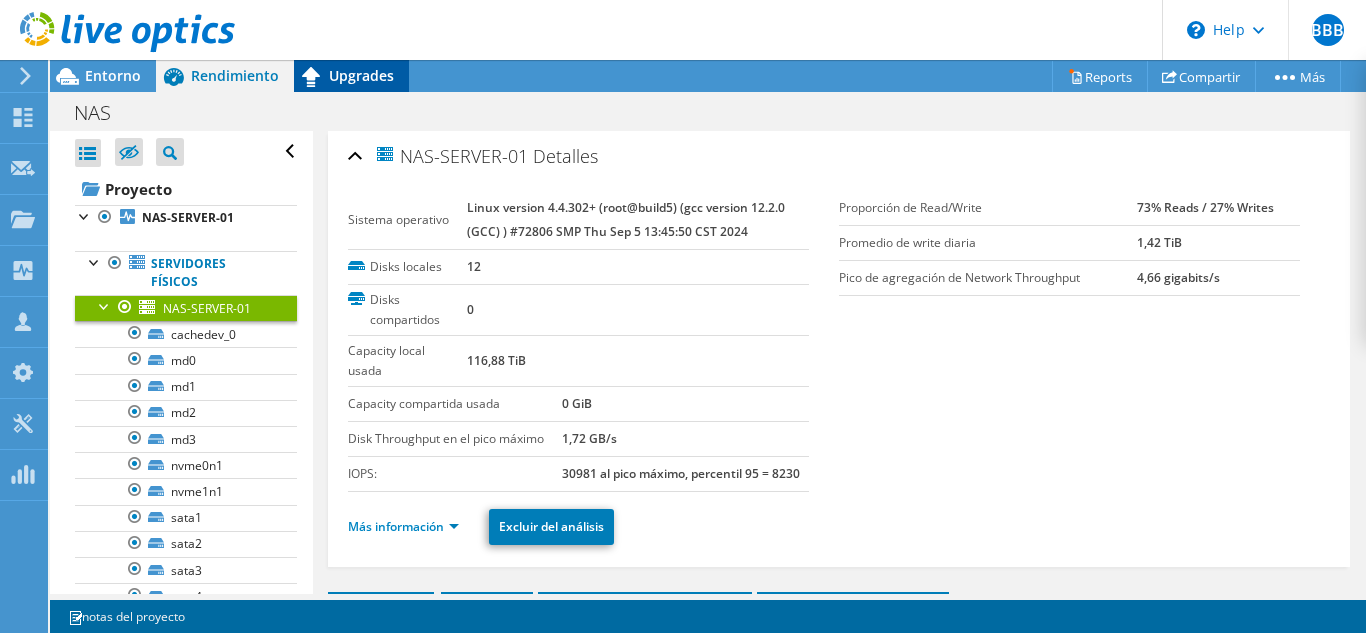 click on "Upgrades" at bounding box center (361, 75) 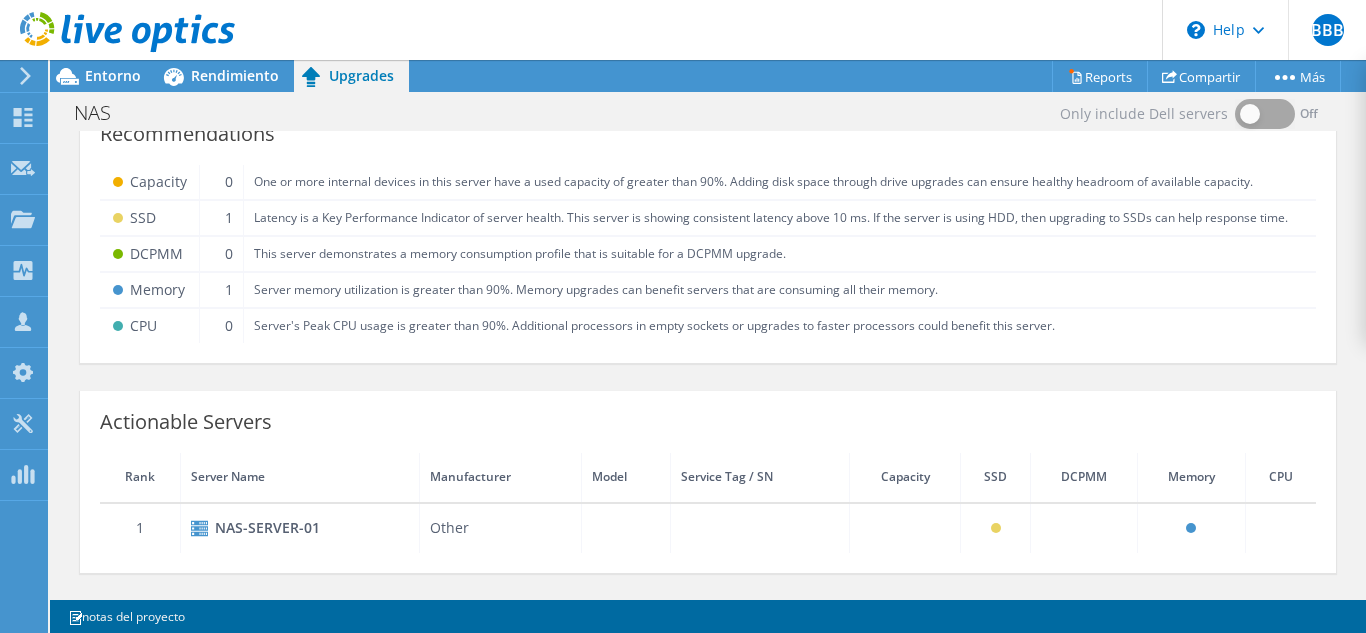 scroll, scrollTop: 0, scrollLeft: 0, axis: both 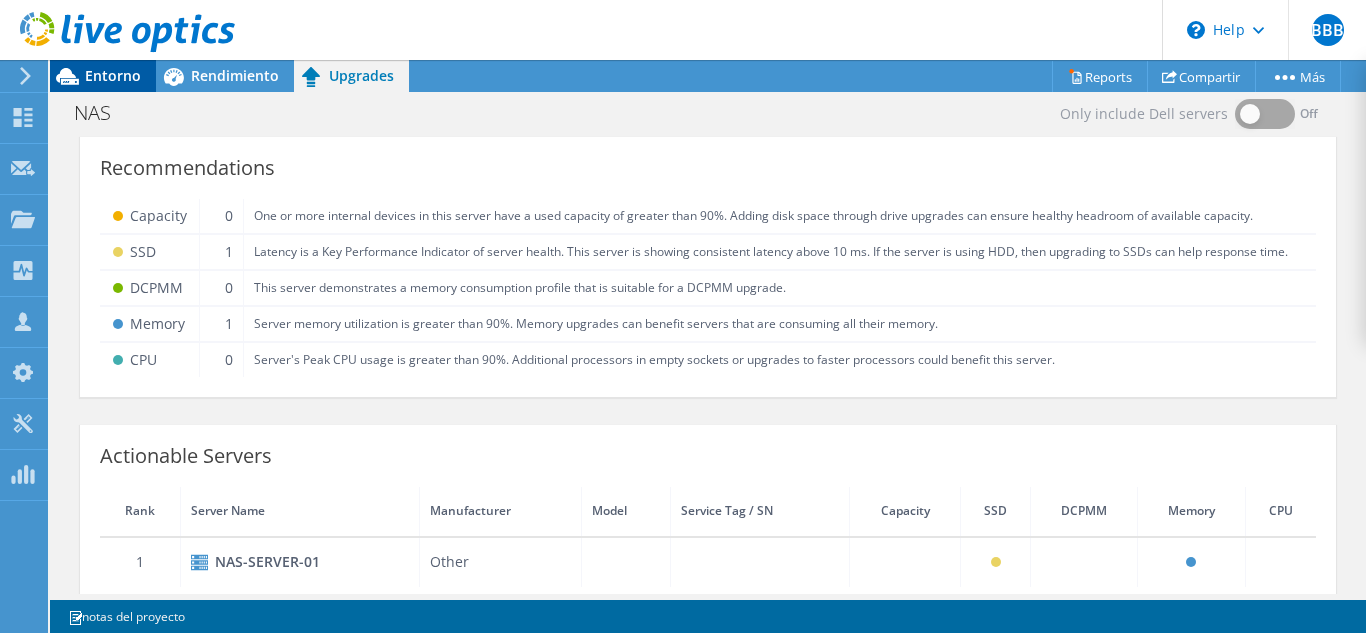 click on "Entorno" at bounding box center [113, 75] 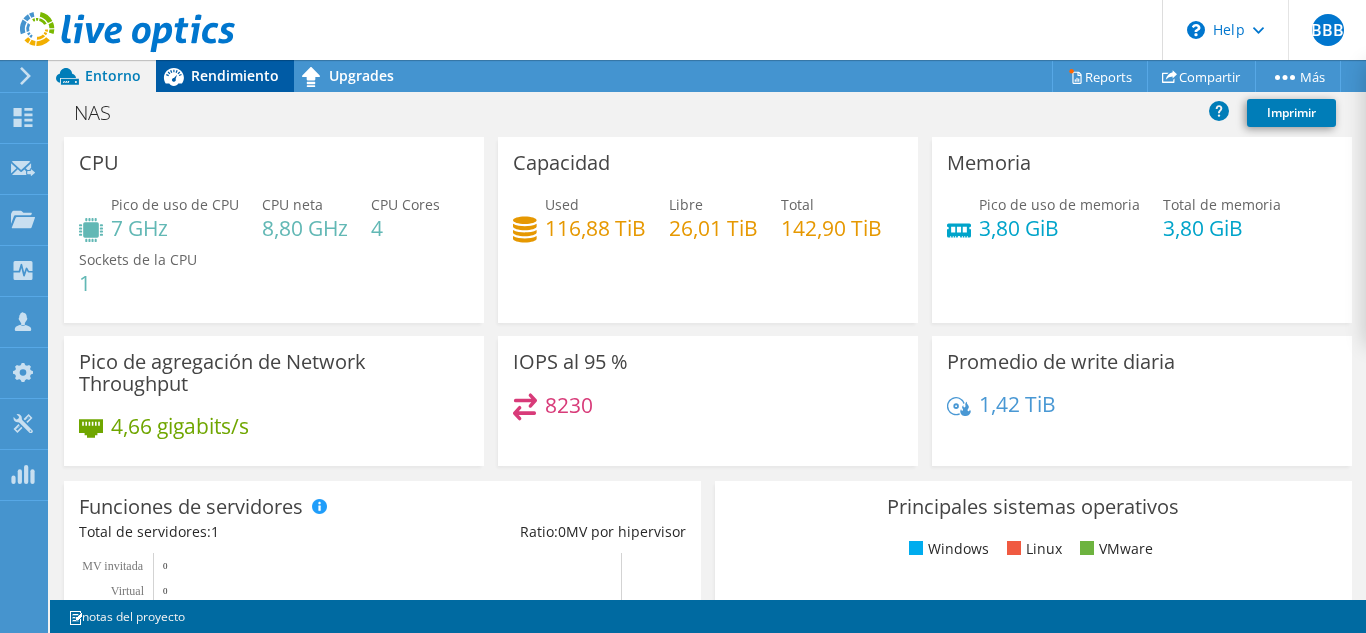 click on "Rendimiento" at bounding box center (235, 75) 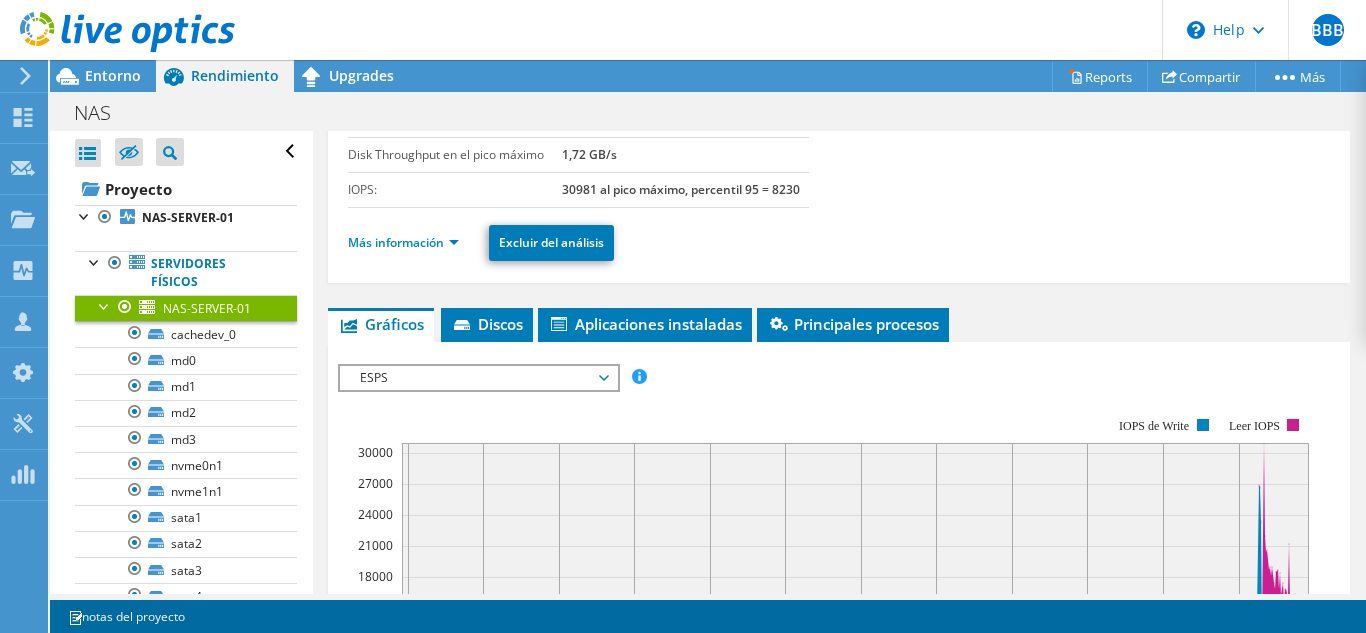 scroll, scrollTop: 300, scrollLeft: 0, axis: vertical 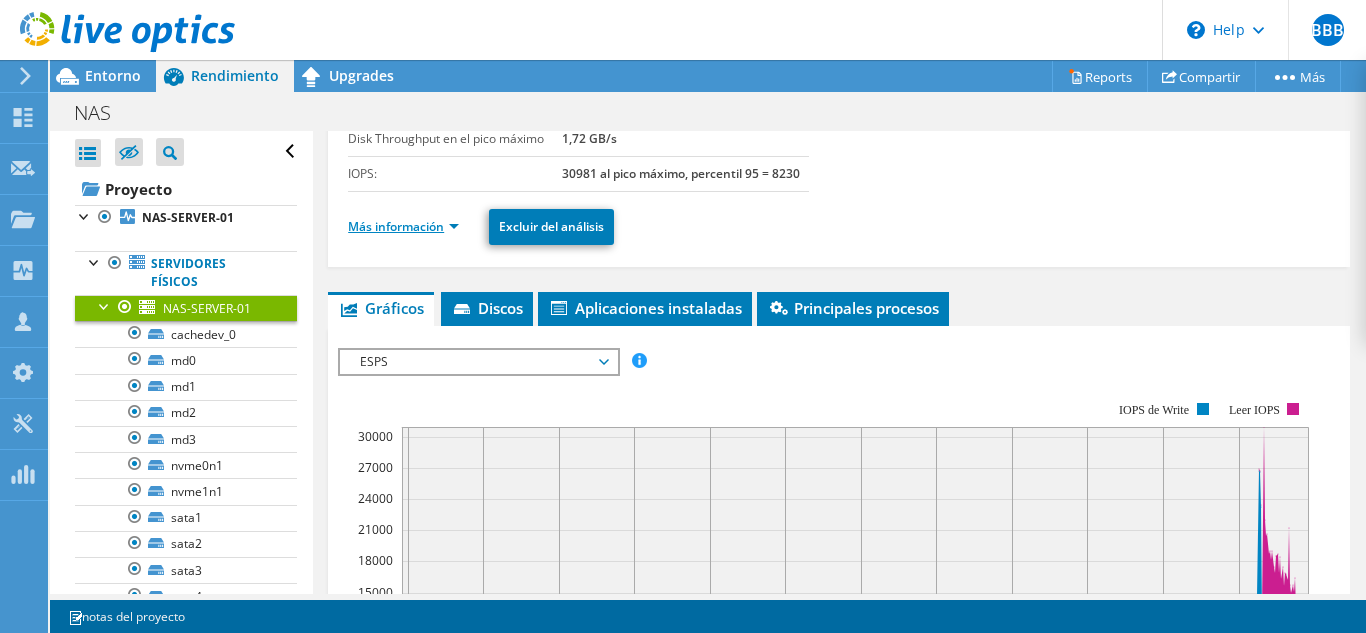 click on "Más información" at bounding box center [403, 226] 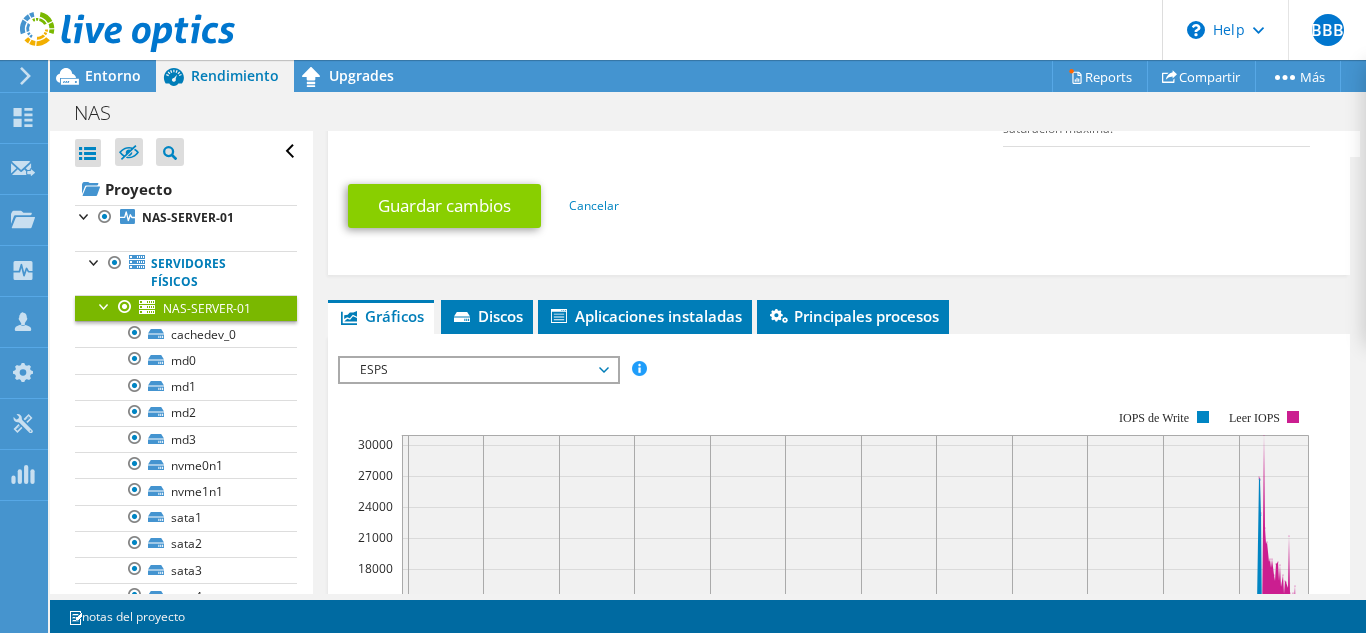 scroll, scrollTop: 1500, scrollLeft: 0, axis: vertical 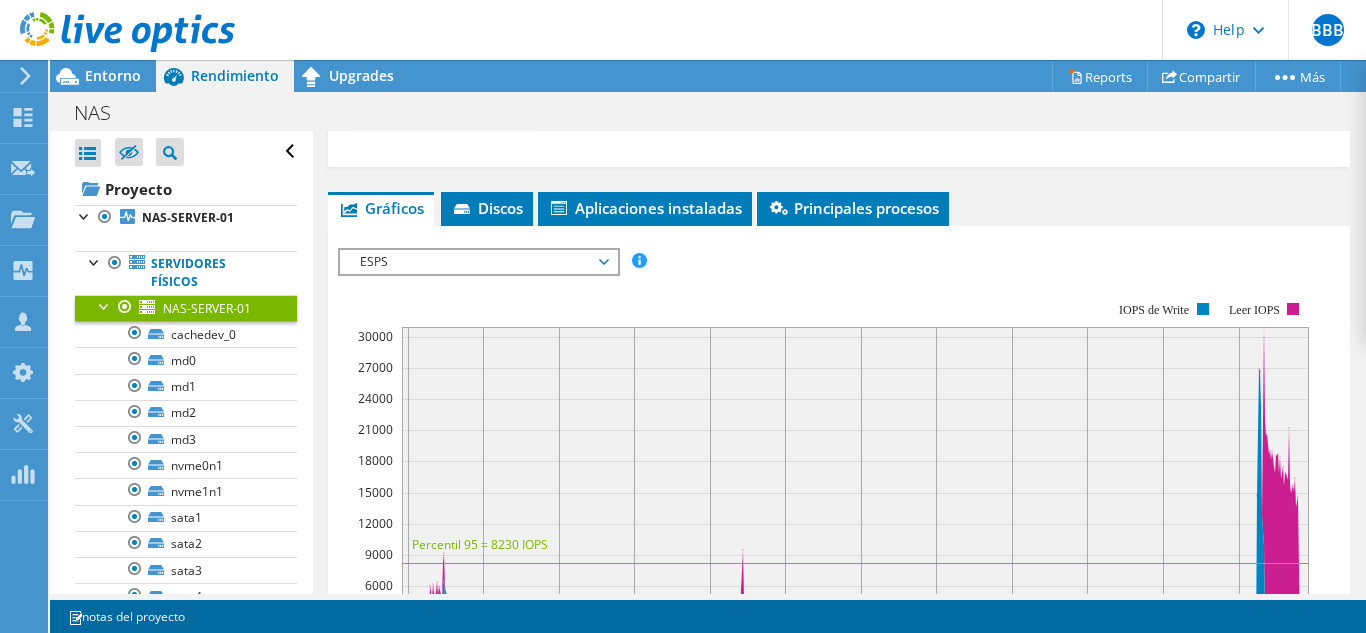 click 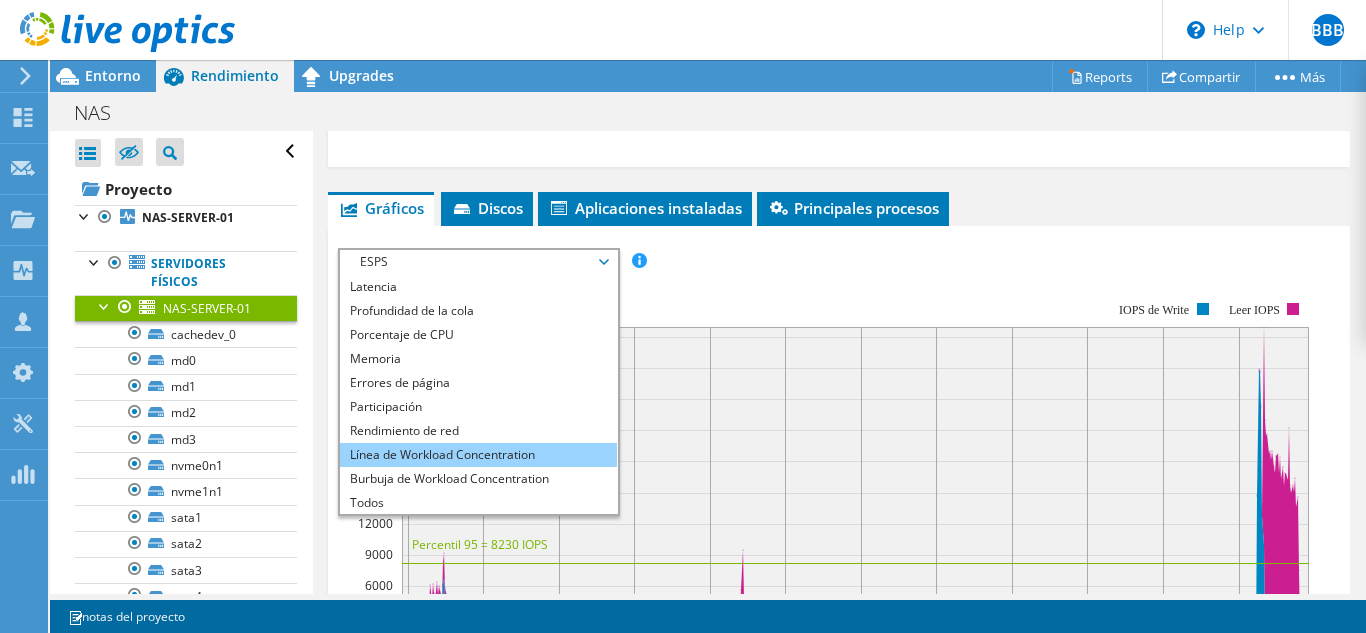 scroll, scrollTop: 72, scrollLeft: 0, axis: vertical 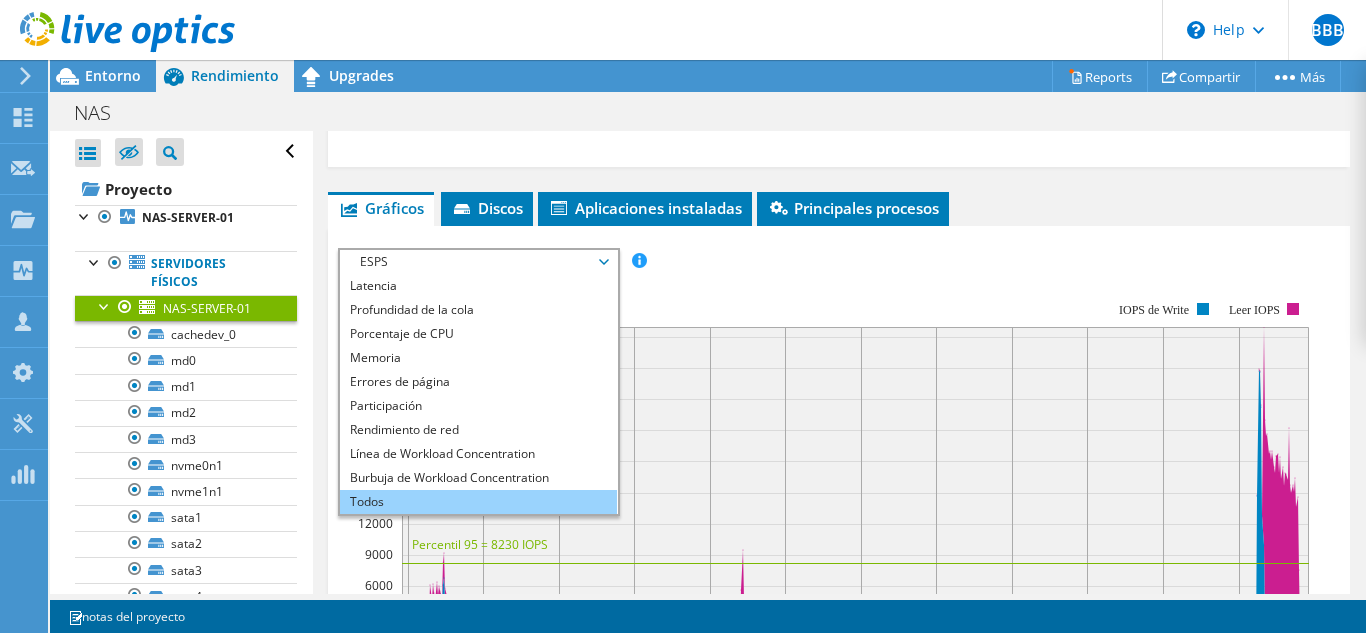 click on "Todos" at bounding box center [478, 502] 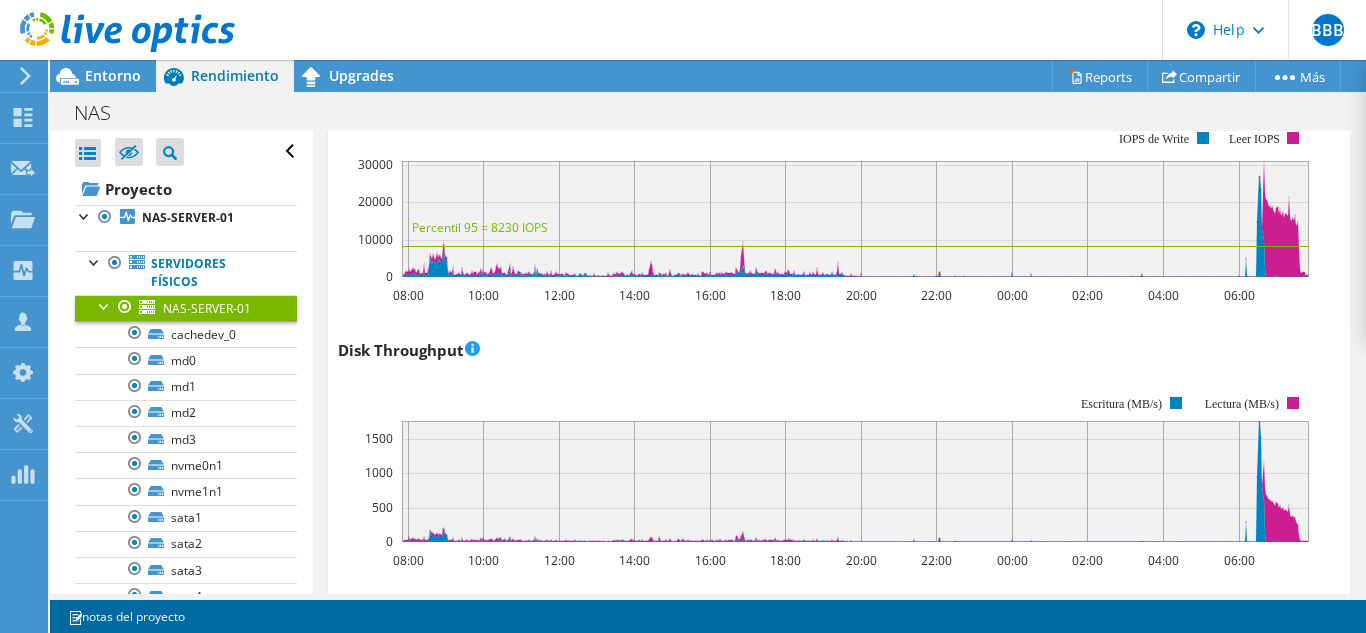 scroll, scrollTop: 1600, scrollLeft: 0, axis: vertical 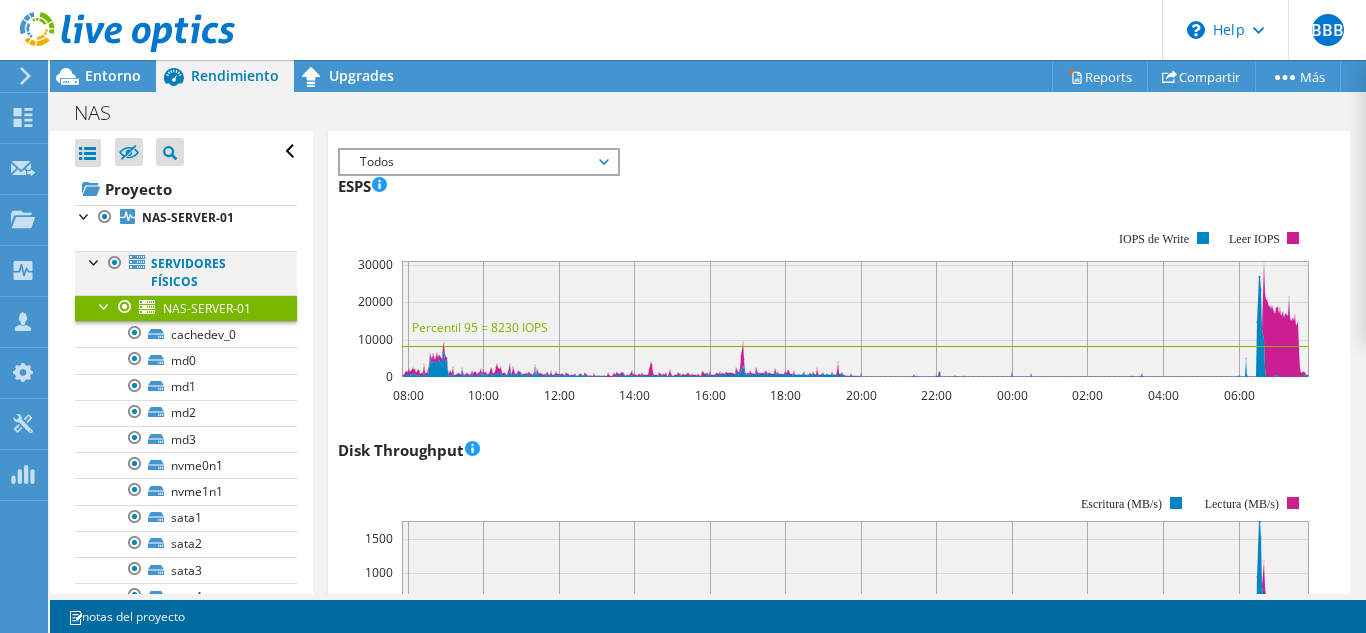 click at bounding box center (95, 261) 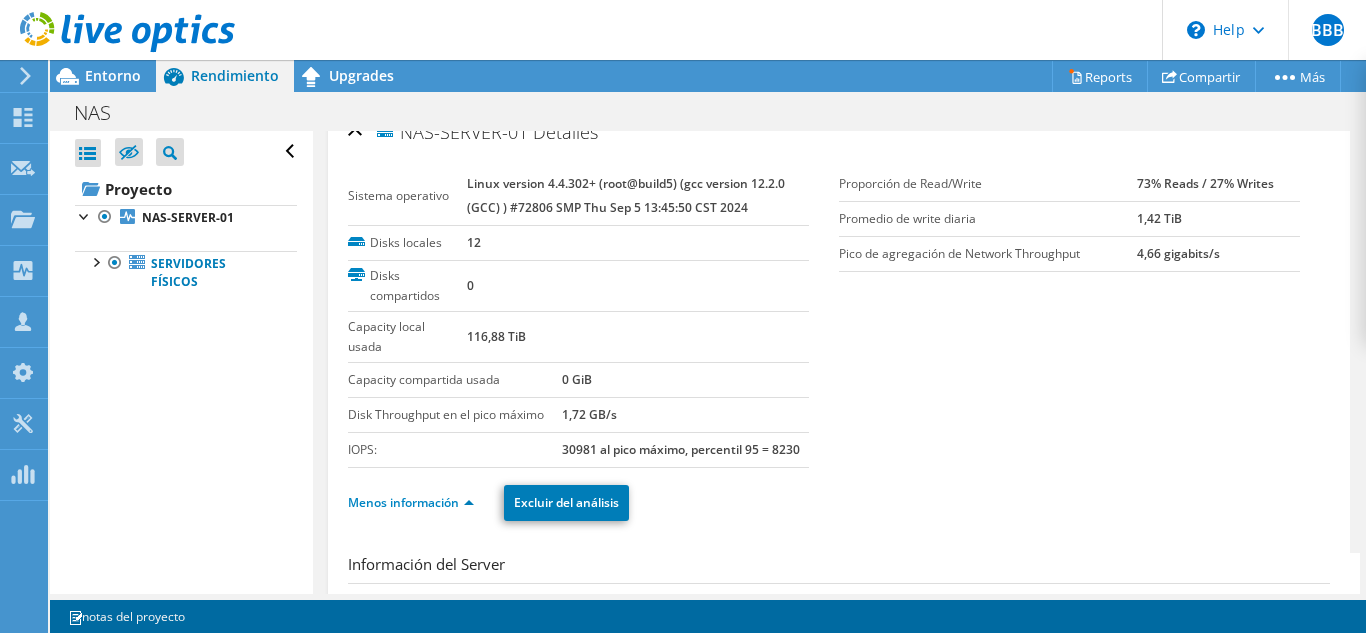 scroll, scrollTop: 0, scrollLeft: 0, axis: both 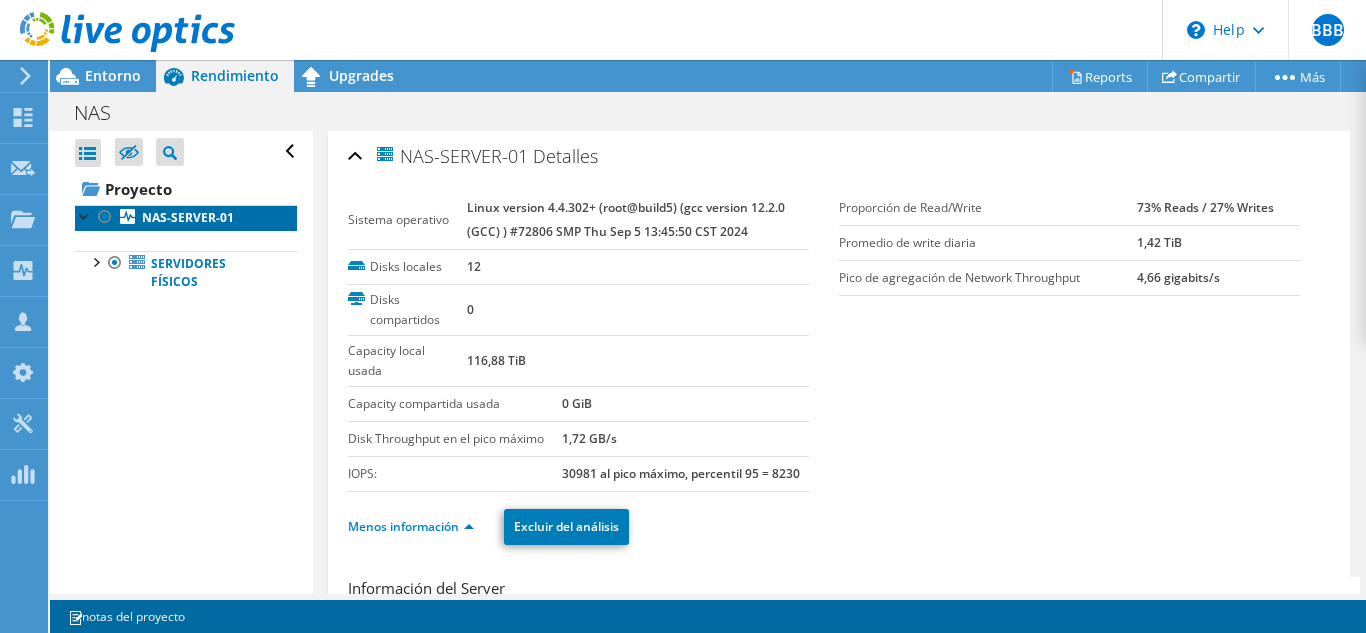 click on "NAS-SERVER-01" at bounding box center (188, 217) 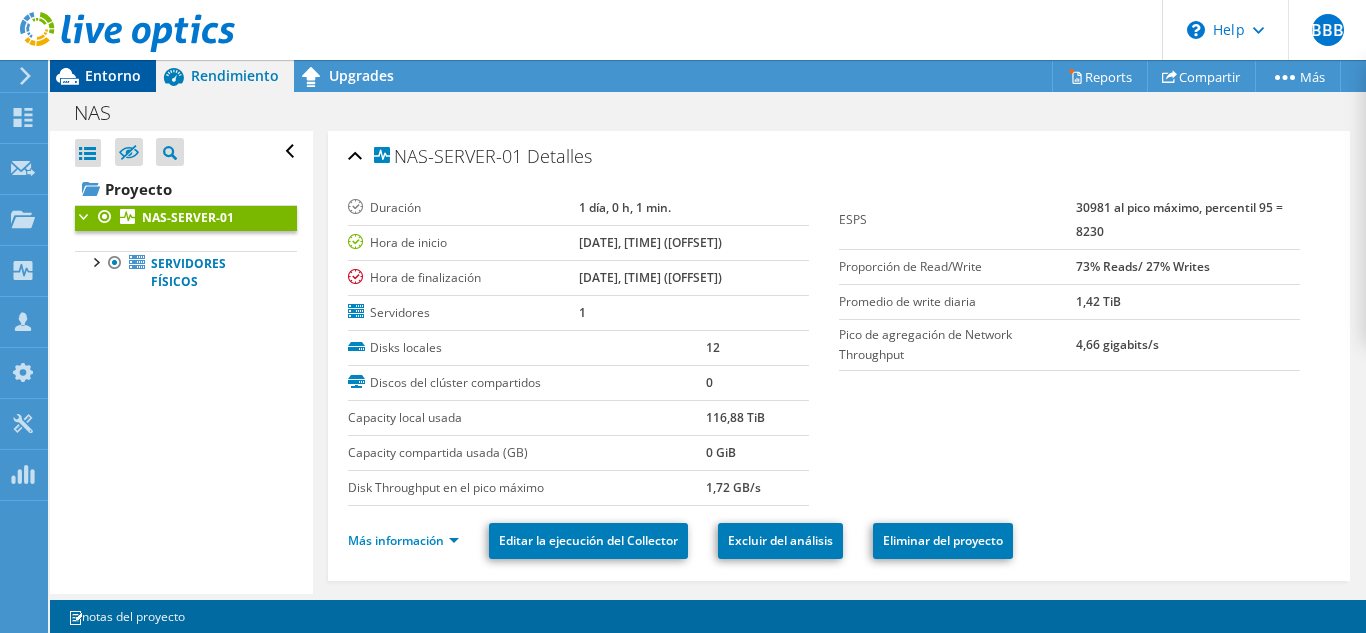 click on "Entorno" at bounding box center [113, 75] 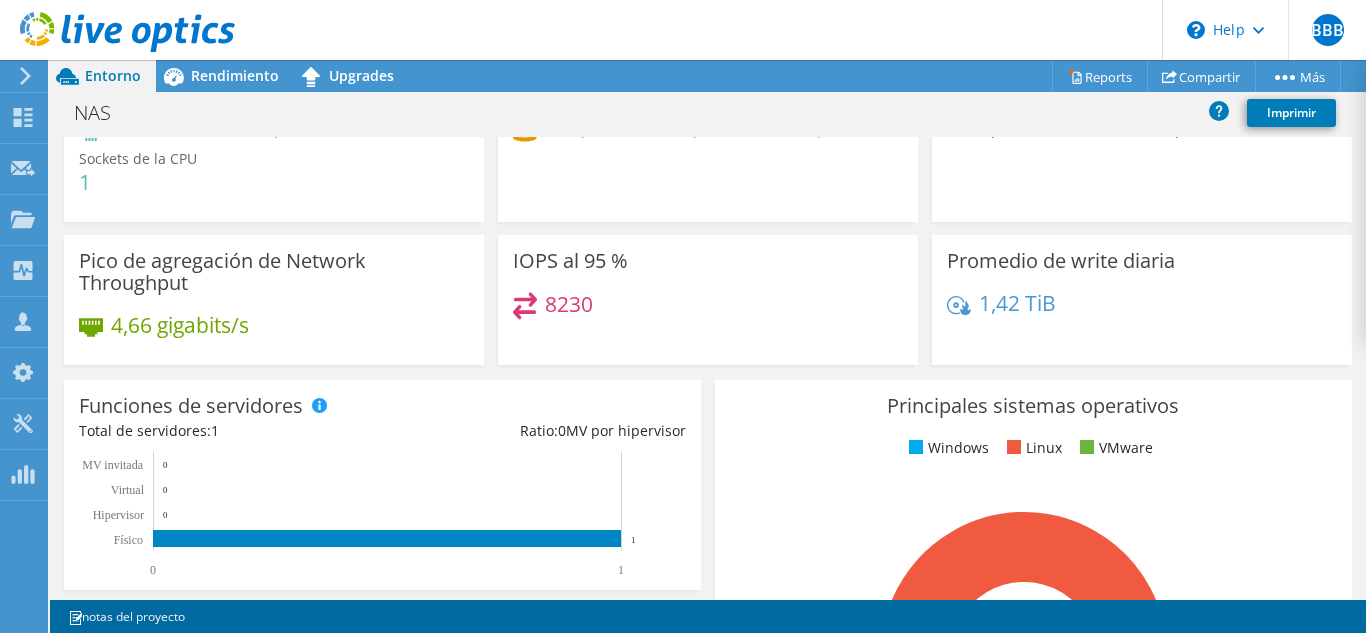 scroll, scrollTop: 0, scrollLeft: 0, axis: both 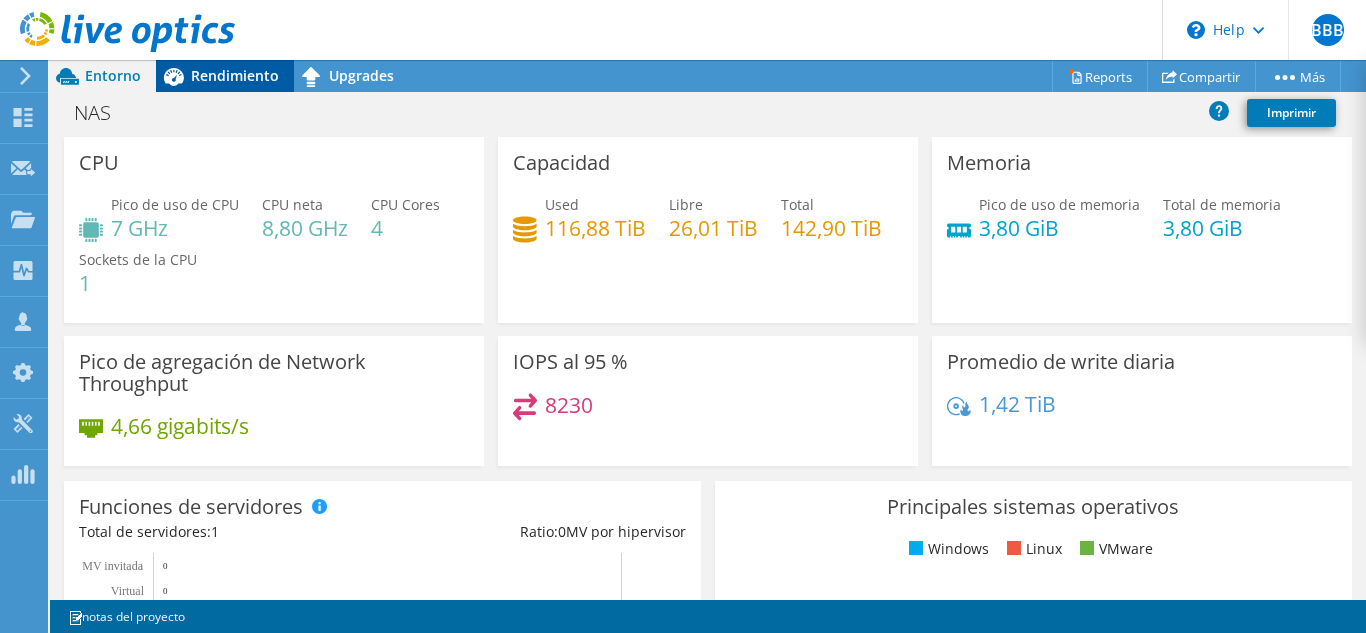 click on "Rendimiento" at bounding box center (235, 75) 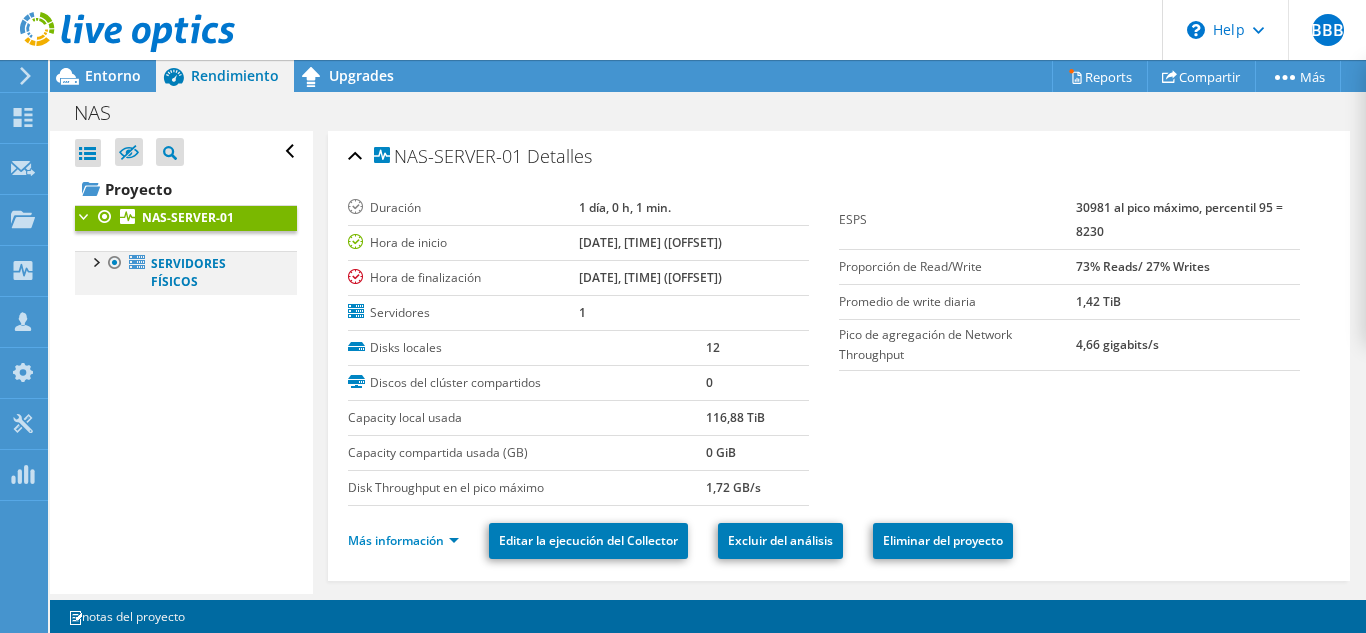 click at bounding box center (95, 261) 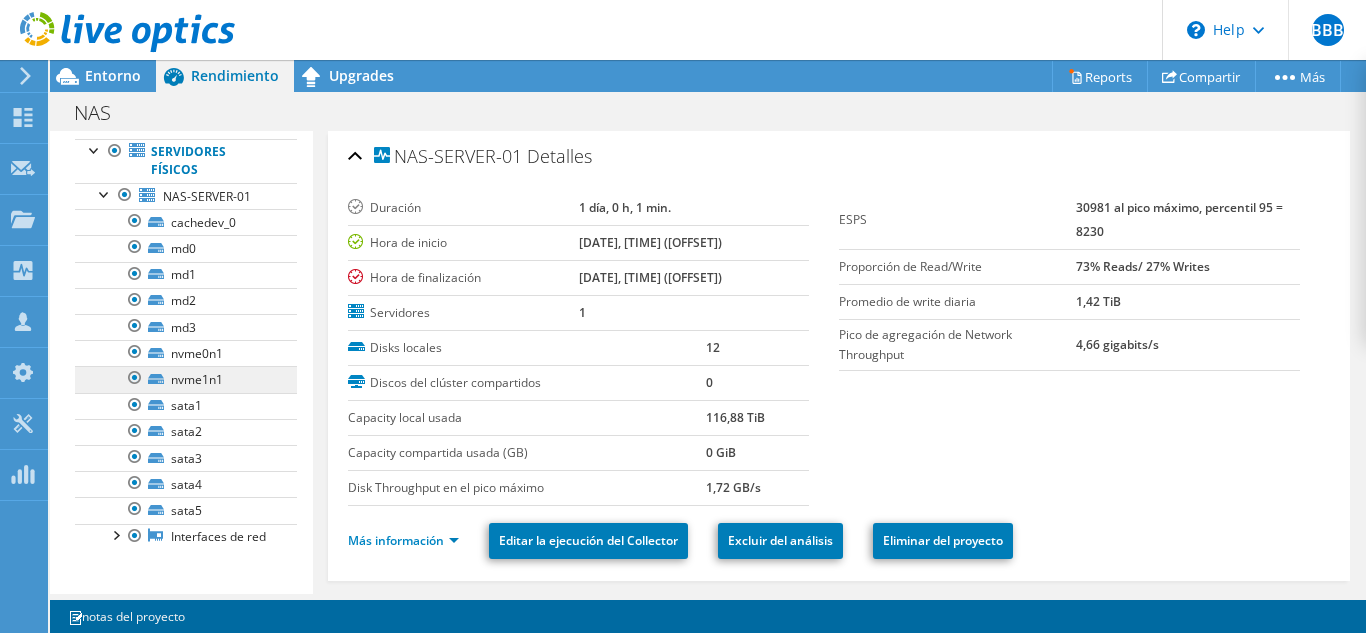 scroll, scrollTop: 130, scrollLeft: 0, axis: vertical 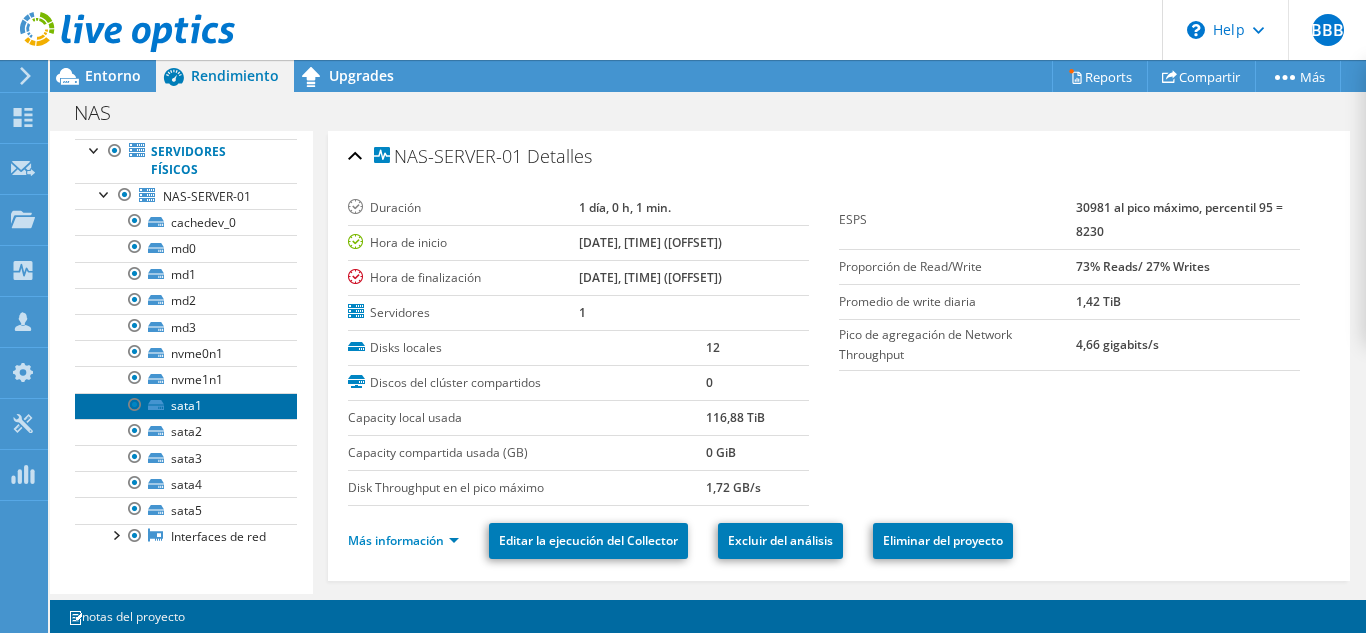 click on "sata1" at bounding box center (186, 406) 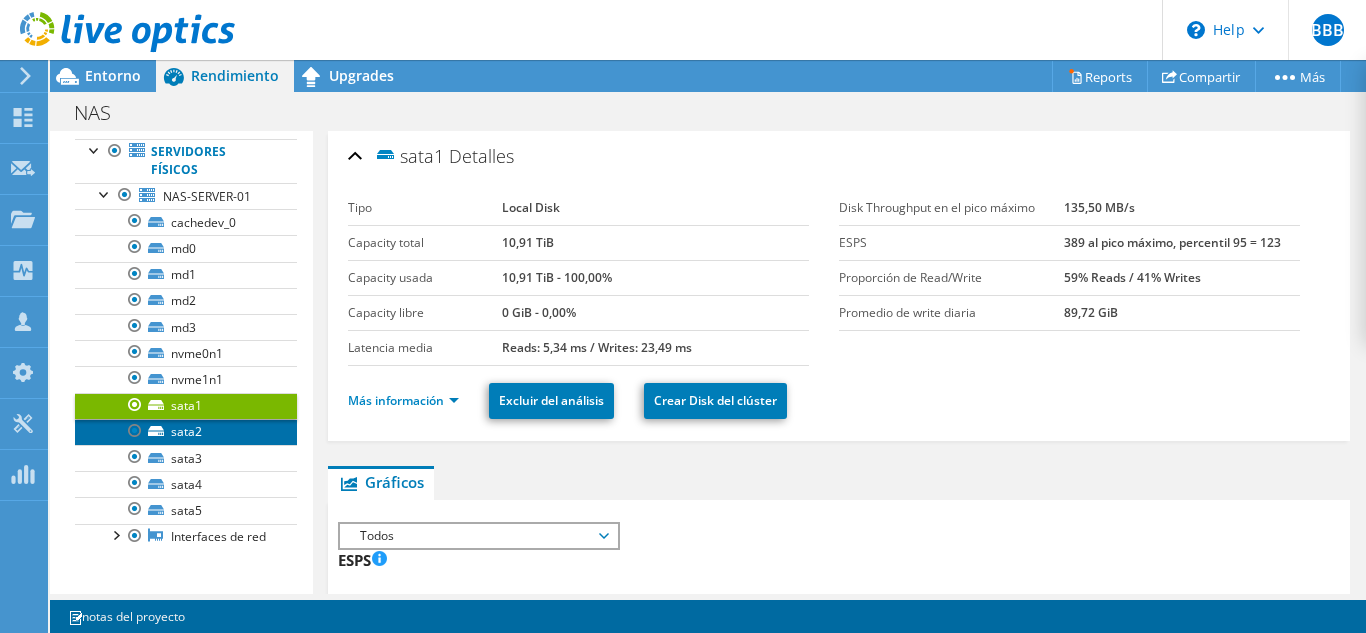 click on "sata2" at bounding box center [186, 432] 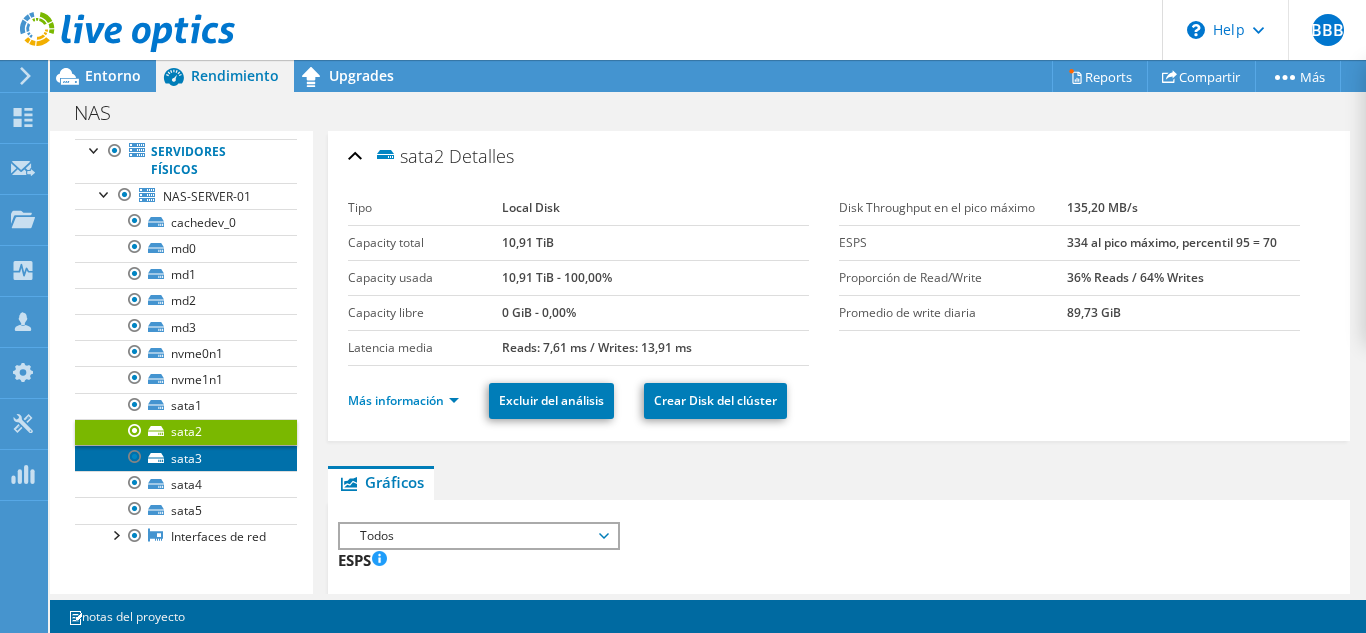 click on "sata3" at bounding box center [186, 458] 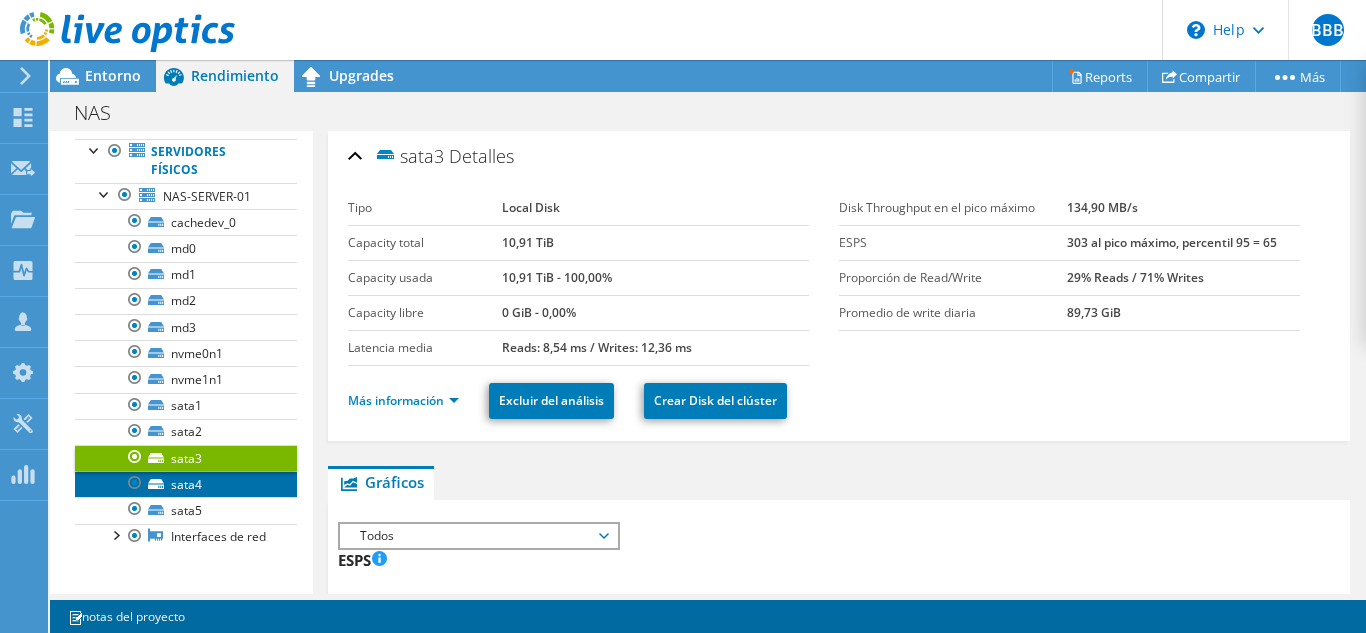 click on "sata4" at bounding box center [186, 484] 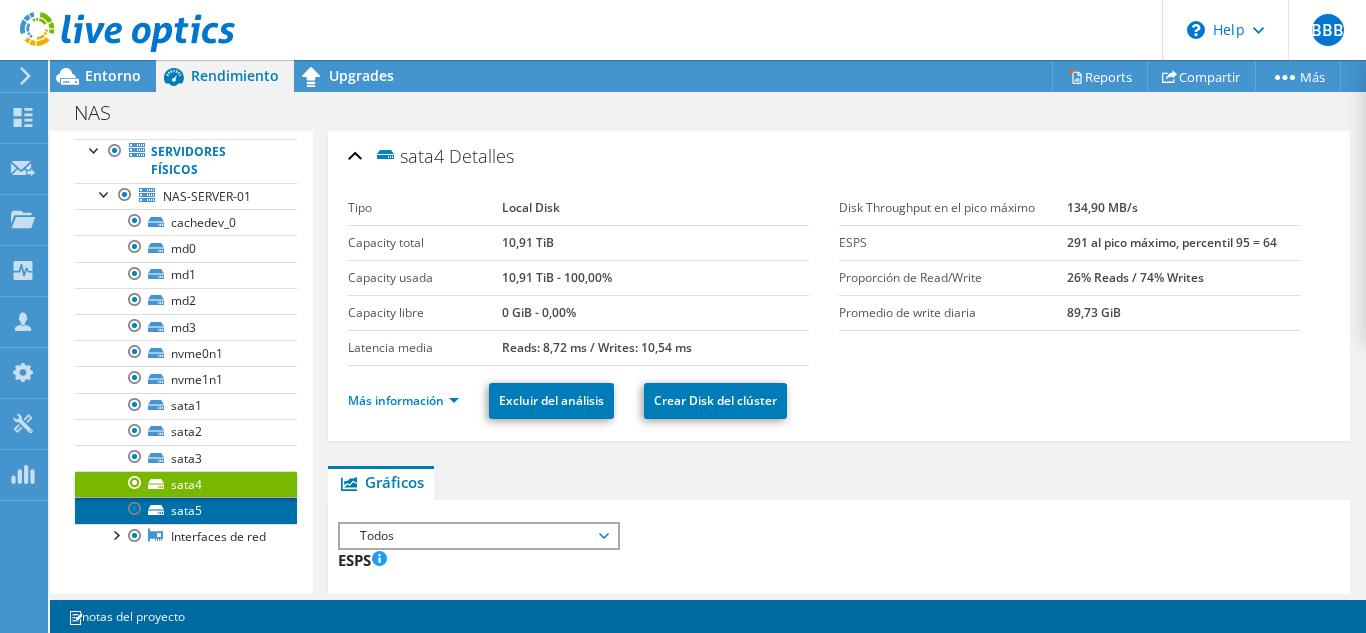 click on "sata5" at bounding box center [186, 510] 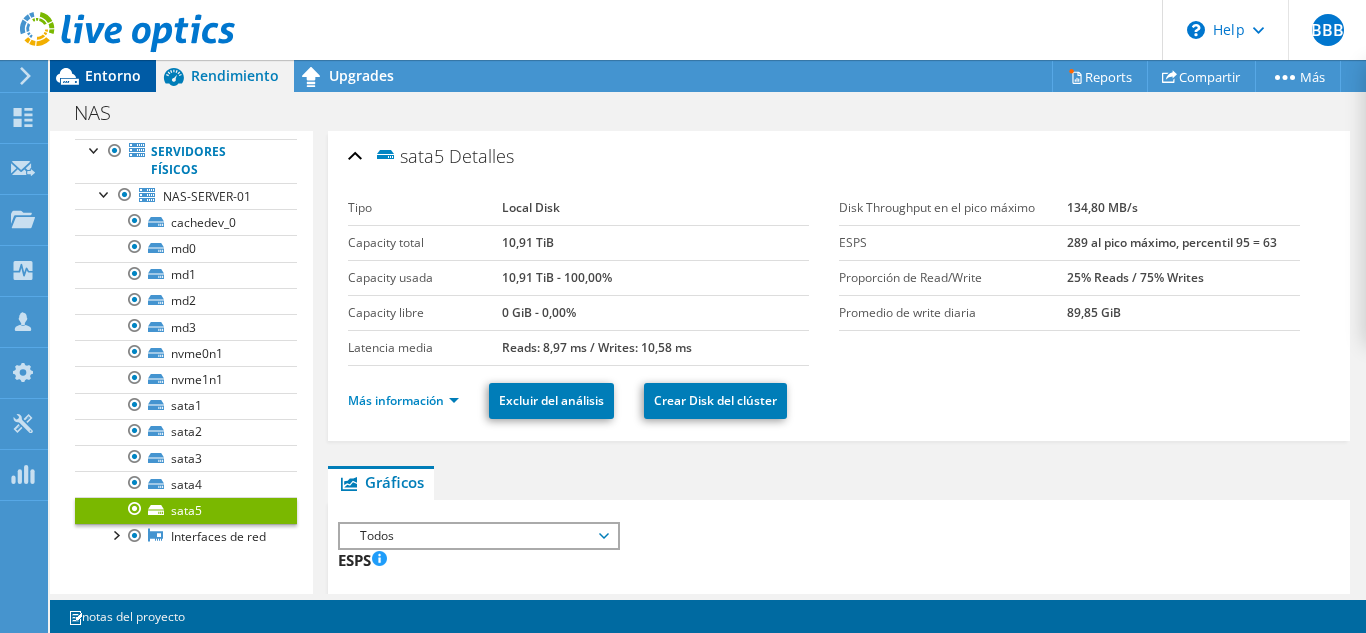 click on "Entorno" at bounding box center [113, 75] 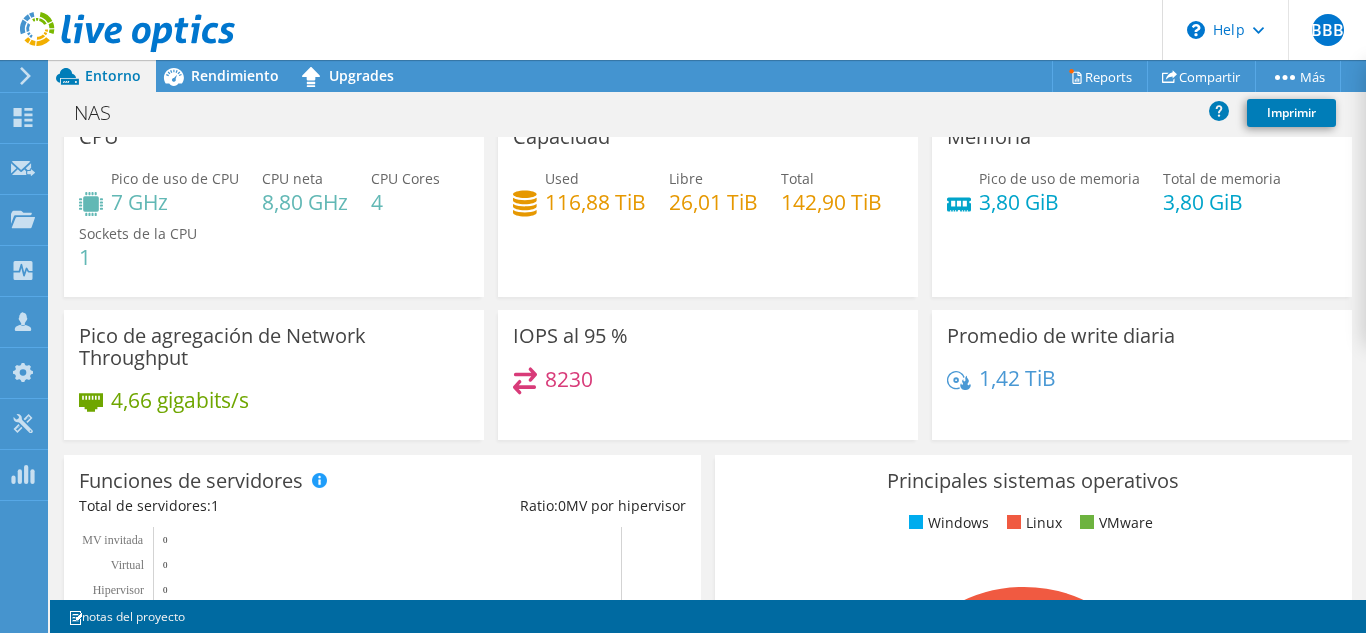 scroll, scrollTop: 0, scrollLeft: 0, axis: both 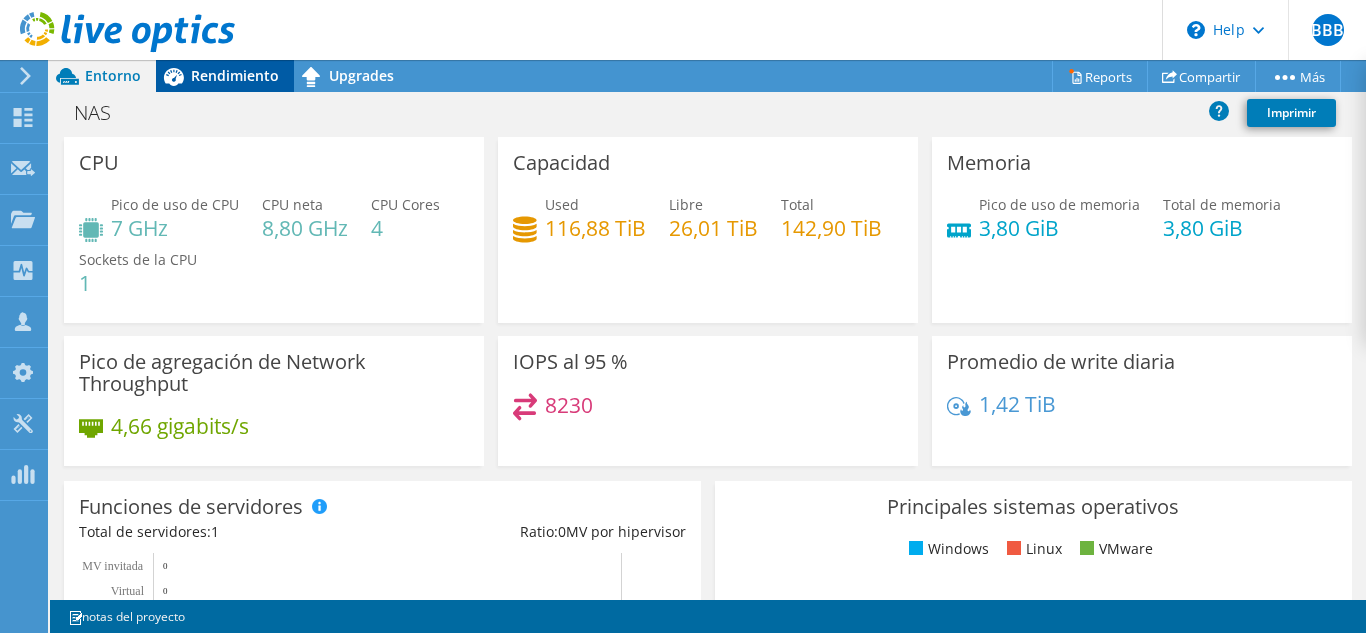 click on "Rendimiento" at bounding box center (235, 75) 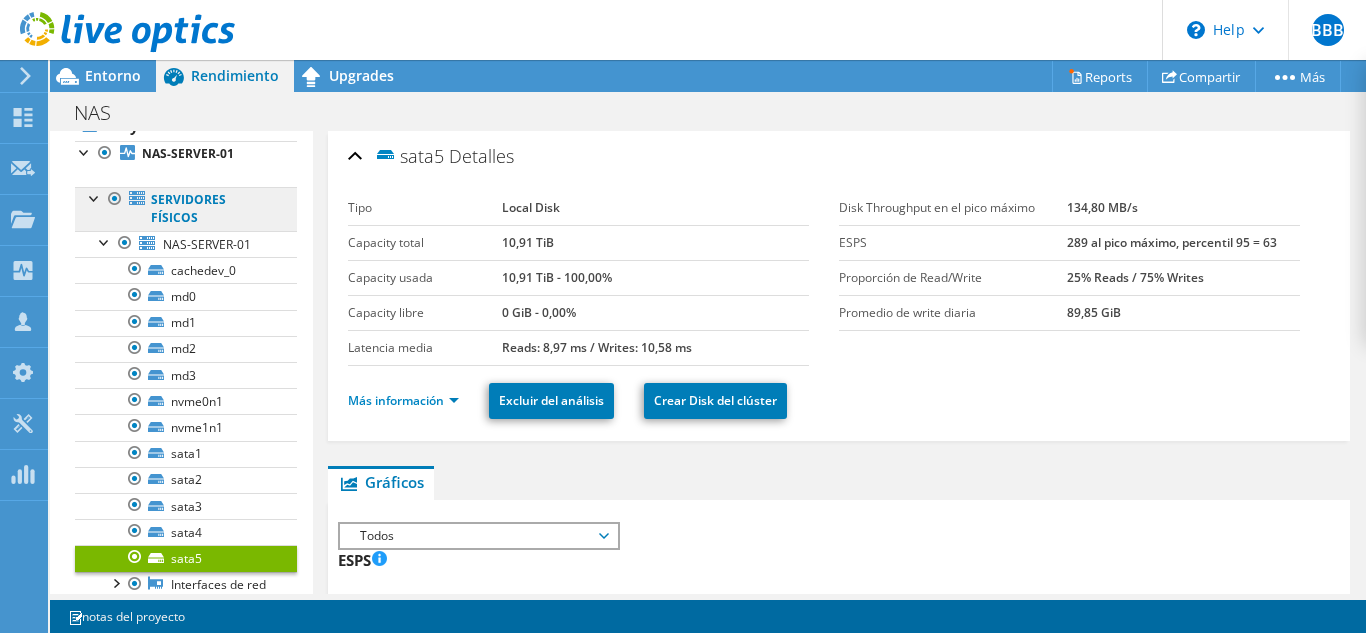 scroll, scrollTop: 30, scrollLeft: 0, axis: vertical 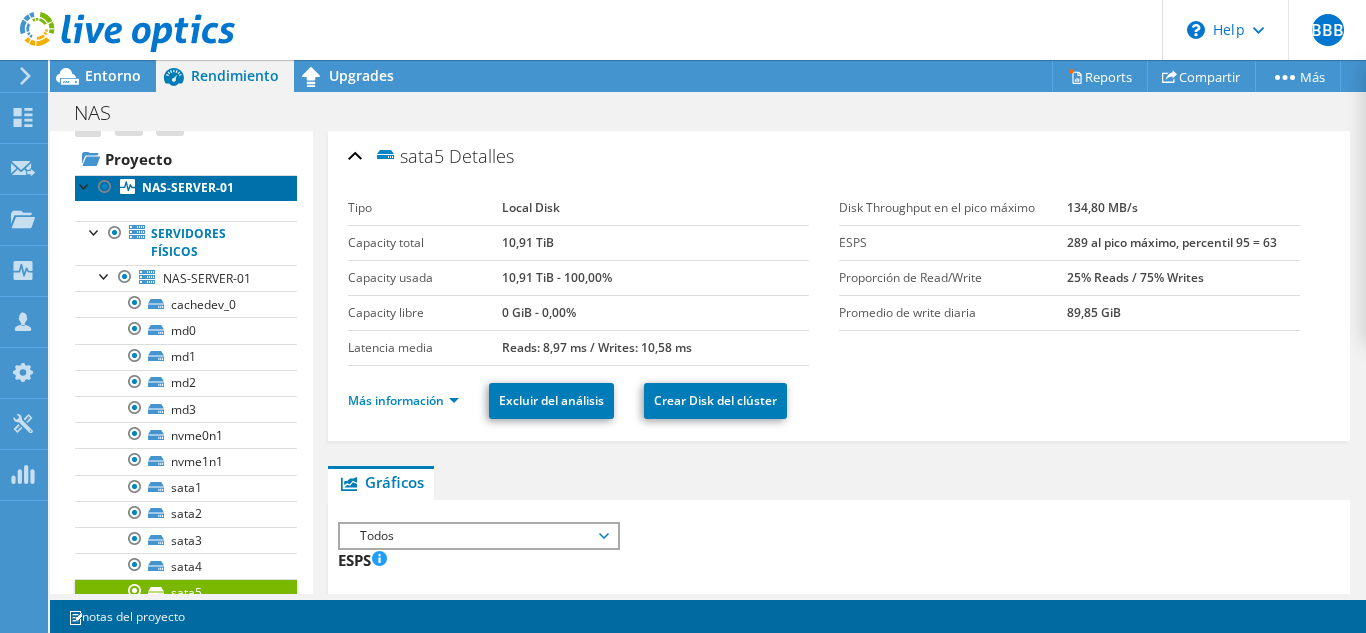 click on "NAS-SERVER-01" at bounding box center (188, 187) 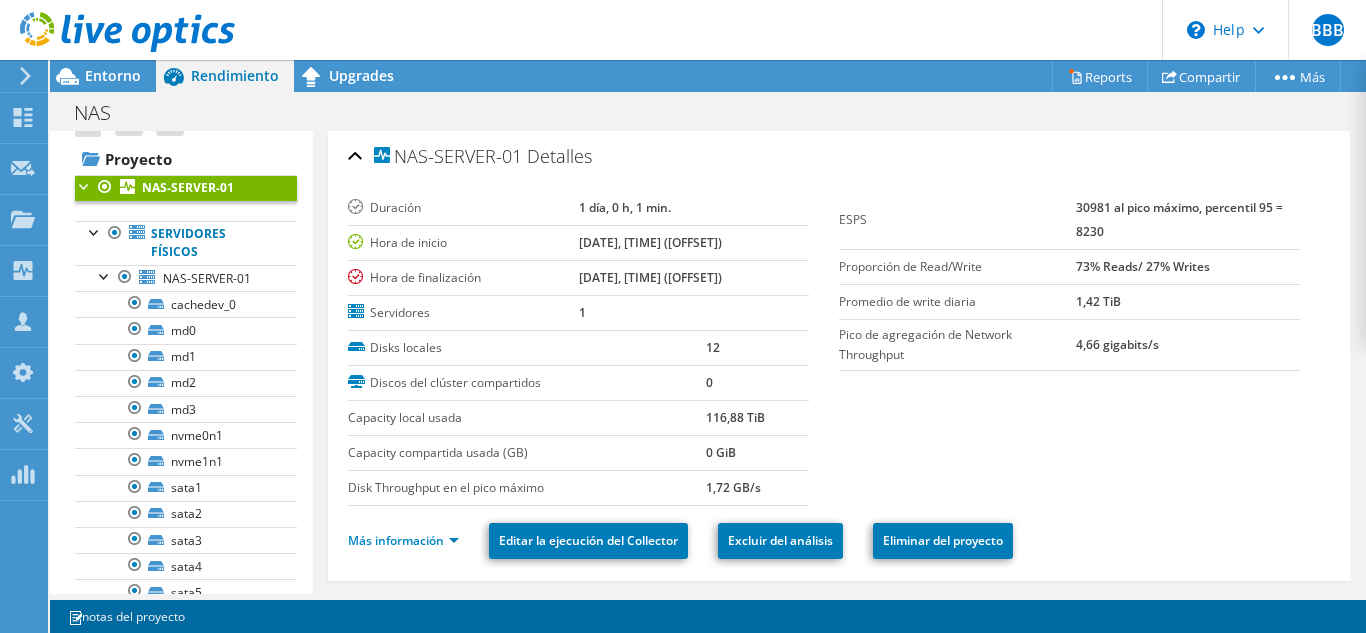click 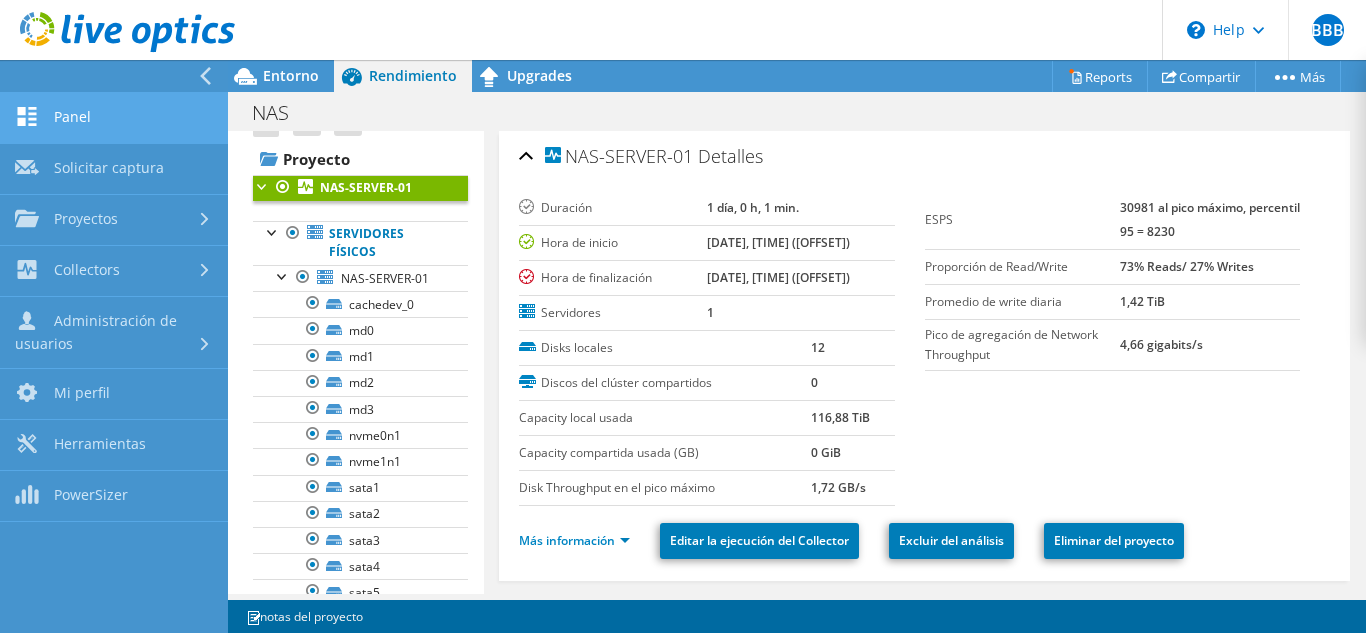 click on "Panel" at bounding box center [114, 118] 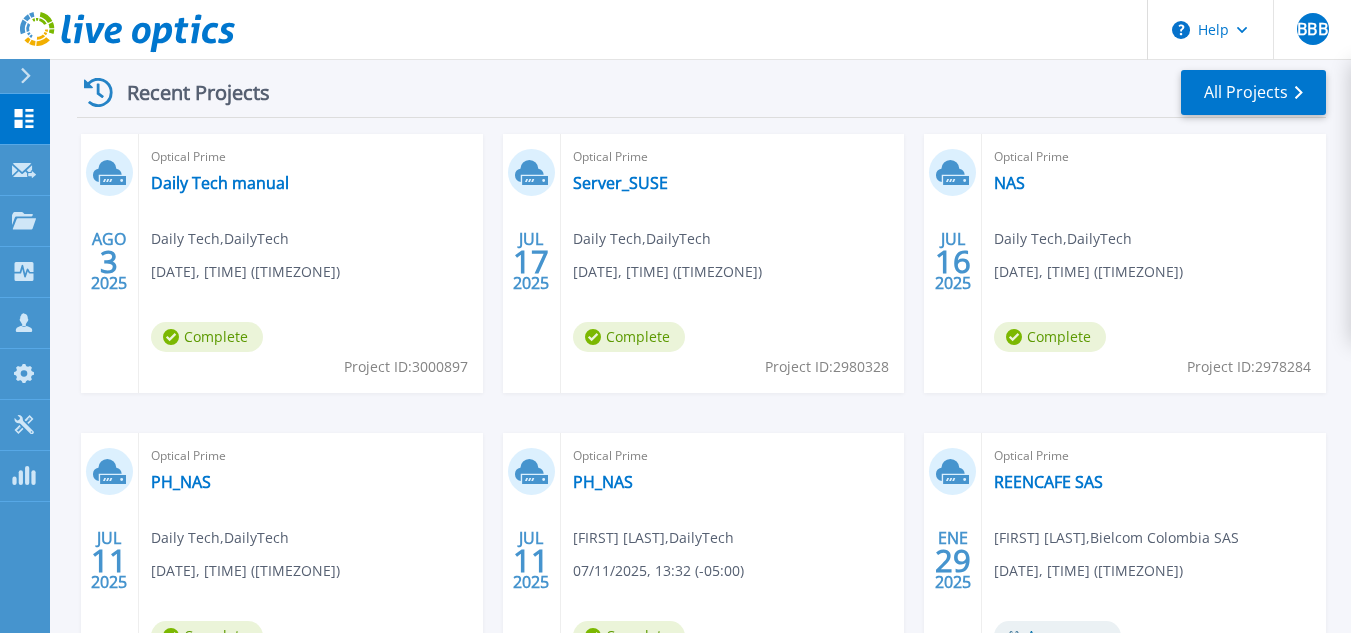scroll, scrollTop: 400, scrollLeft: 0, axis: vertical 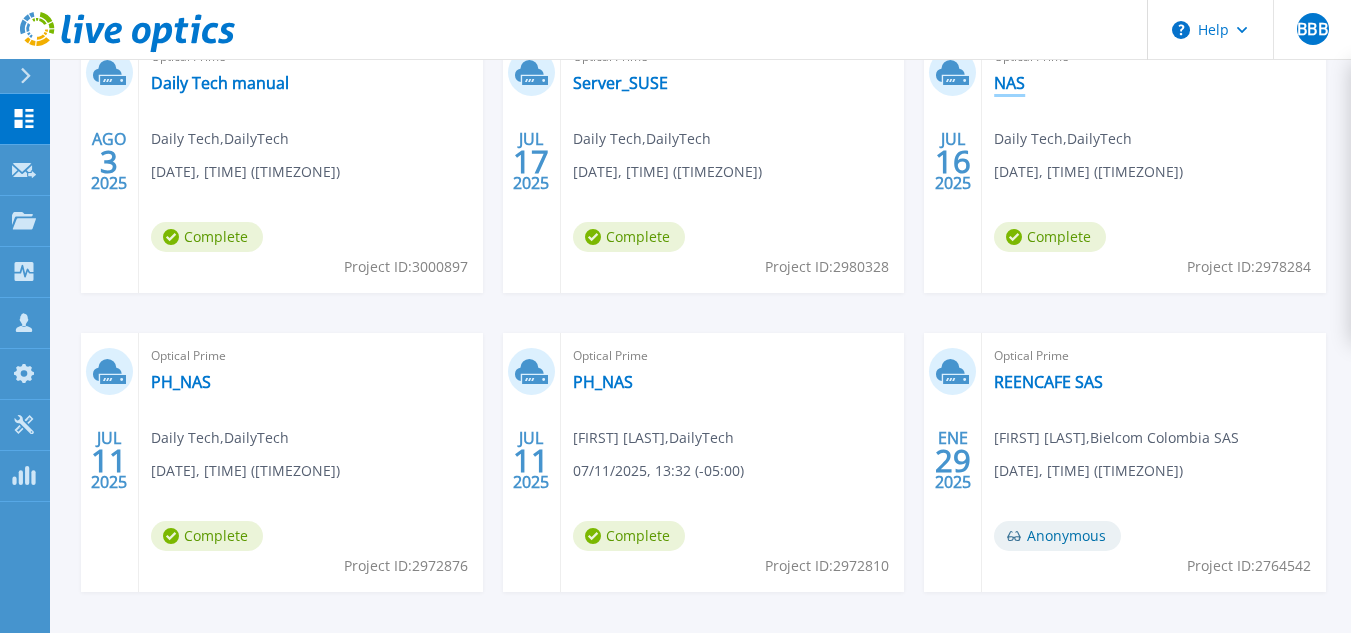 click on "NAS" at bounding box center [1009, 83] 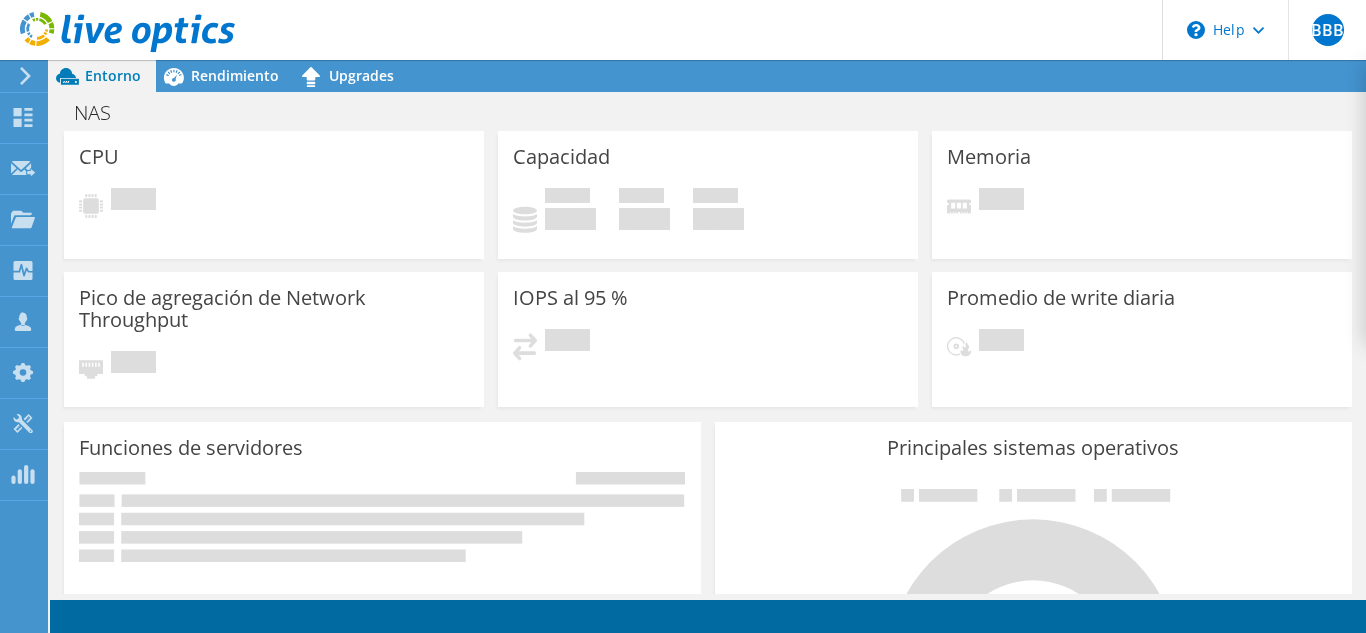 scroll, scrollTop: 0, scrollLeft: 0, axis: both 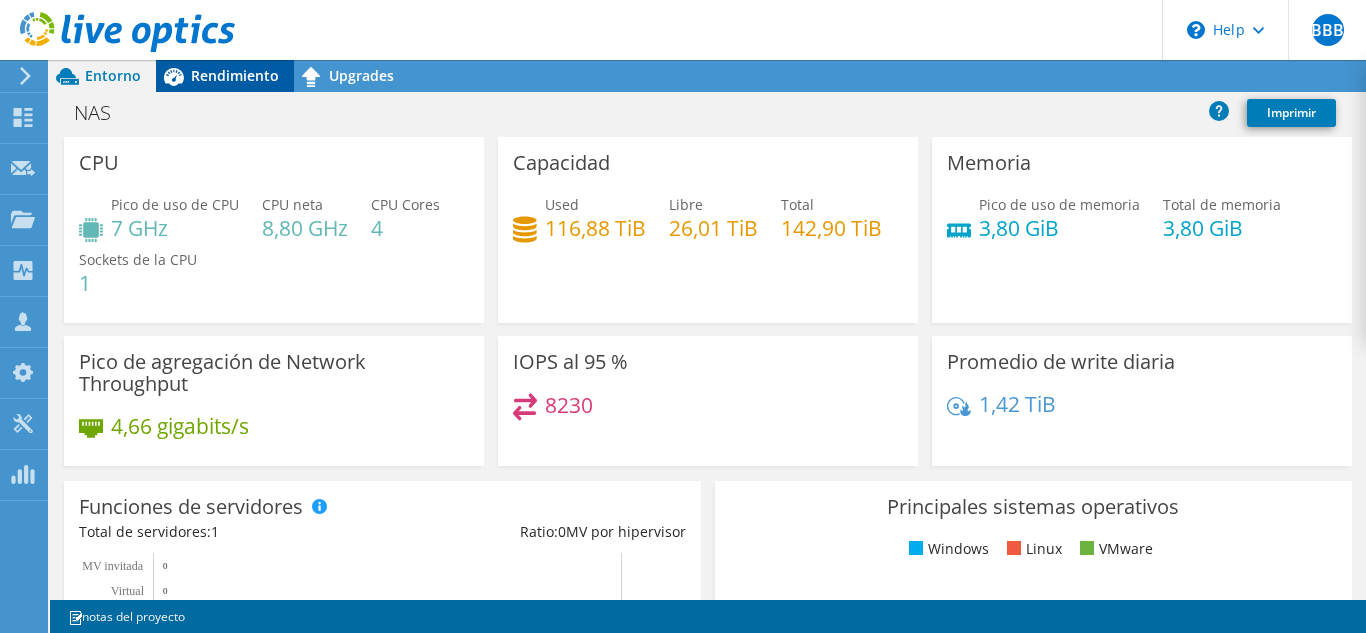 click on "Rendimiento" at bounding box center (235, 75) 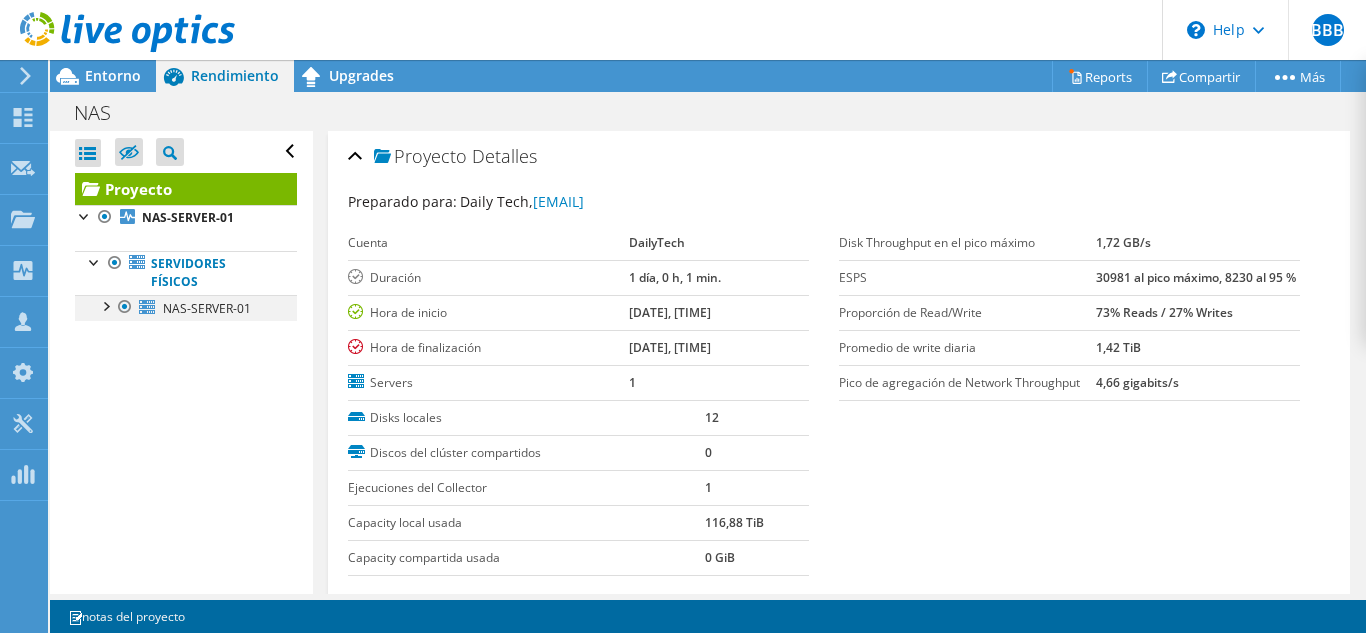 click at bounding box center (105, 305) 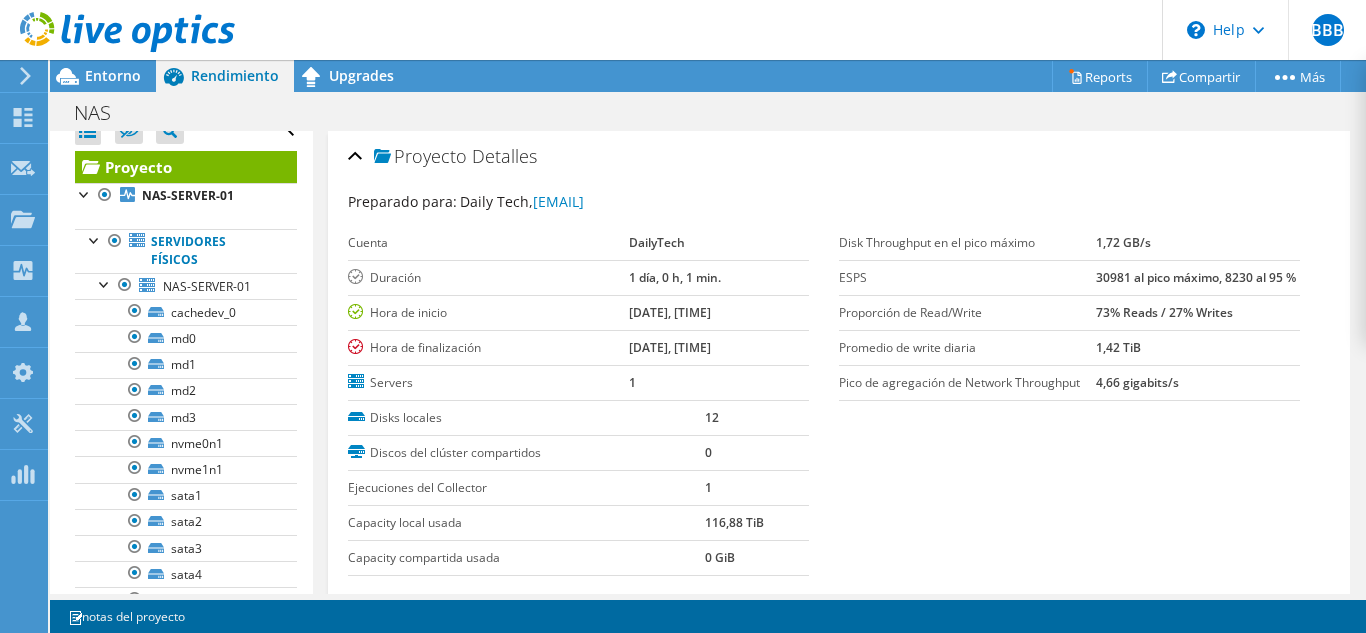 scroll, scrollTop: 0, scrollLeft: 0, axis: both 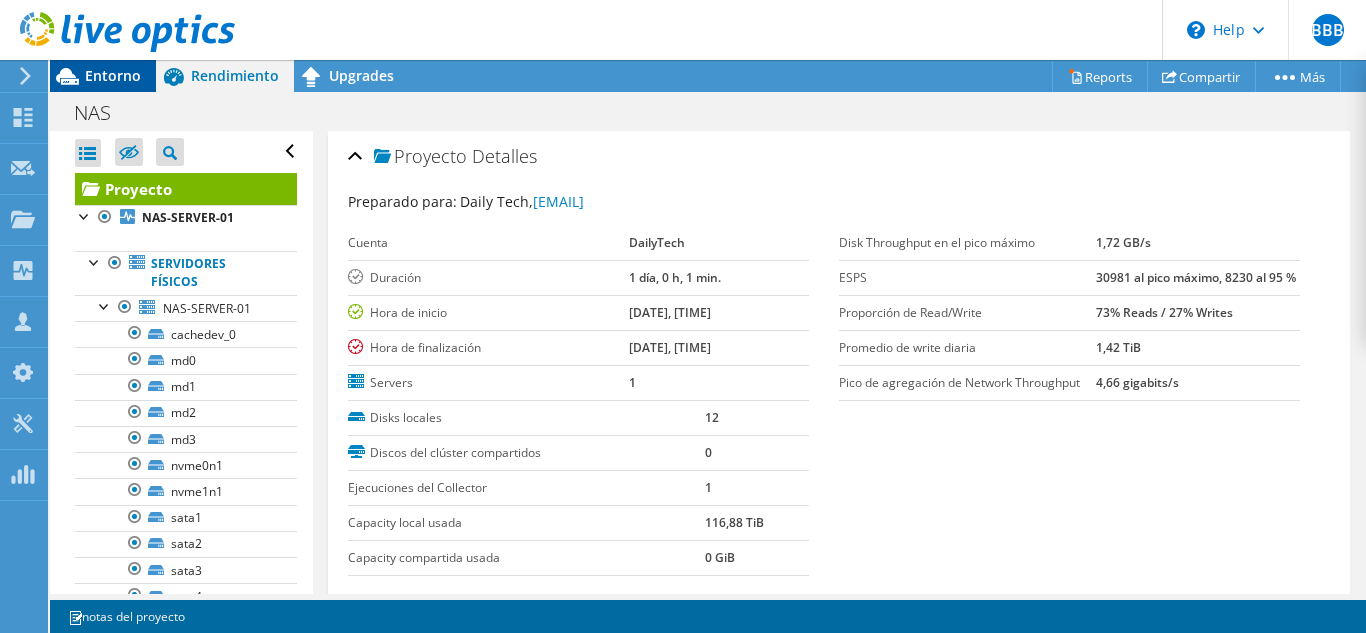 click on "Entorno" at bounding box center [113, 75] 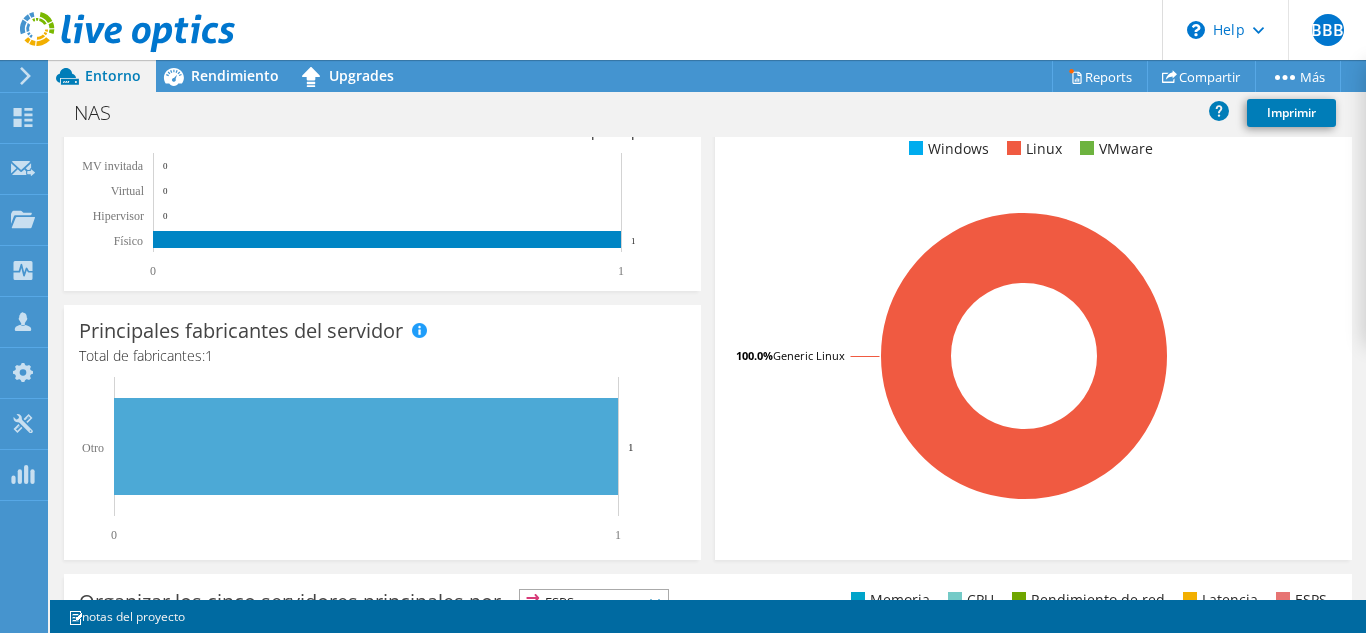 scroll, scrollTop: 0, scrollLeft: 0, axis: both 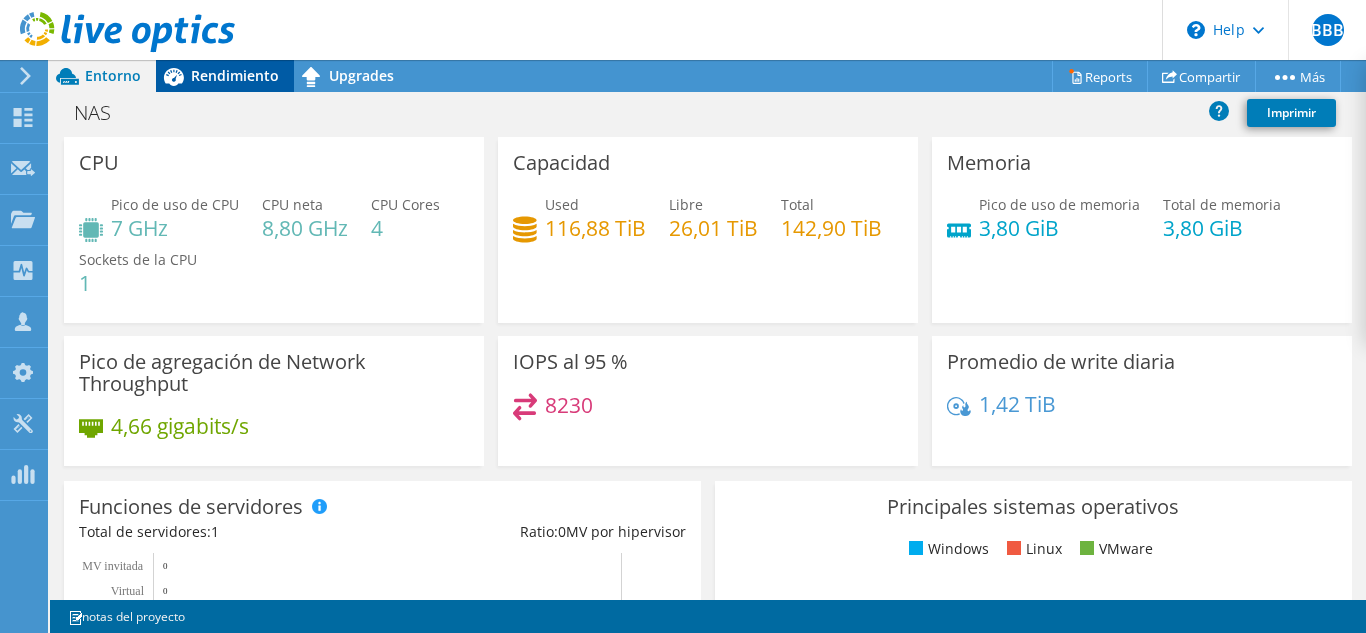 click on "Rendimiento" at bounding box center [235, 75] 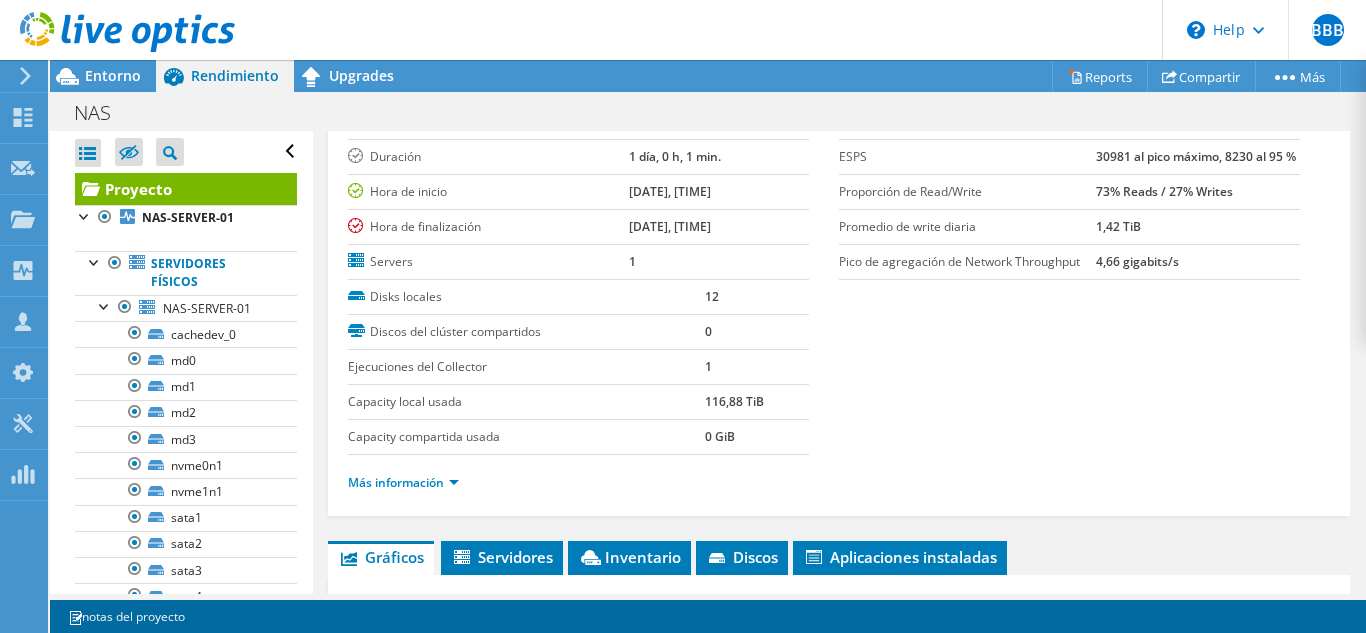 scroll, scrollTop: 400, scrollLeft: 0, axis: vertical 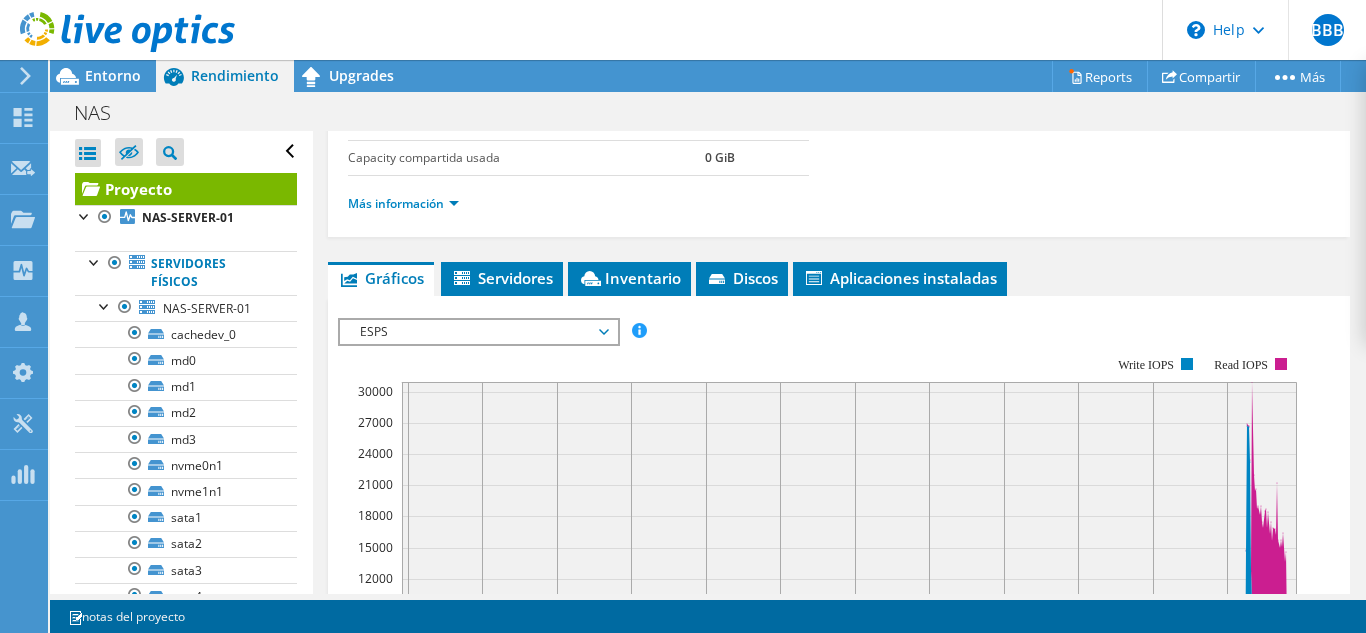 click on "ESPS" at bounding box center [478, 332] 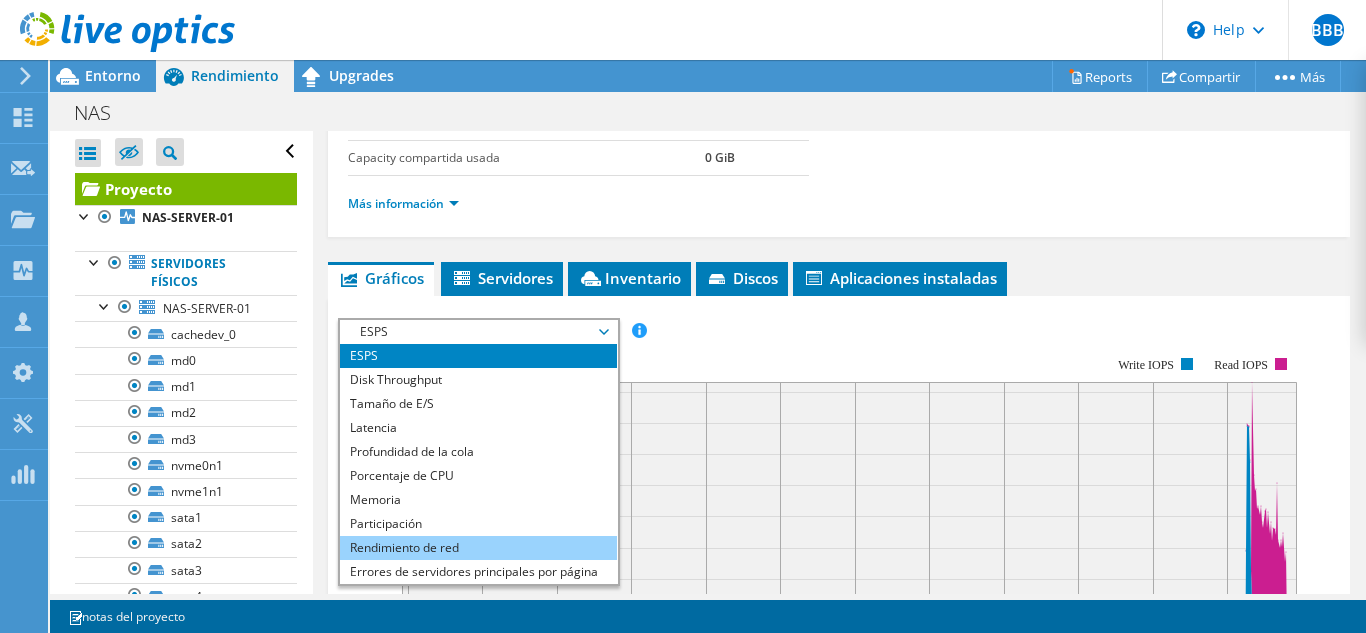 click on "Rendimiento de red" at bounding box center [478, 548] 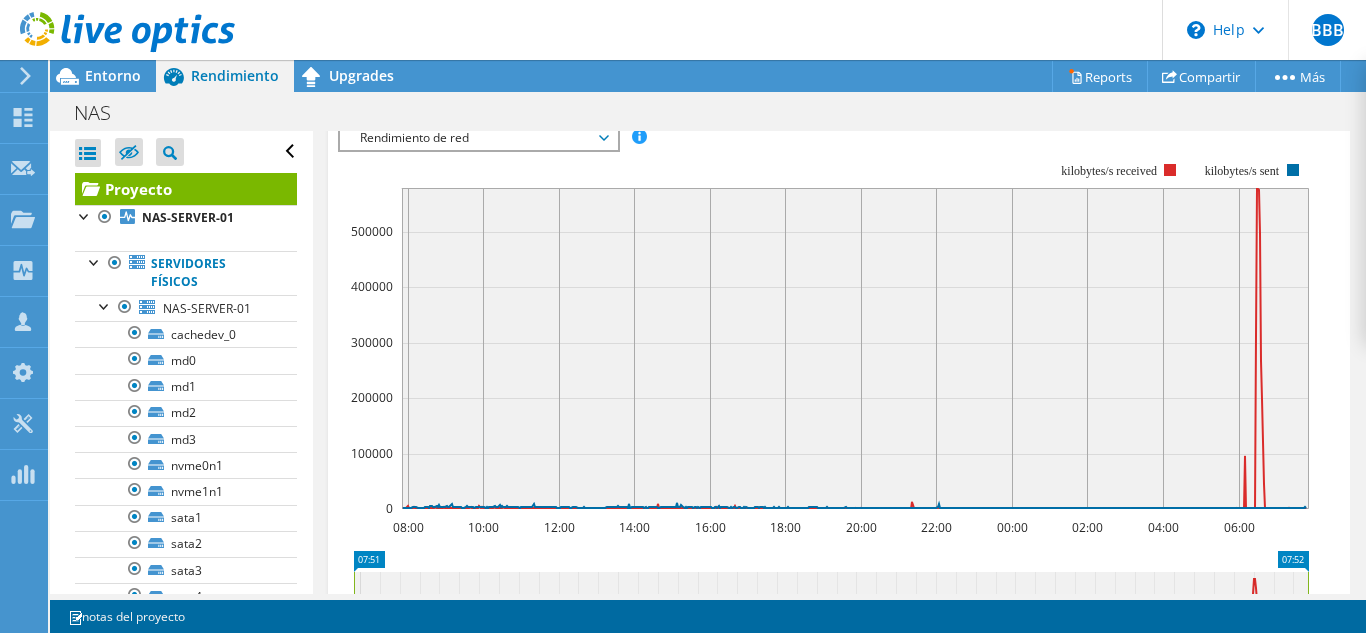 scroll, scrollTop: 600, scrollLeft: 0, axis: vertical 